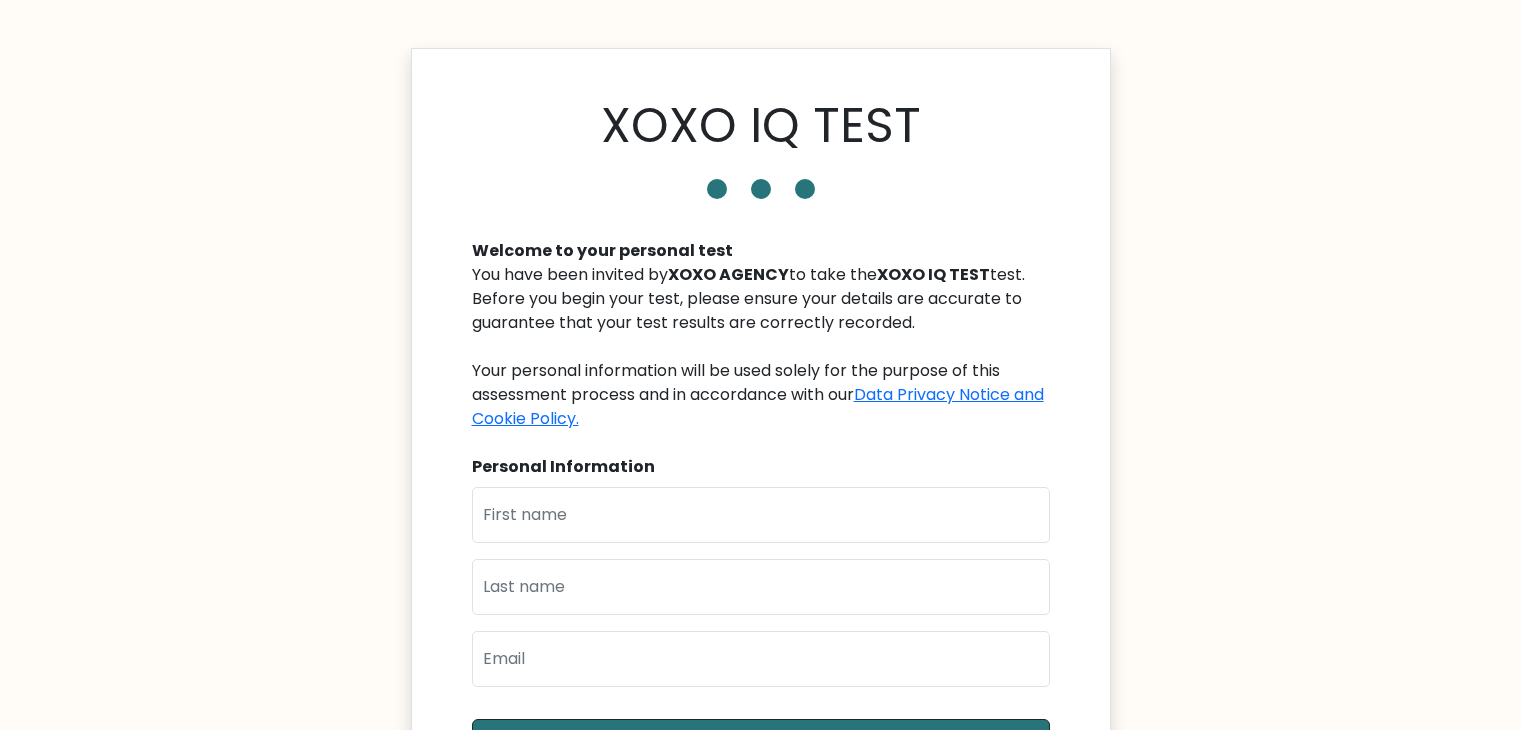 scroll, scrollTop: 0, scrollLeft: 0, axis: both 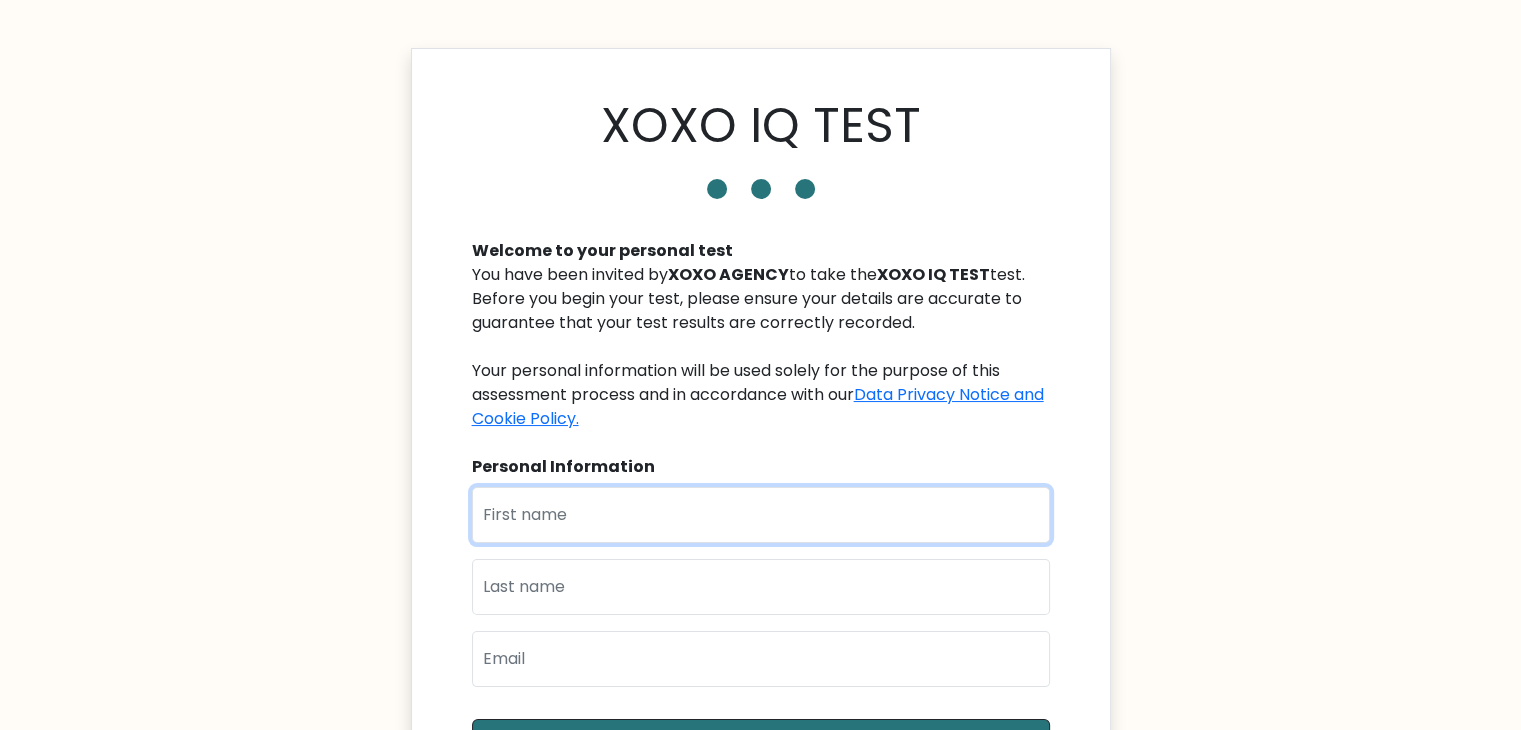 click at bounding box center [761, 515] 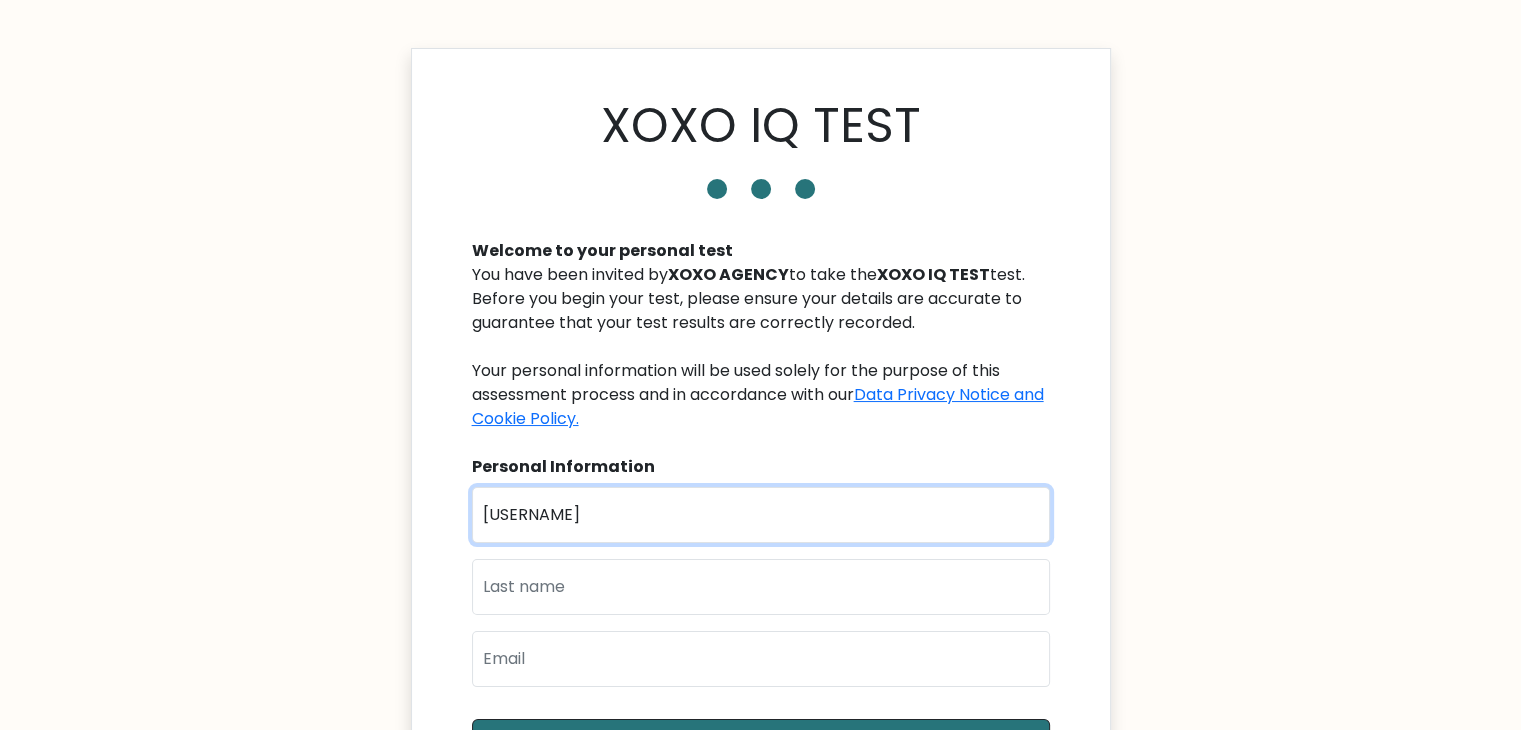 type on "[PERSON]" 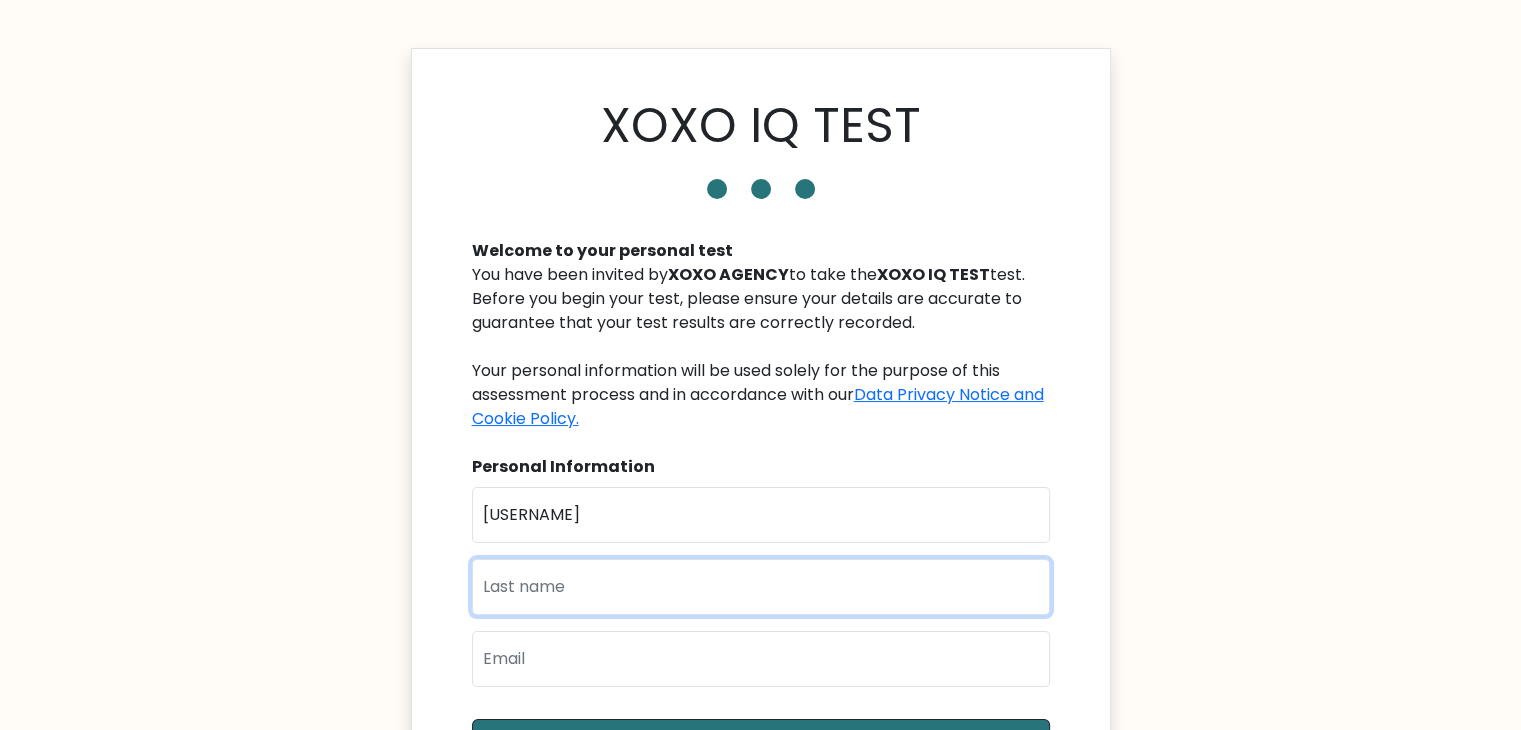 click at bounding box center [761, 587] 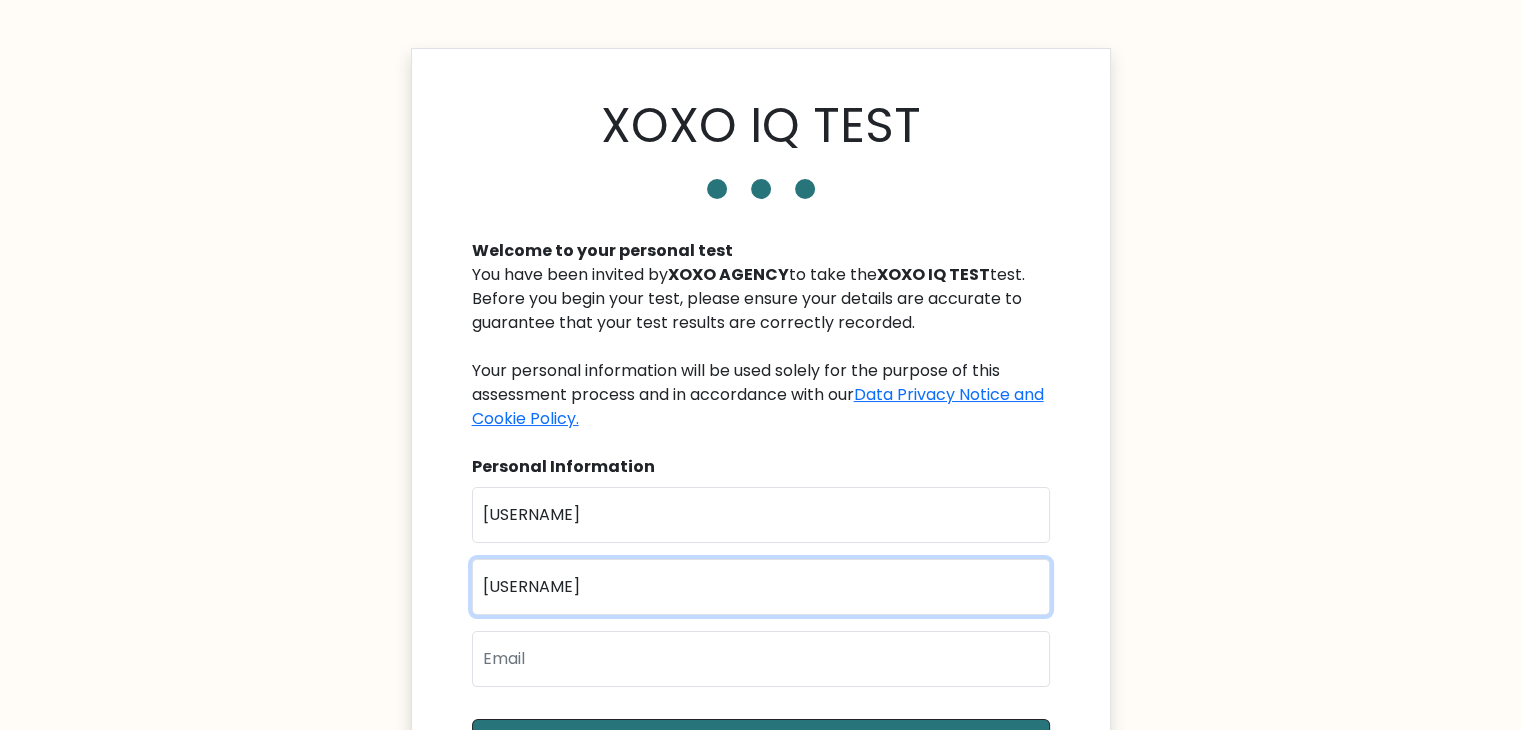 type on "[PERSON]" 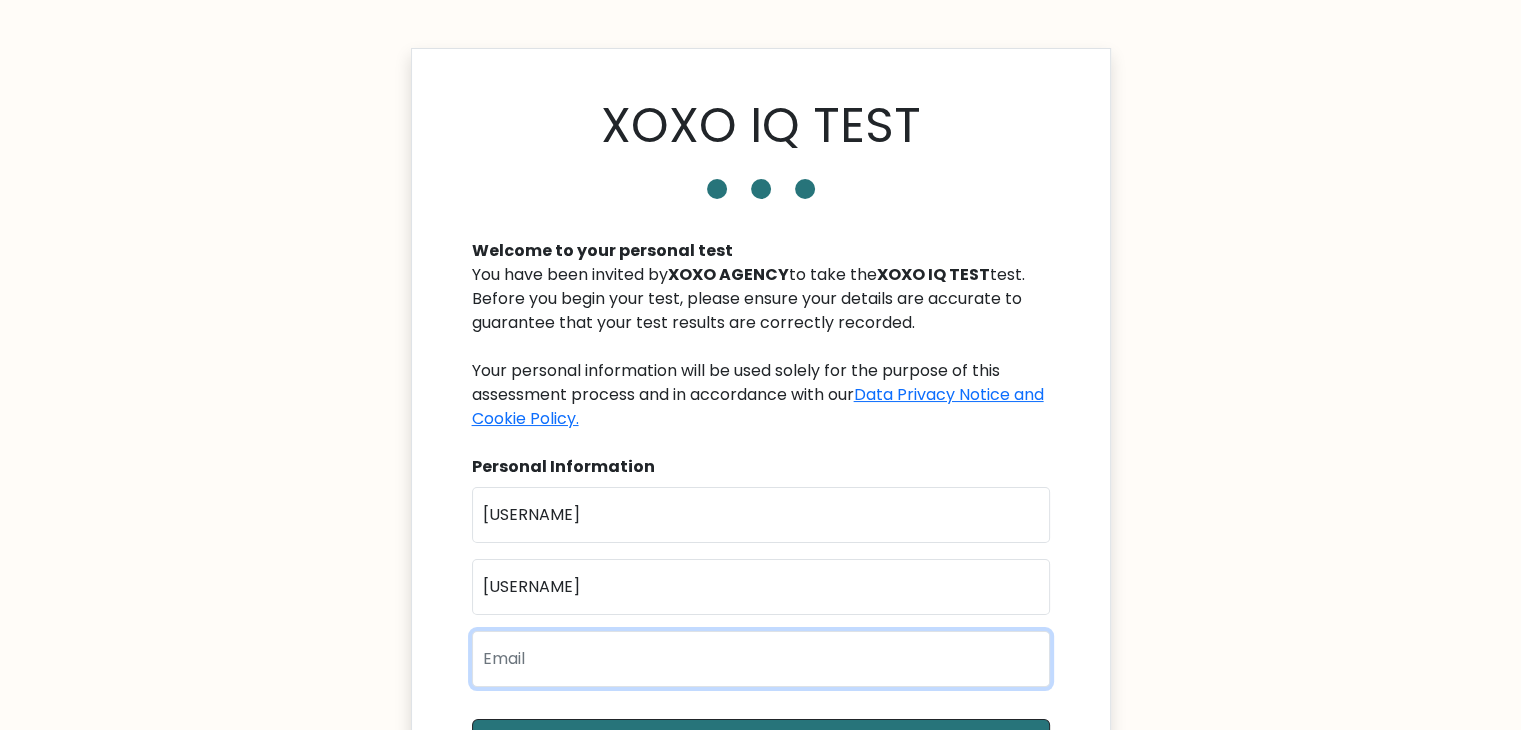 click at bounding box center (761, 659) 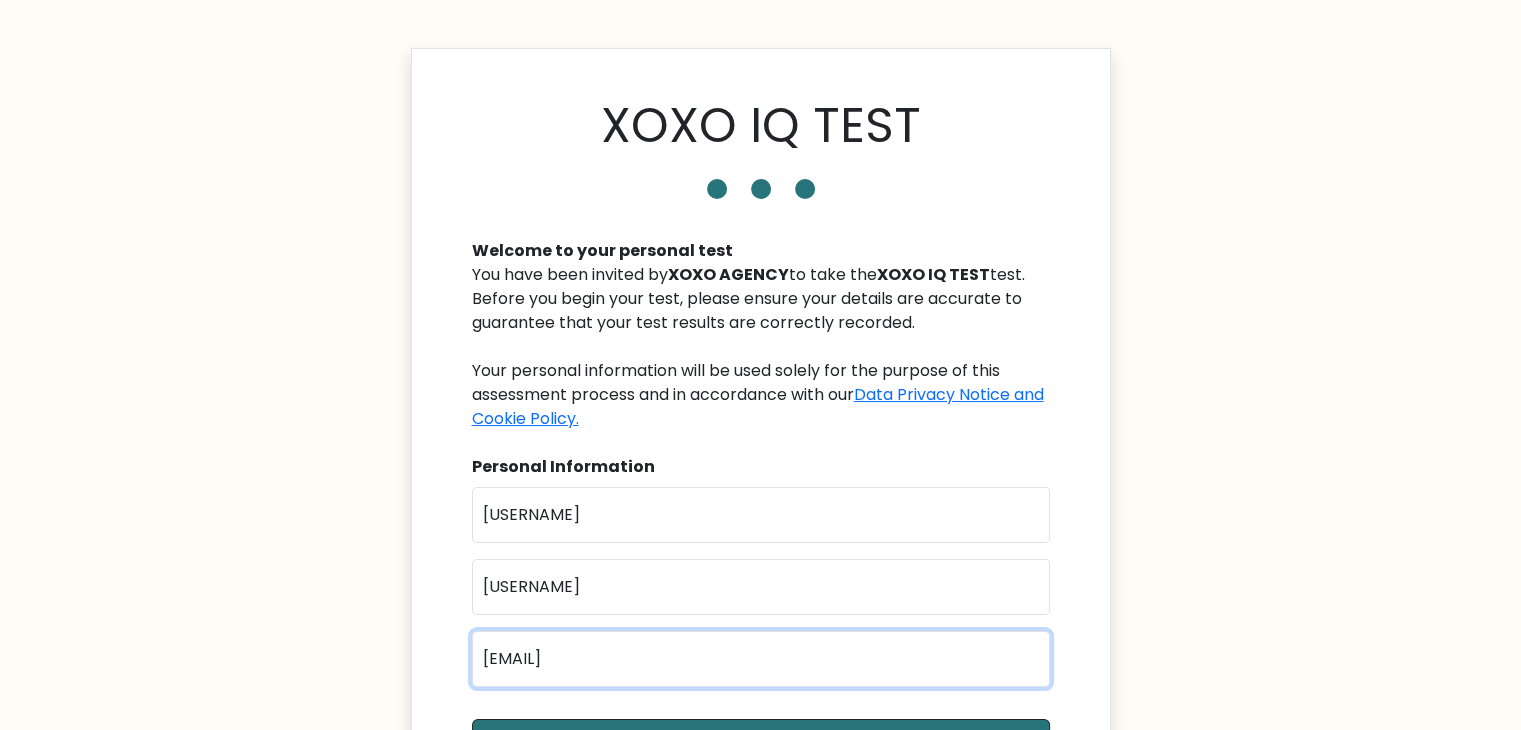 scroll, scrollTop: 226, scrollLeft: 0, axis: vertical 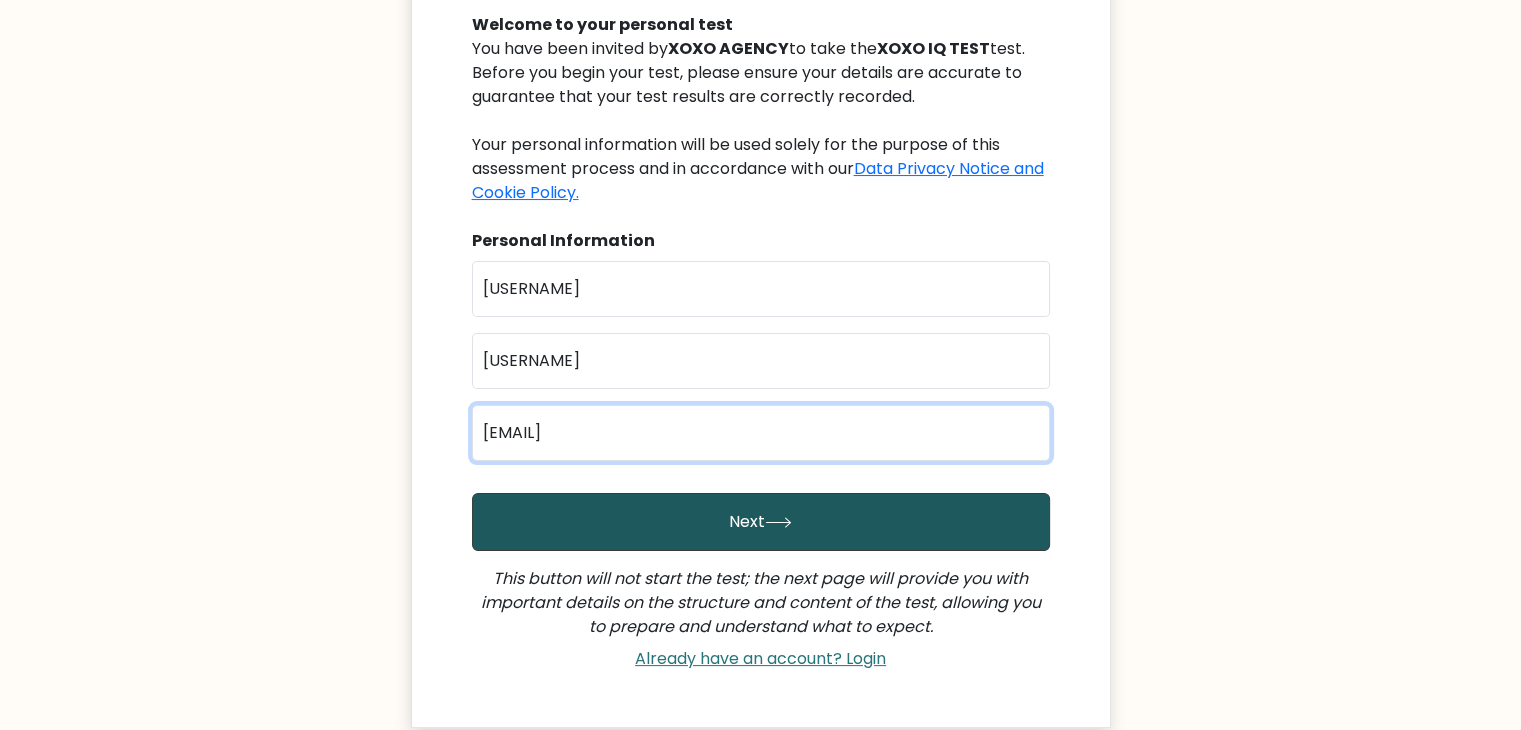 type on "lorraineagabon@gmail.com" 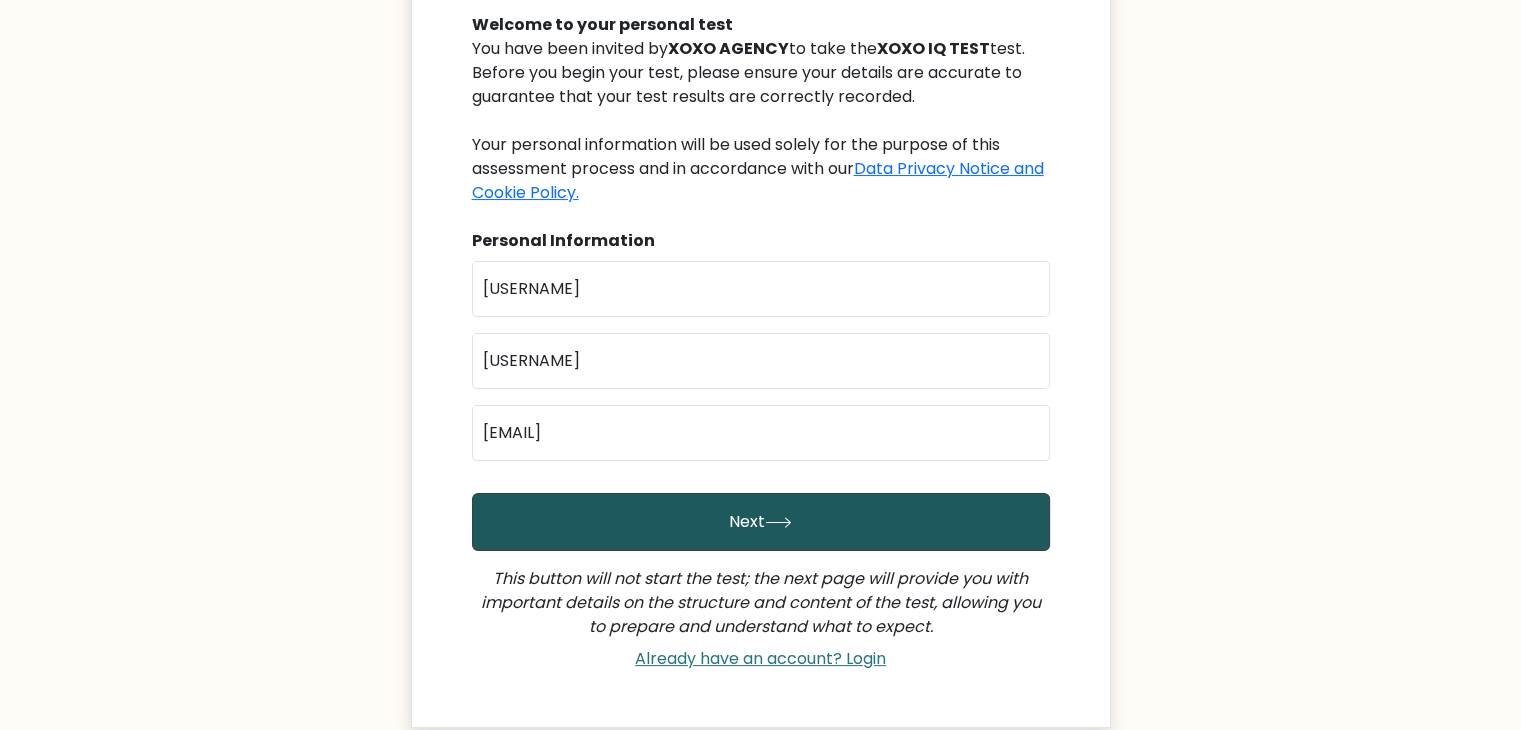 click on "Next" at bounding box center [761, 522] 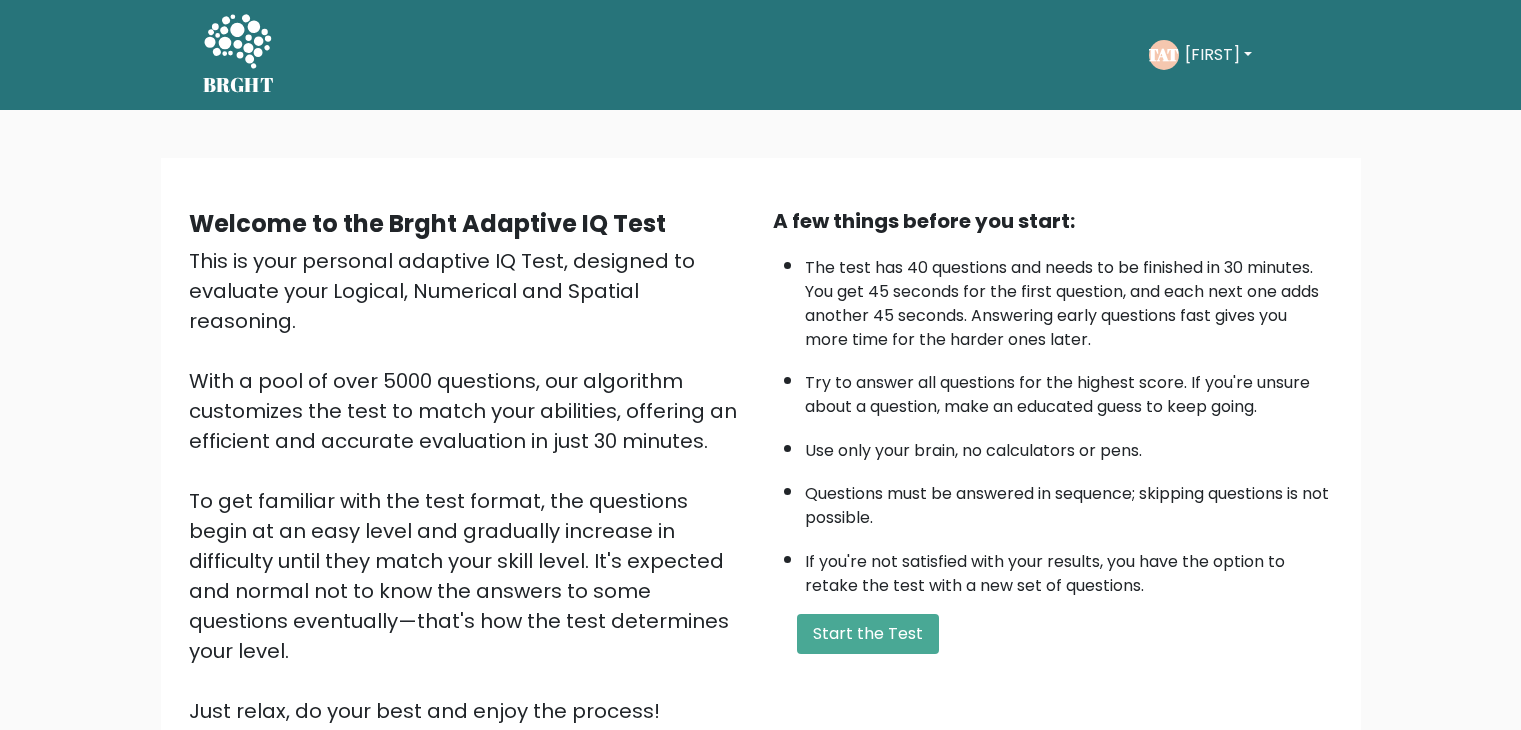 scroll, scrollTop: 0, scrollLeft: 0, axis: both 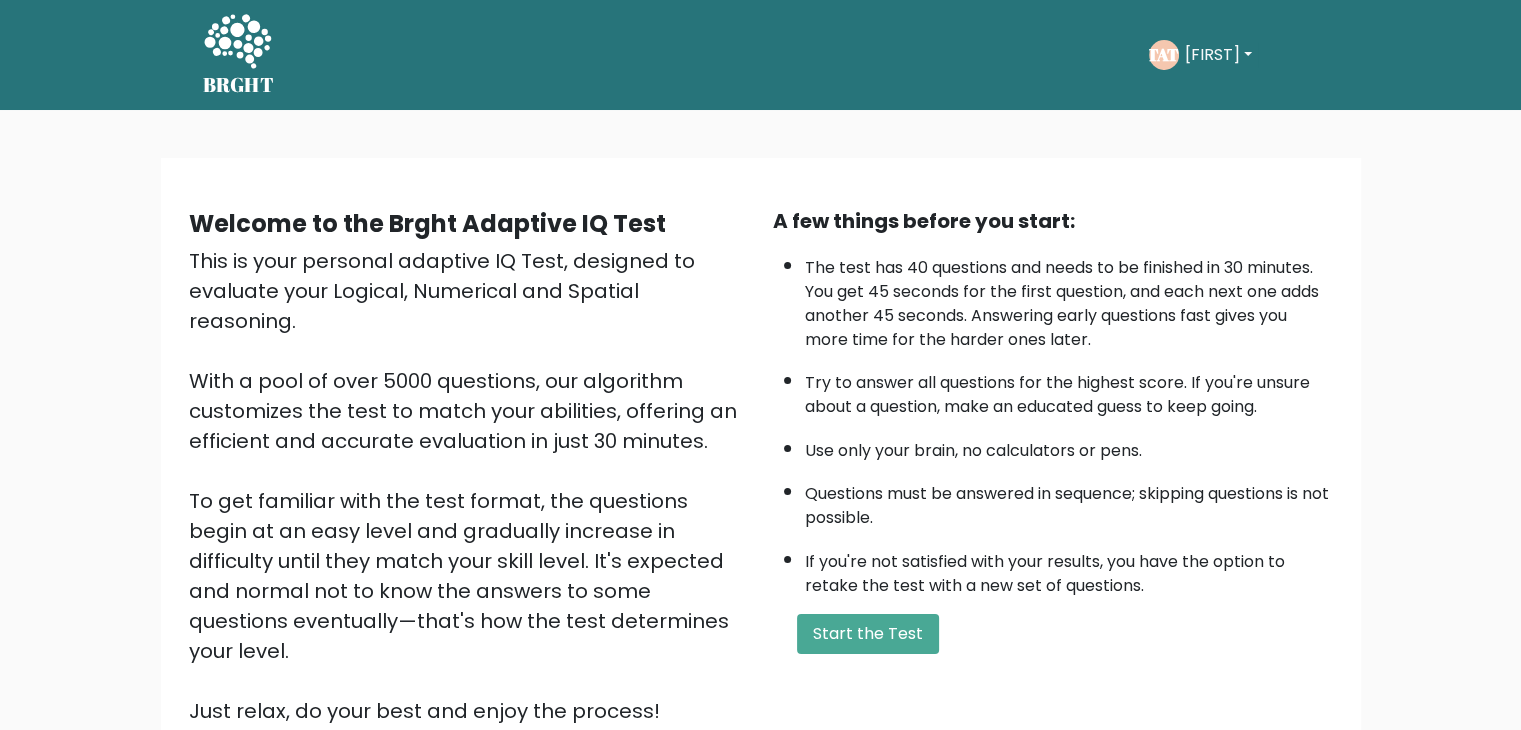click on "A few things before you start:
The test has 40 questions and needs to be finished in 30 minutes. You get 45 seconds for the first question, and each next one adds another 45 seconds. Answering early questions fast gives you more time for the harder ones later.
Try to answer all questions for the highest score. If you're unsure about a question, make an educated guess to keep going.
Use only your brain, no calculators or pens.
Questions must be answered in sequence; skipping questions is not possible.
If you're not satisfied with your results, you have the option to retake the test with a new set of questions.
Start the Test" at bounding box center [1053, 466] 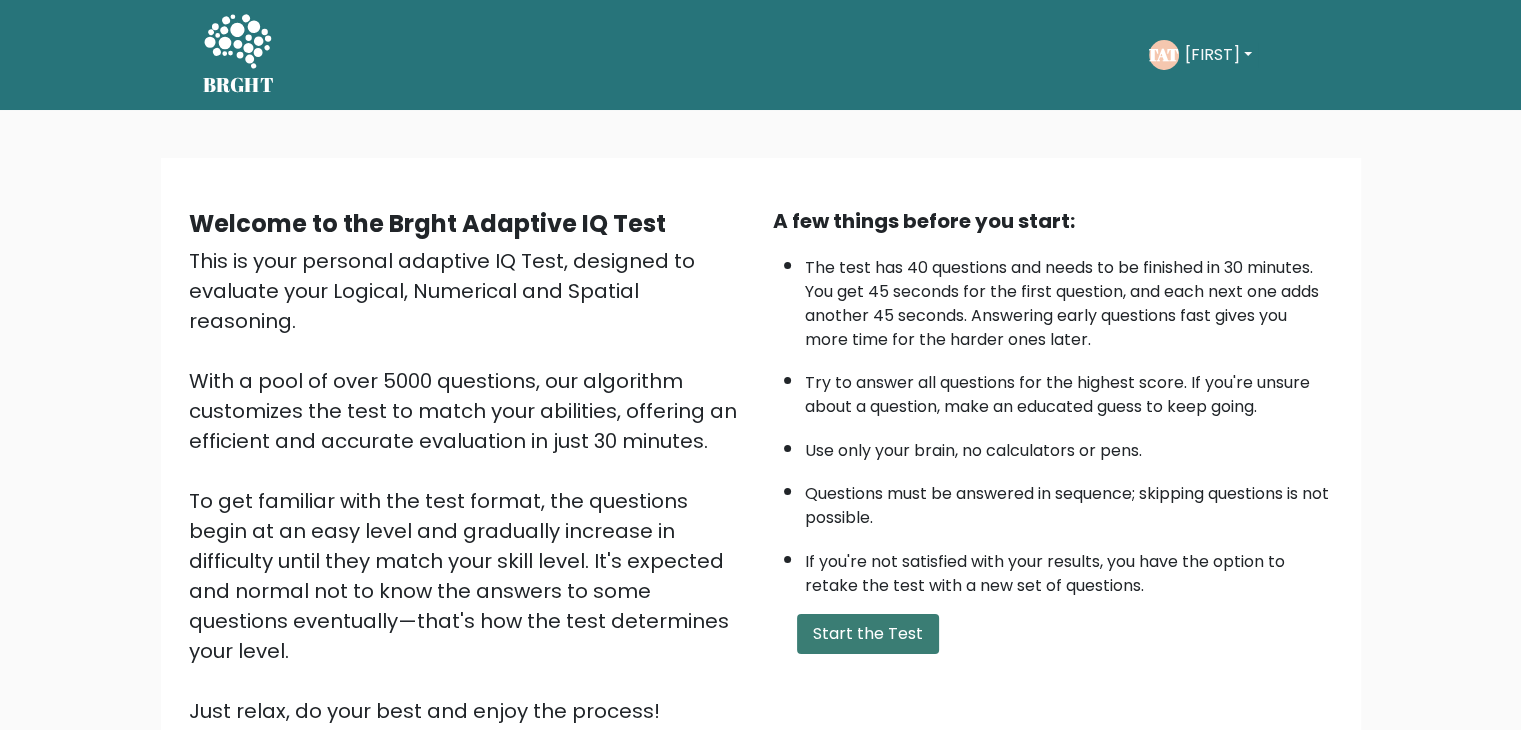 click on "Start the Test" at bounding box center (868, 634) 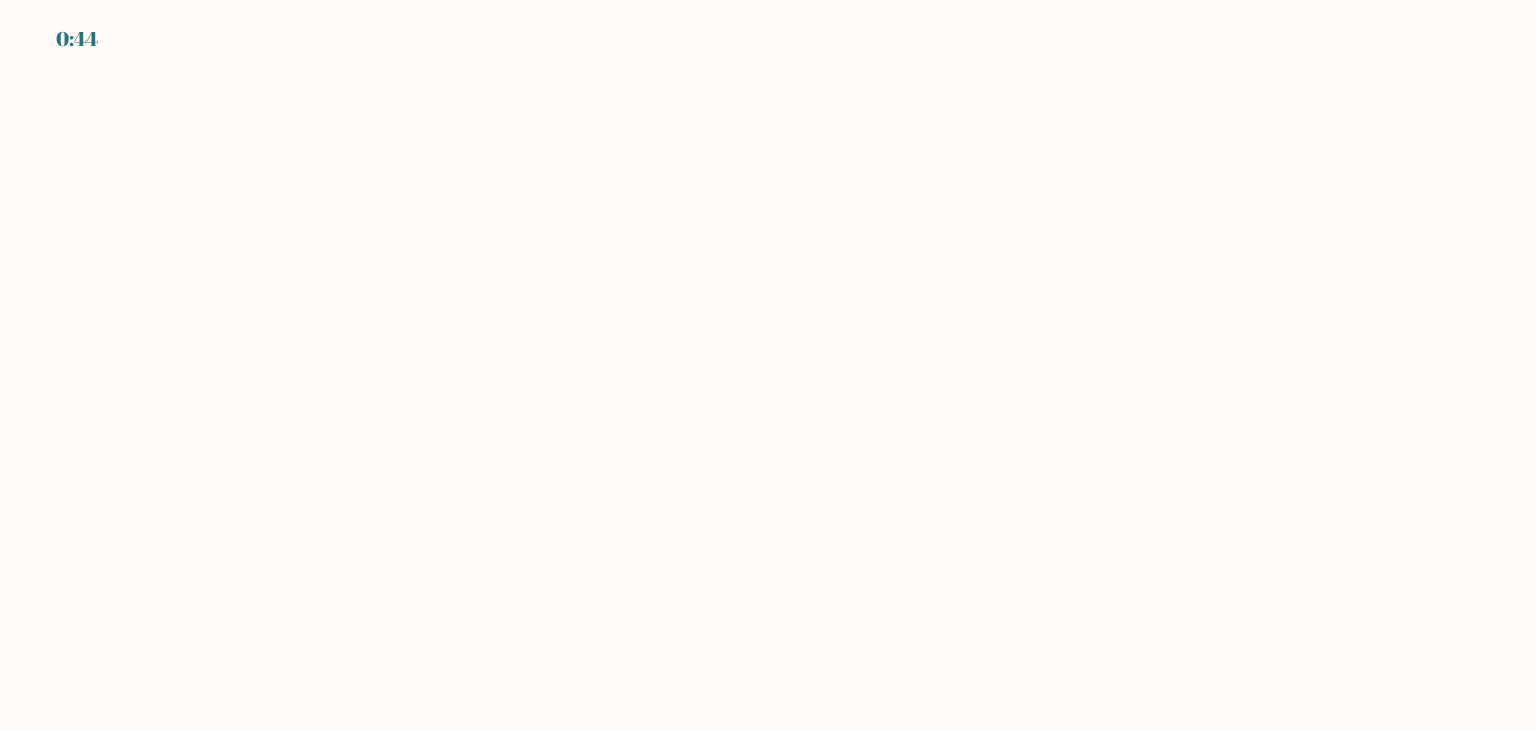 scroll, scrollTop: 0, scrollLeft: 0, axis: both 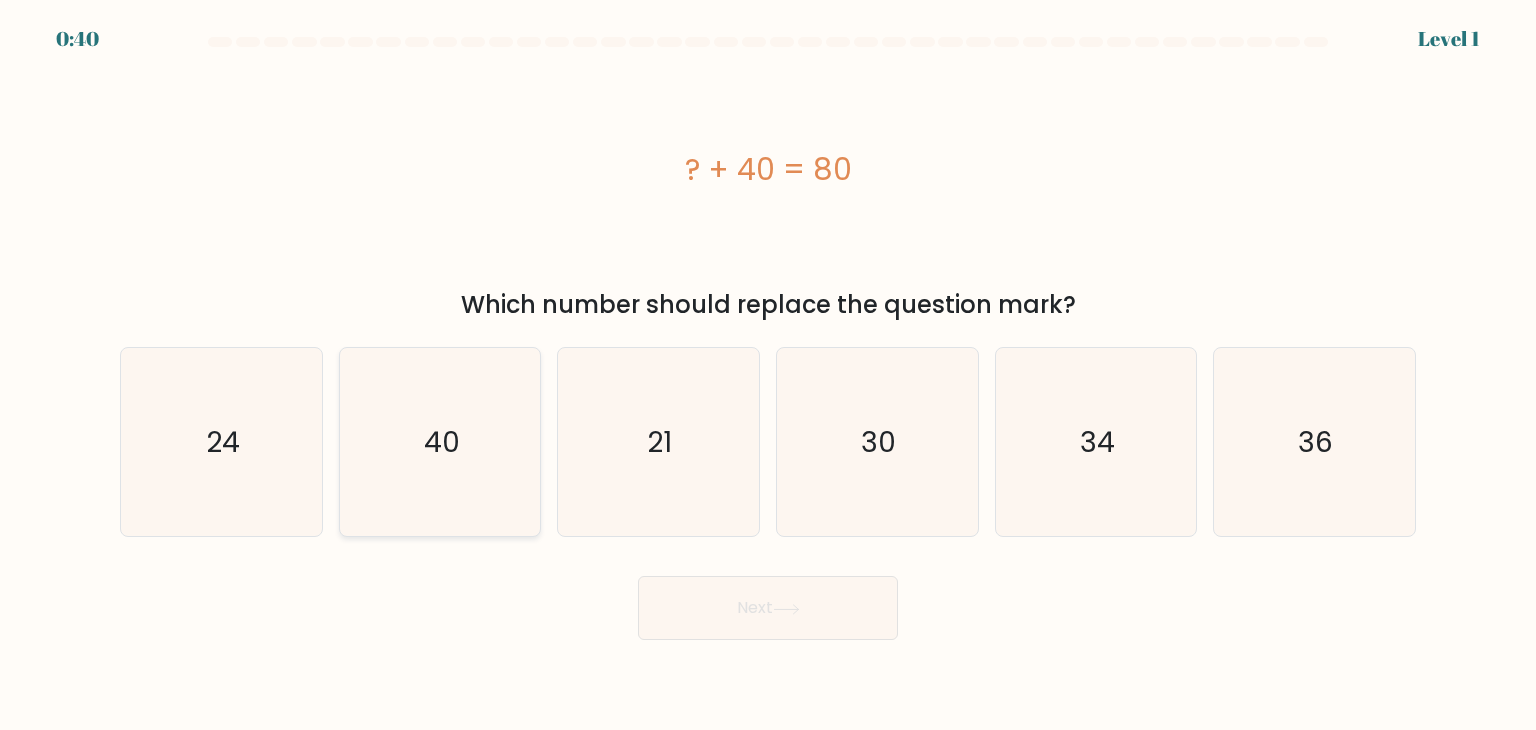 click on "40" at bounding box center [440, 442] 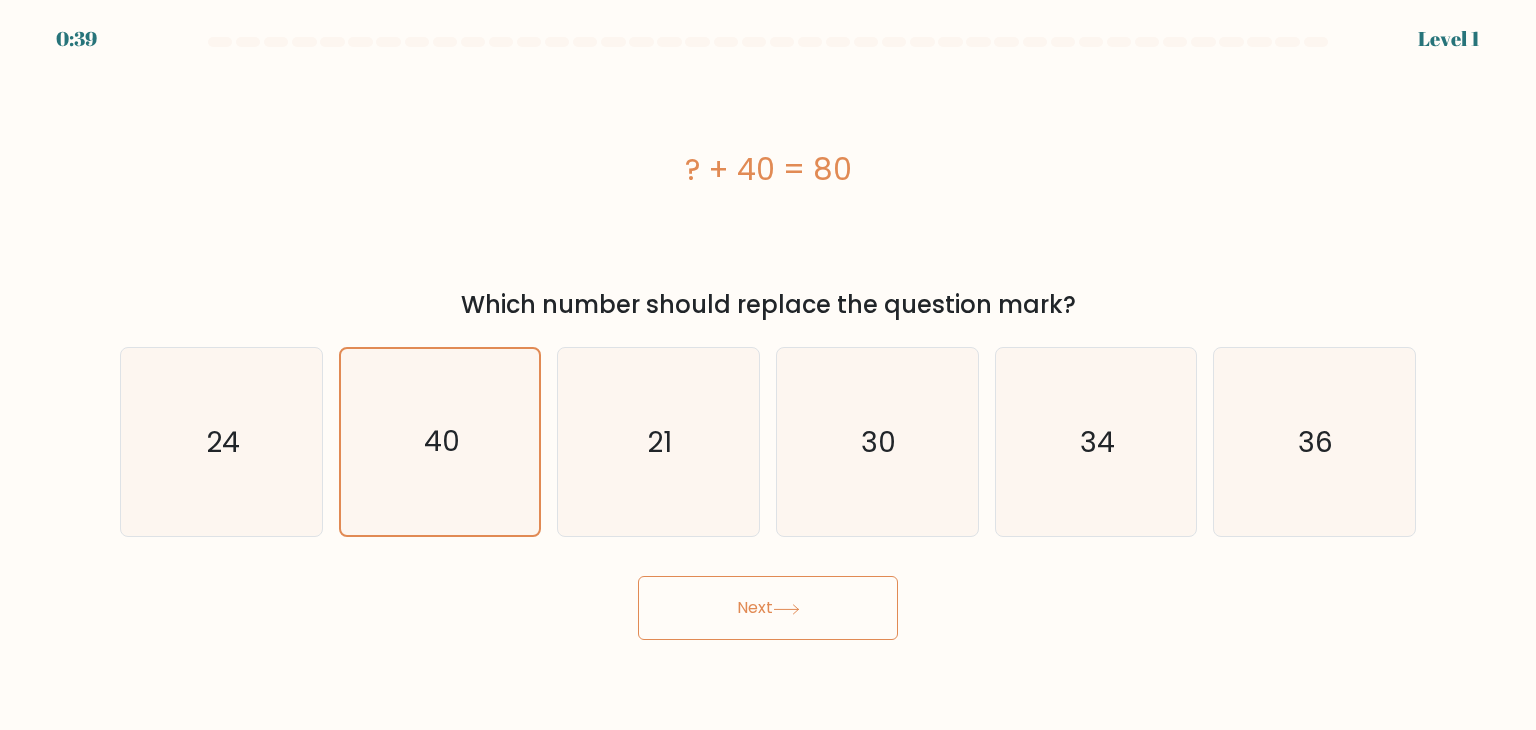 click on "Next" at bounding box center (768, 608) 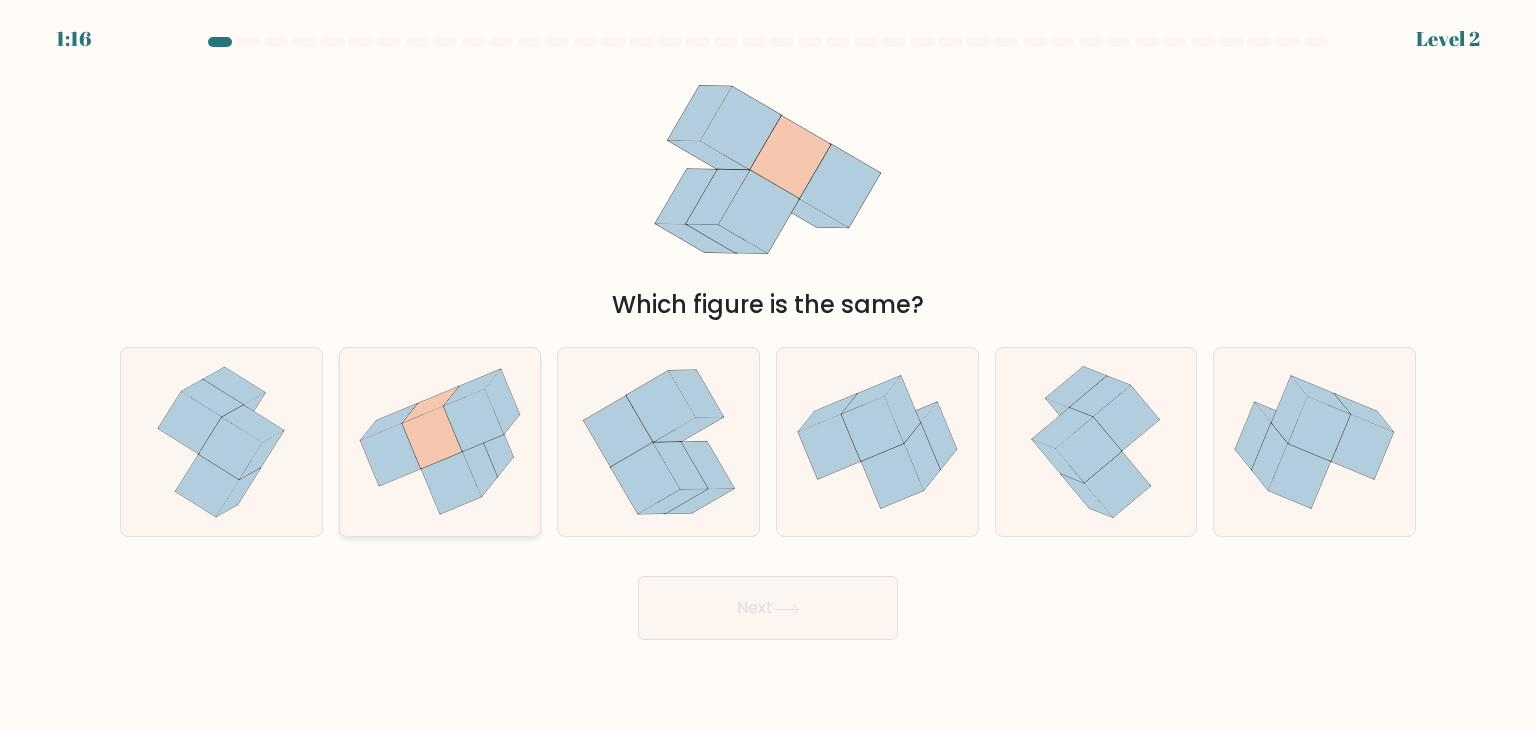 click at bounding box center [451, 483] 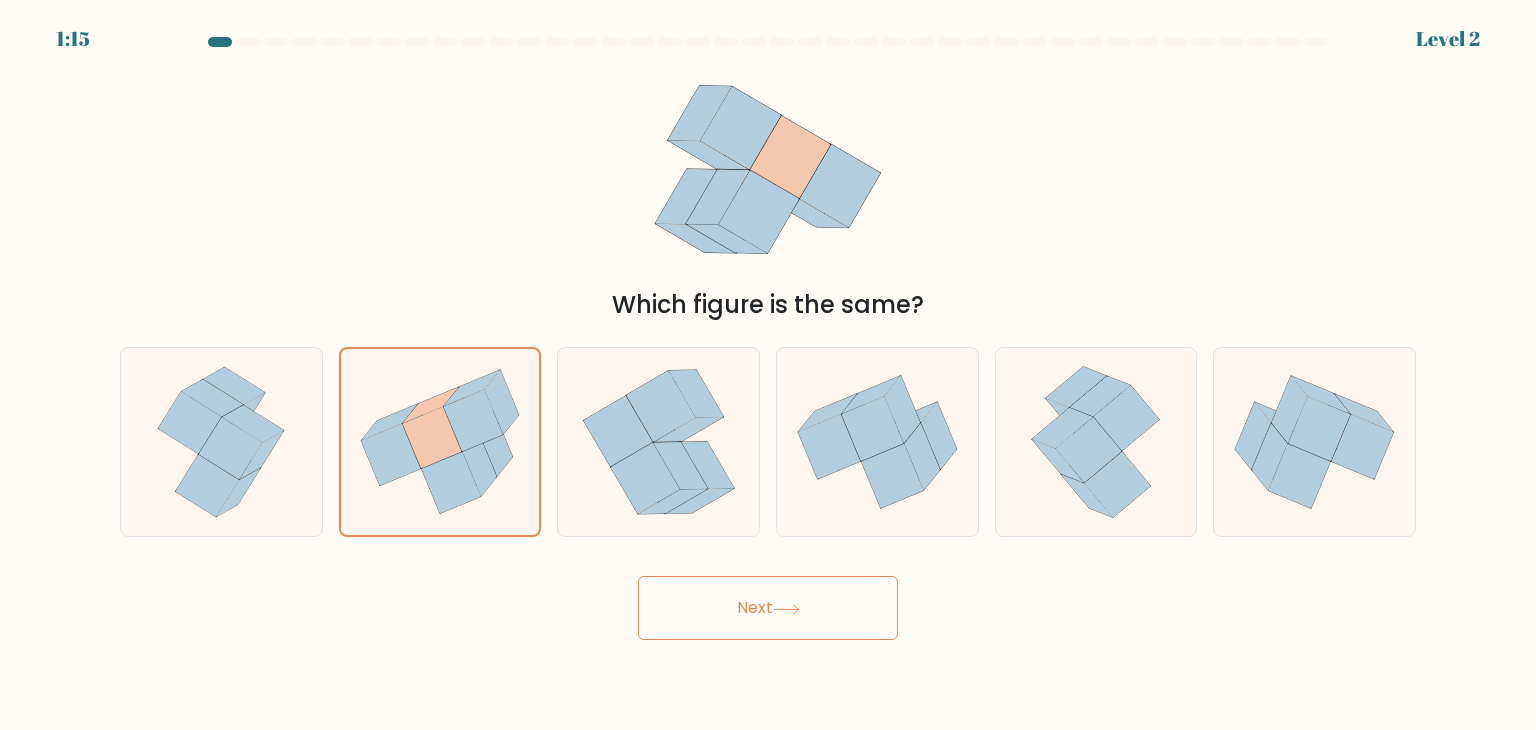 click at bounding box center (786, 609) 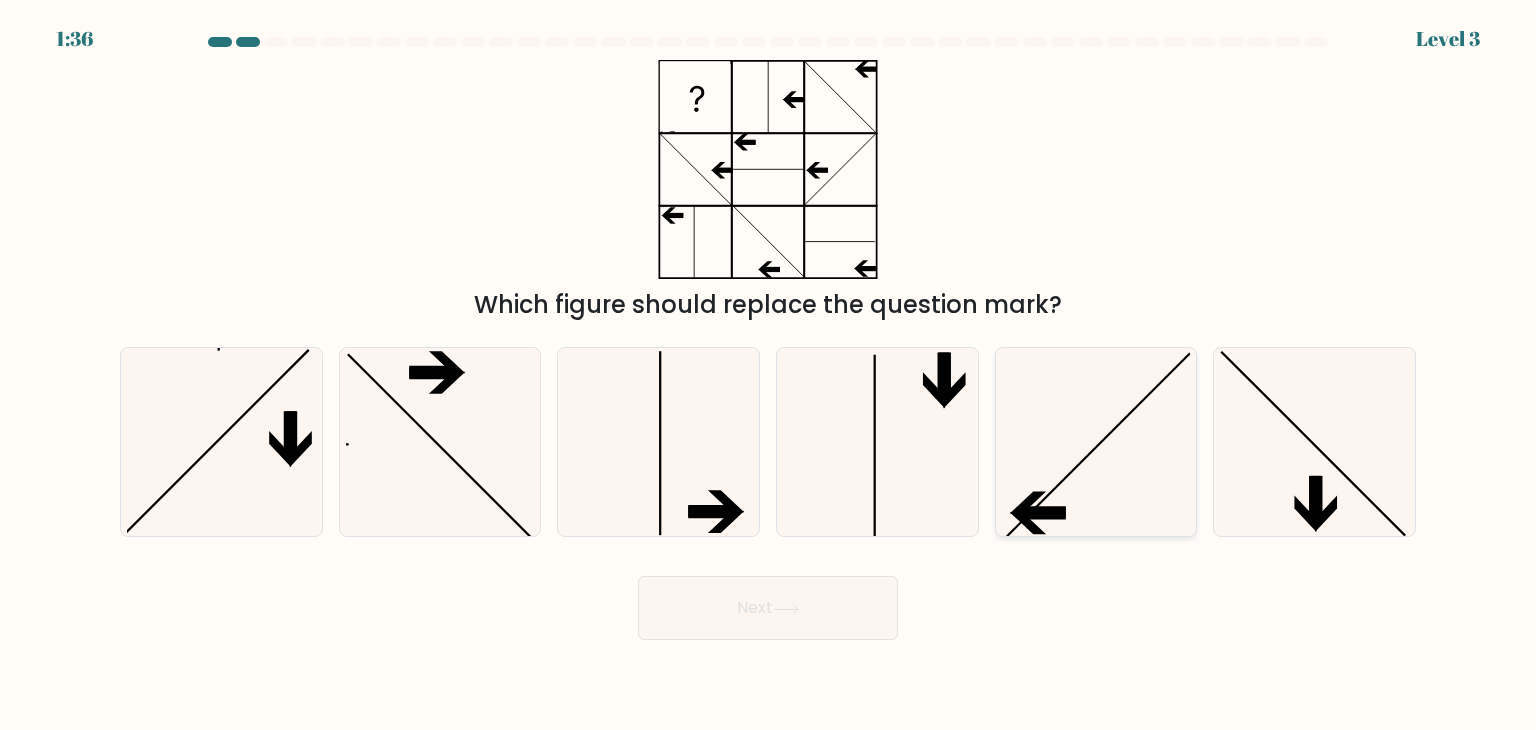 click at bounding box center [1098, 445] 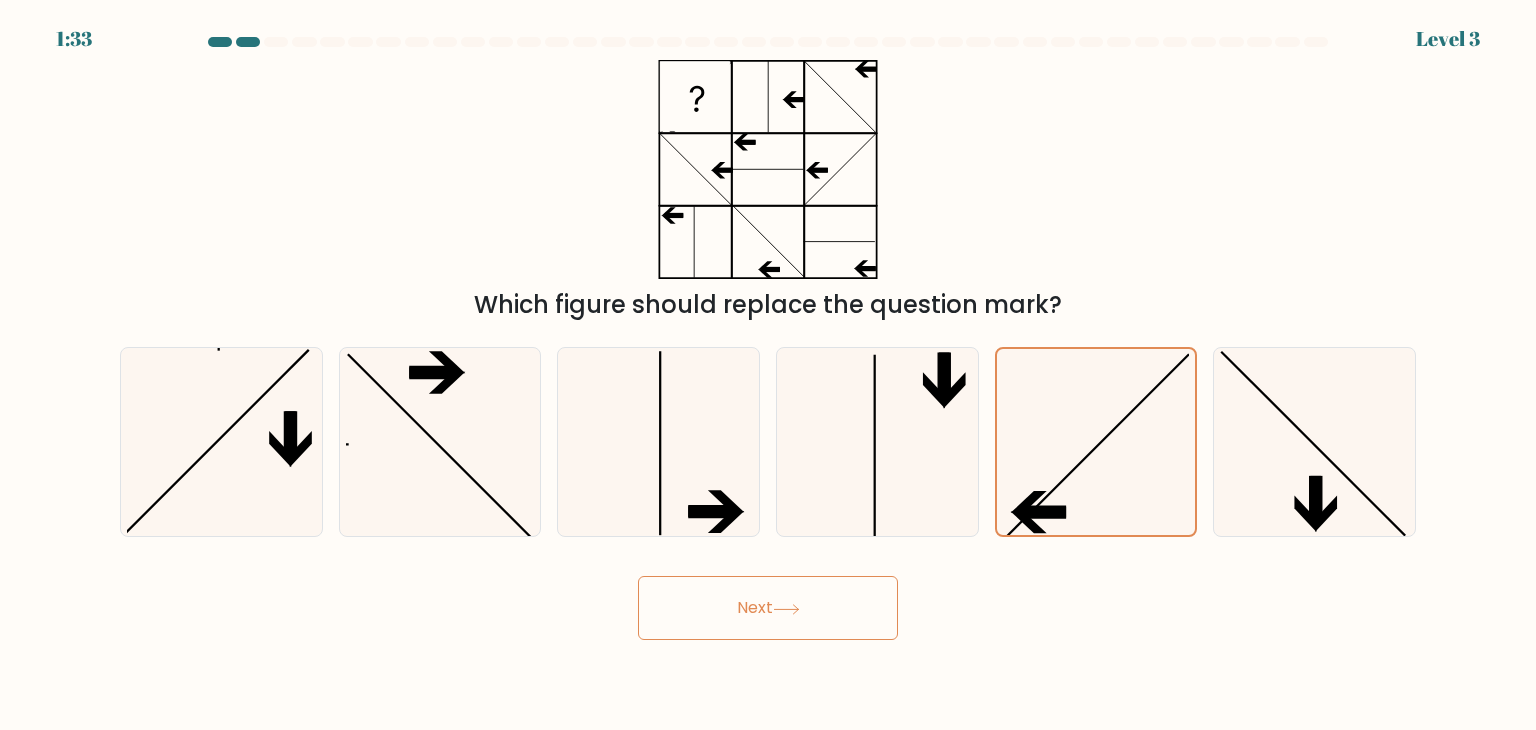 click on "Next" at bounding box center (768, 608) 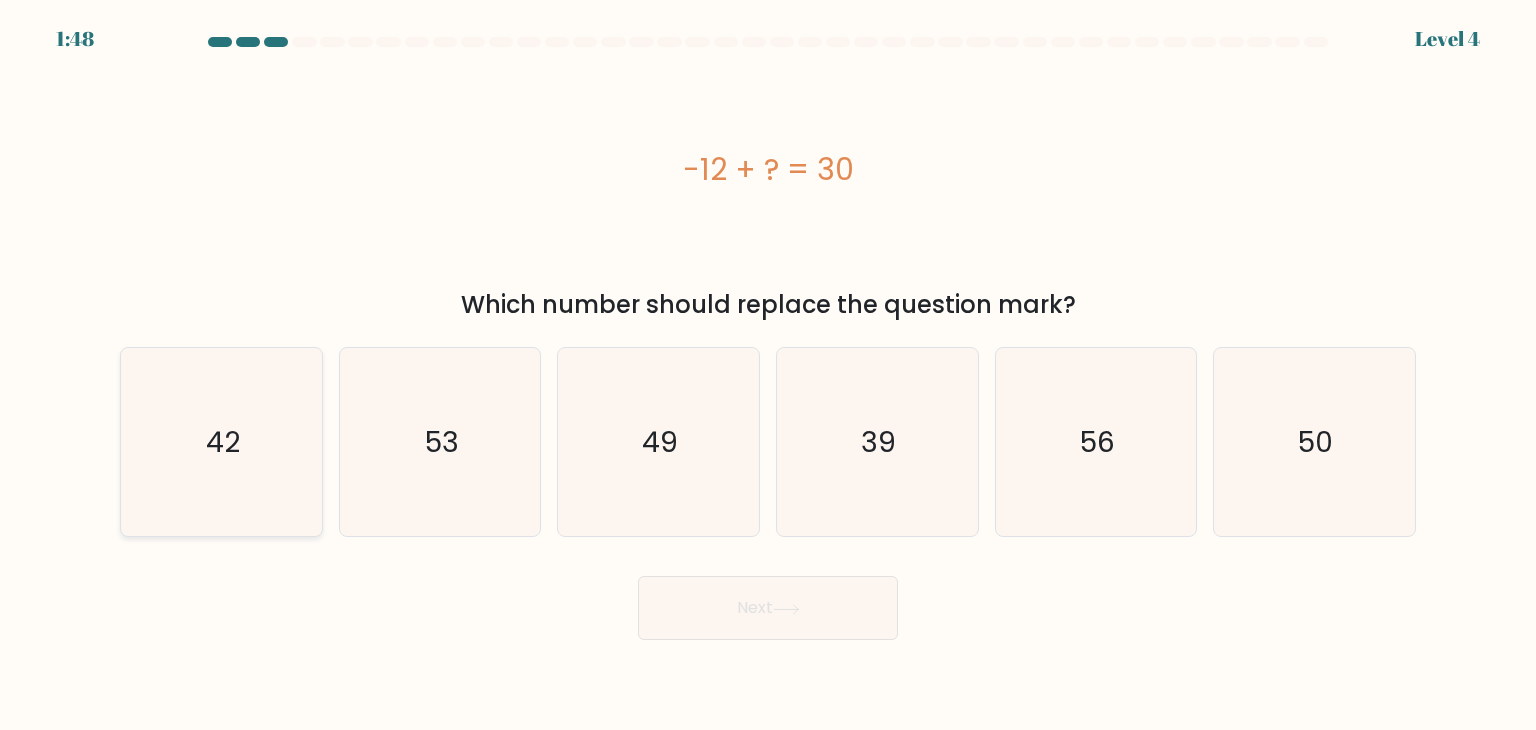 click on "42" at bounding box center [221, 442] 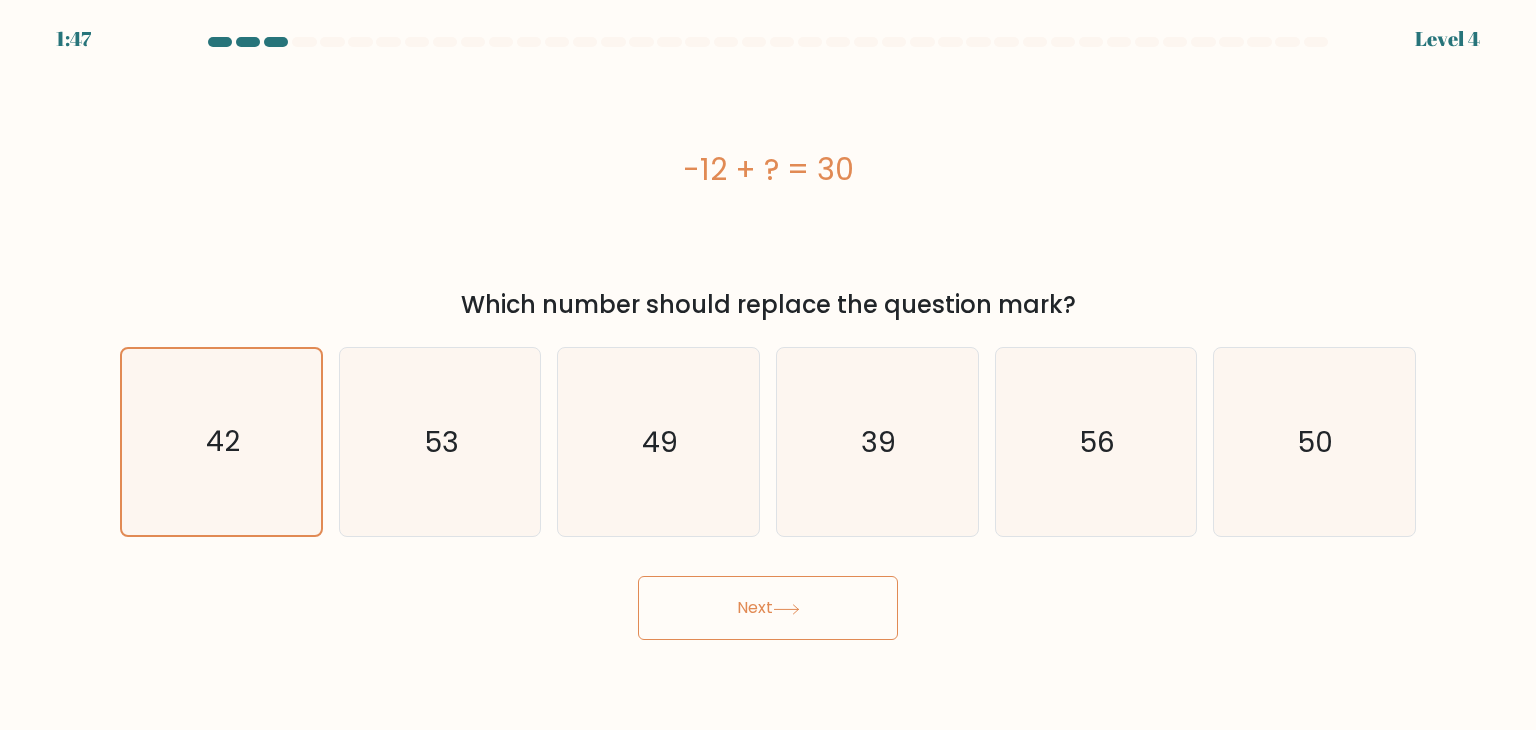 click on "Next" at bounding box center [768, 608] 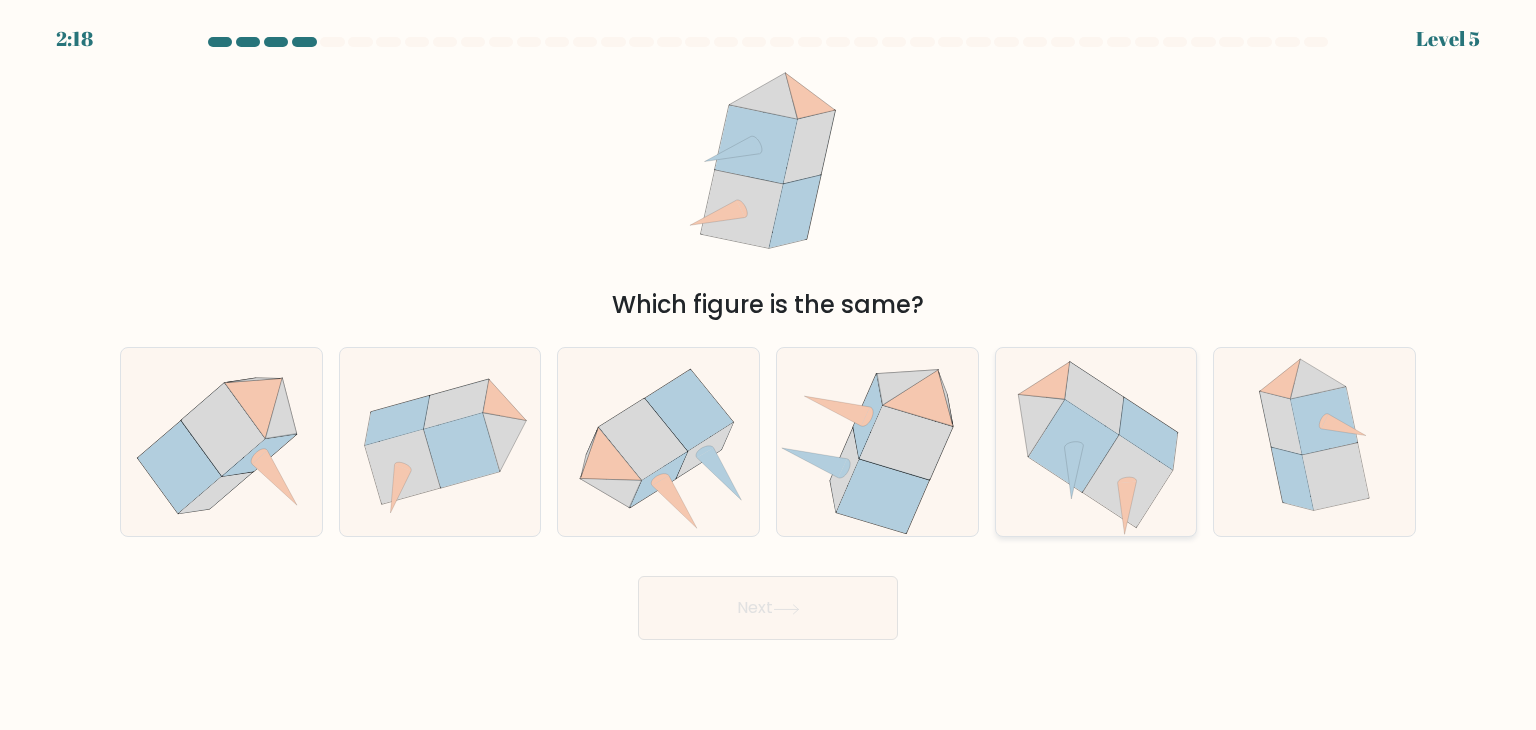 click at bounding box center [1073, 445] 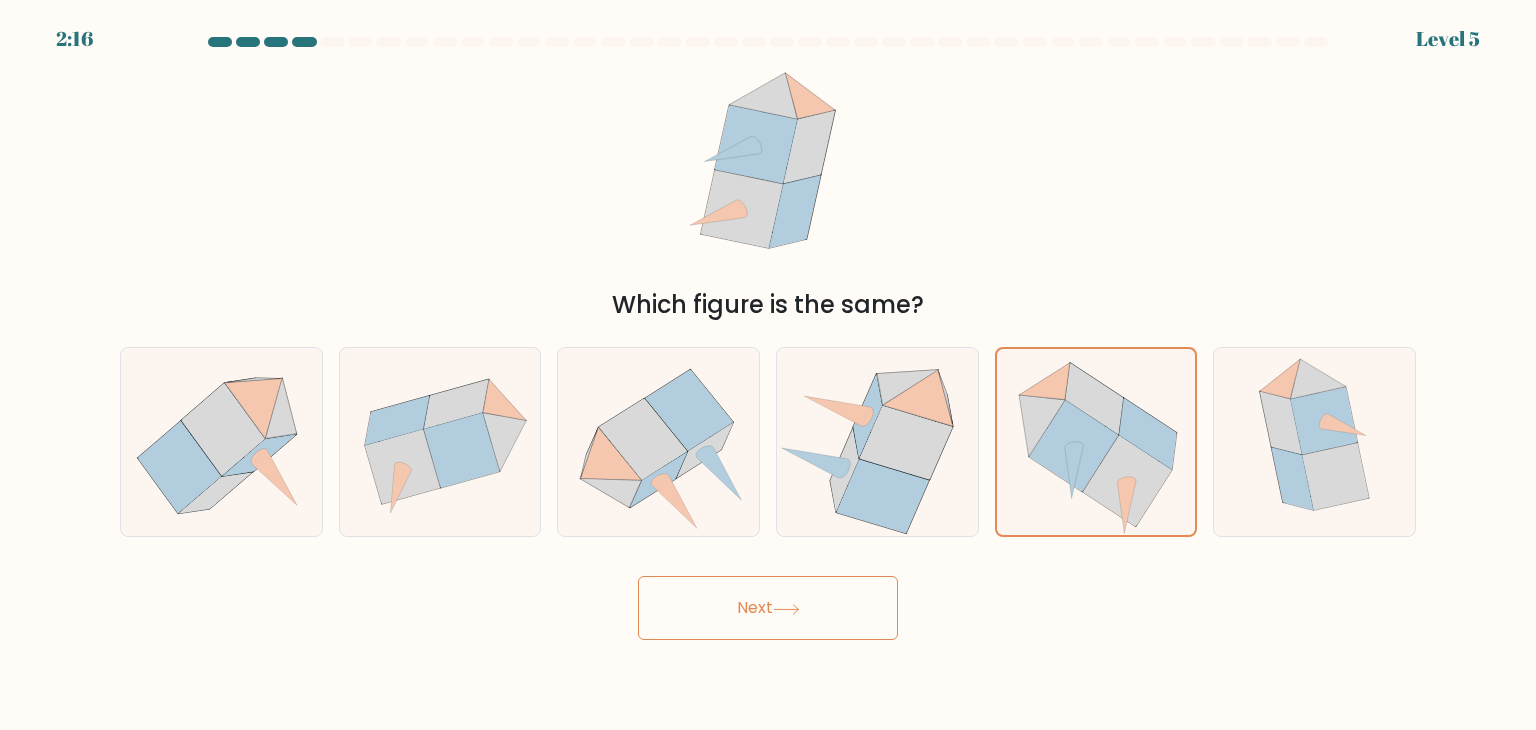 click on "Next" at bounding box center (768, 608) 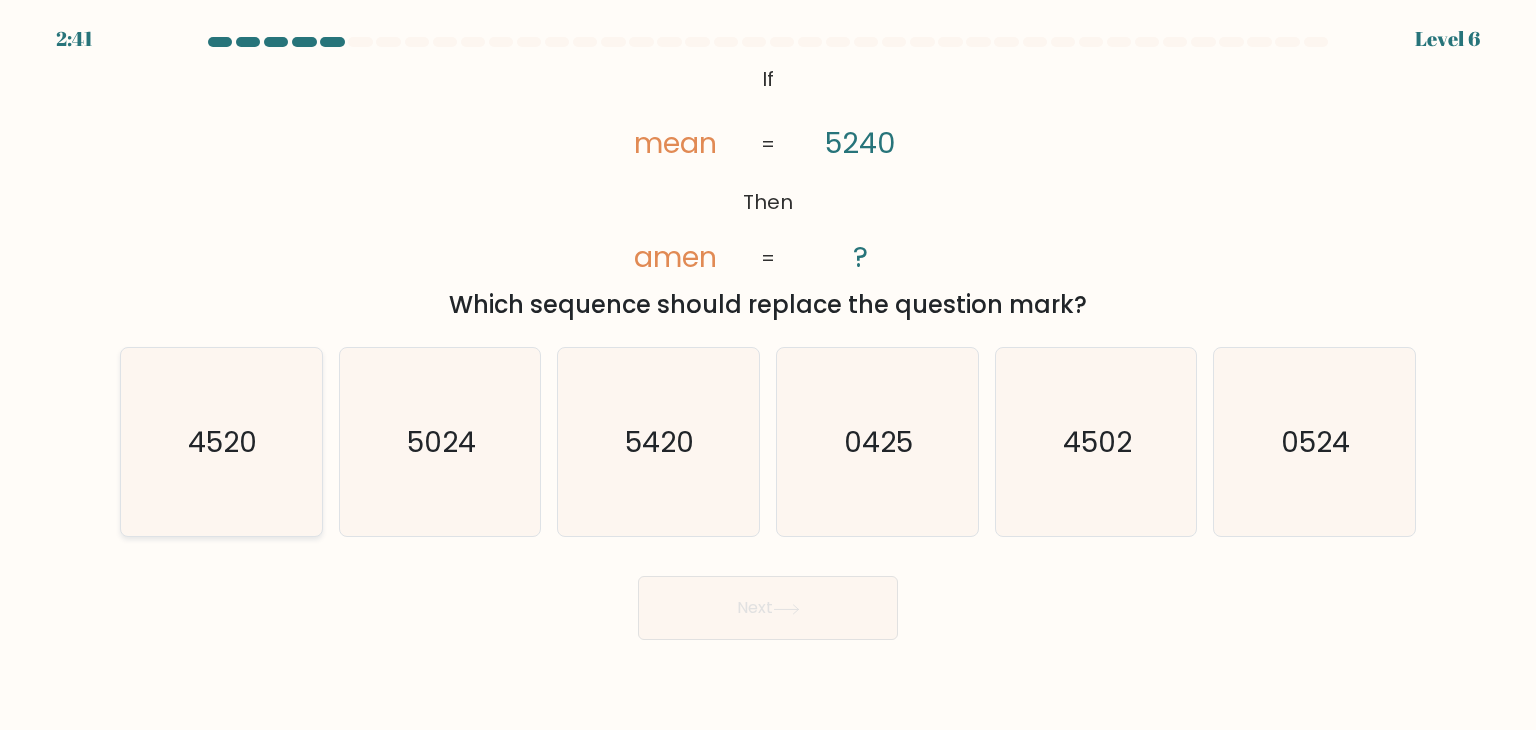 click on "4520" at bounding box center [221, 442] 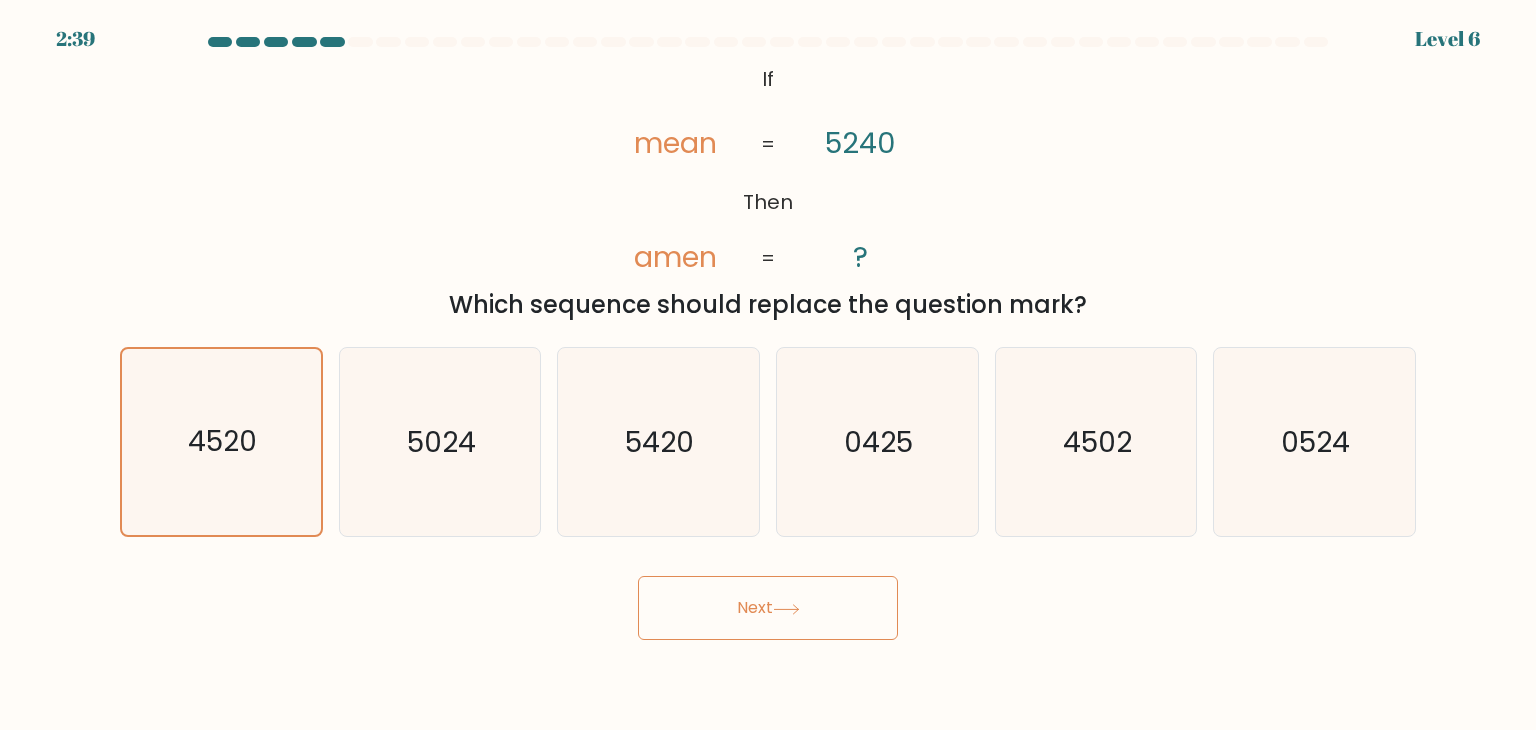 click on "Next" at bounding box center [768, 608] 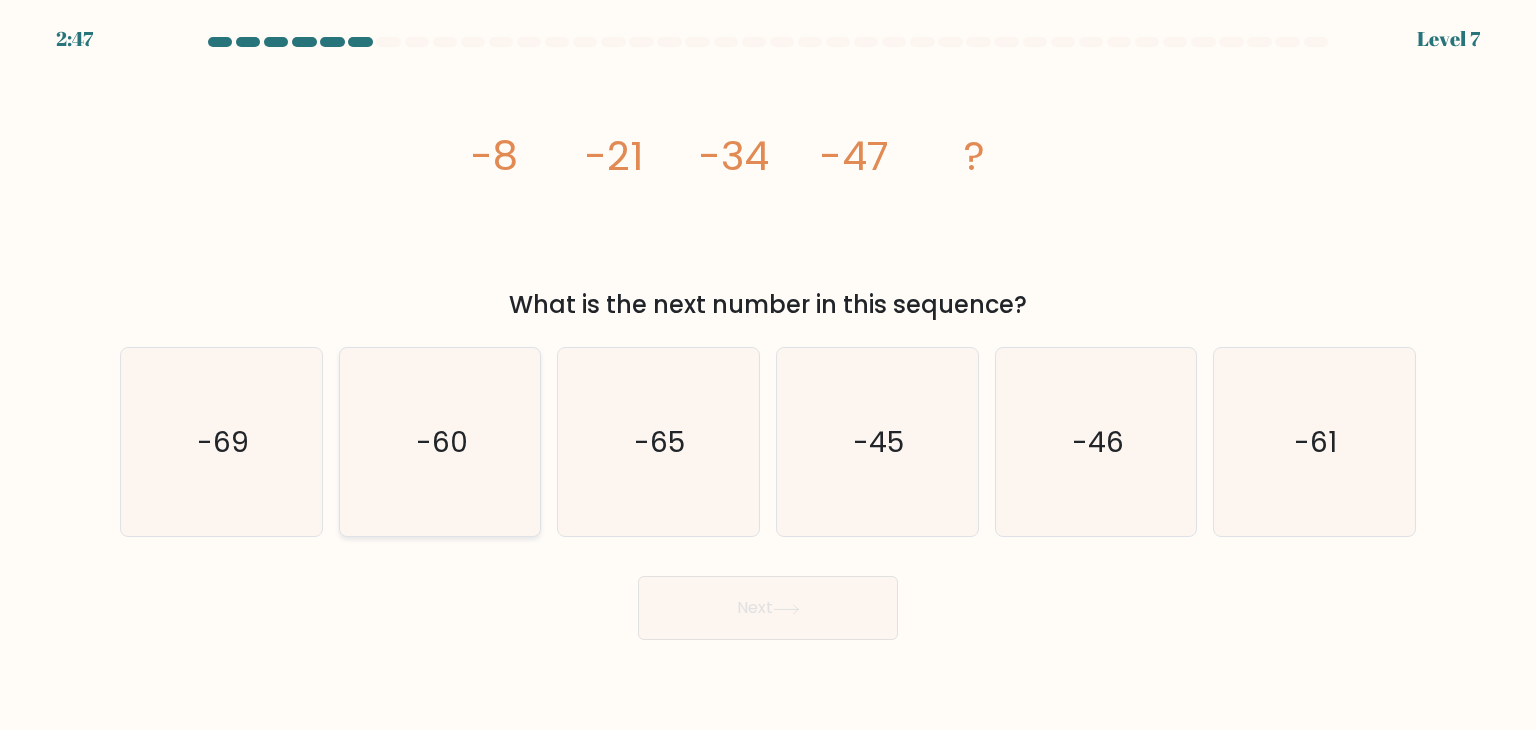 click on "-60" at bounding box center [440, 442] 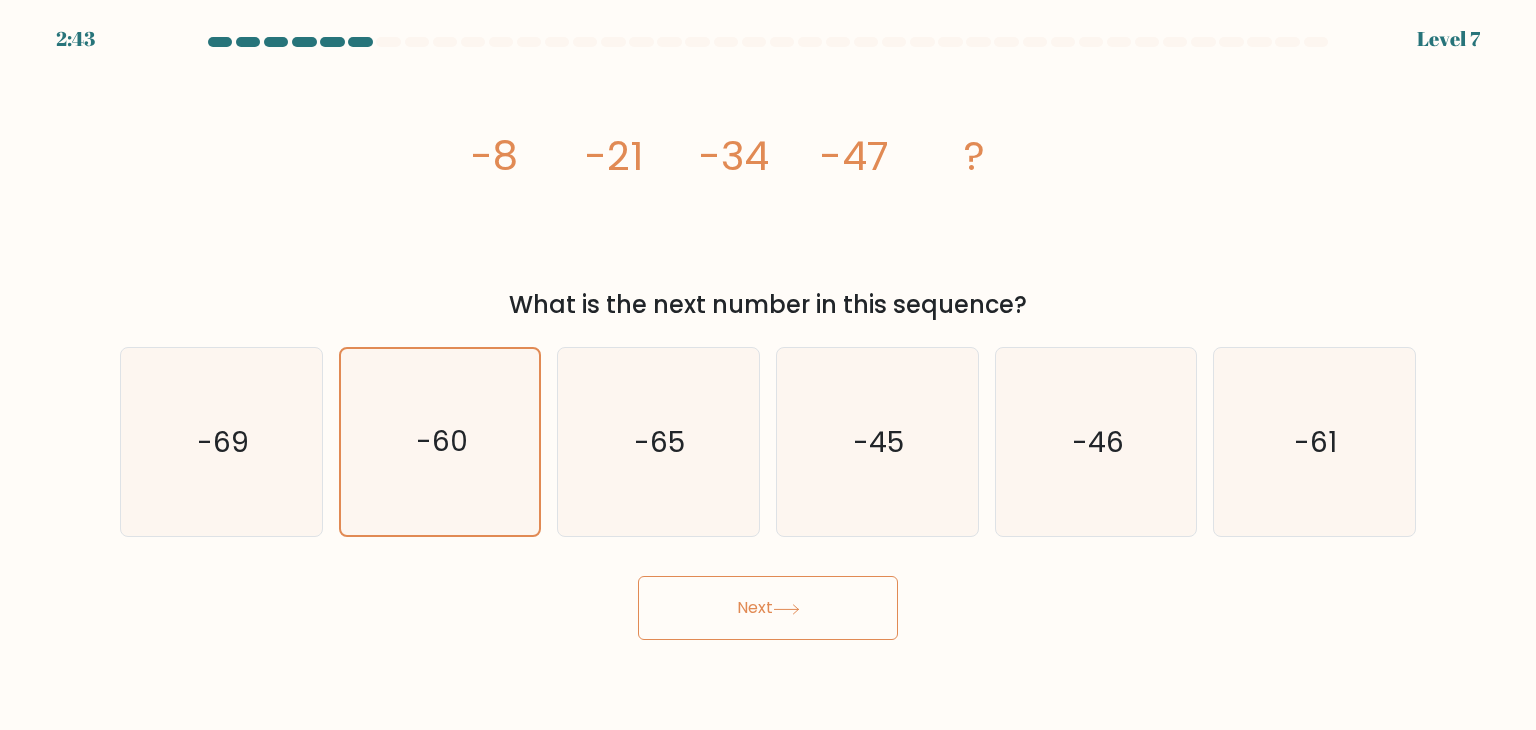 click on "Next" at bounding box center (768, 608) 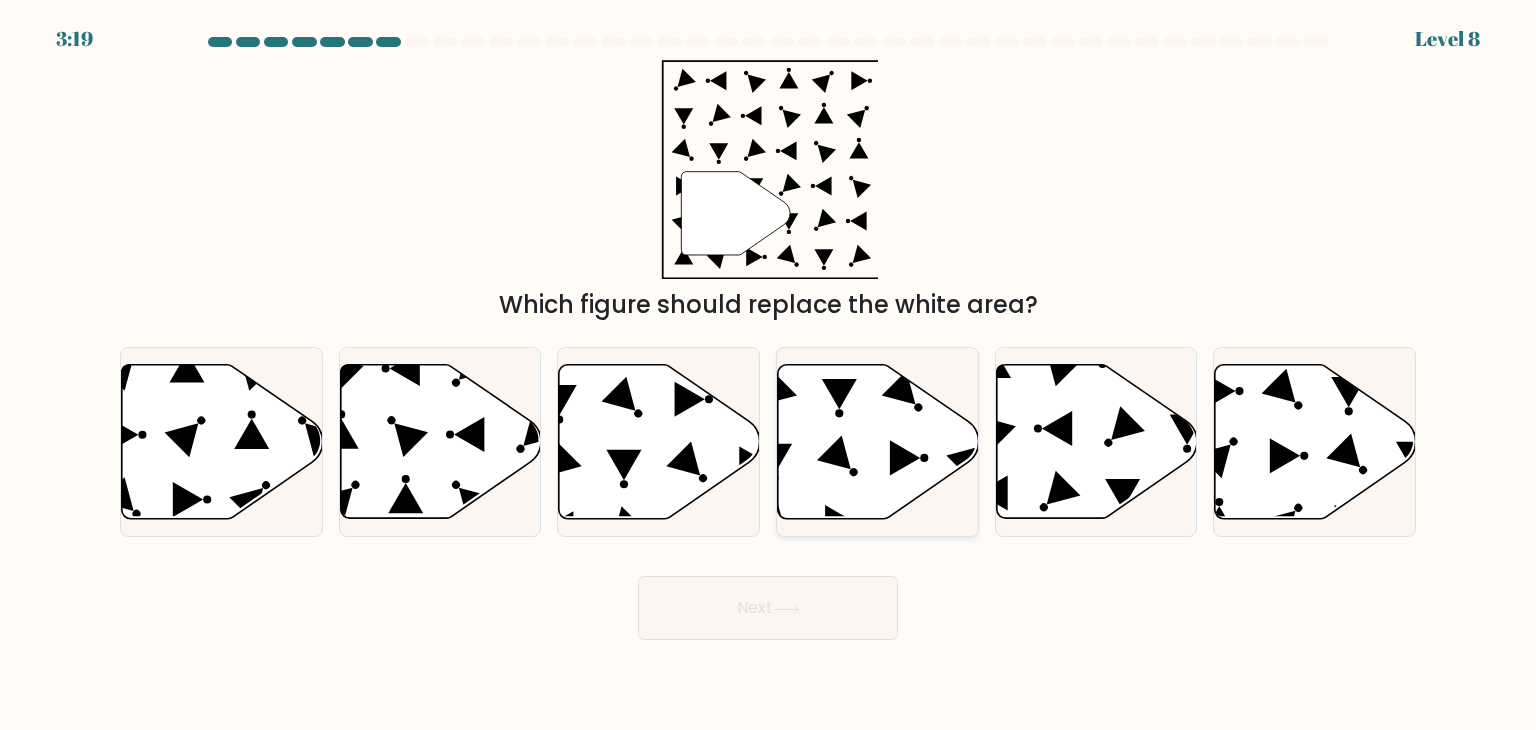 click at bounding box center (878, 442) 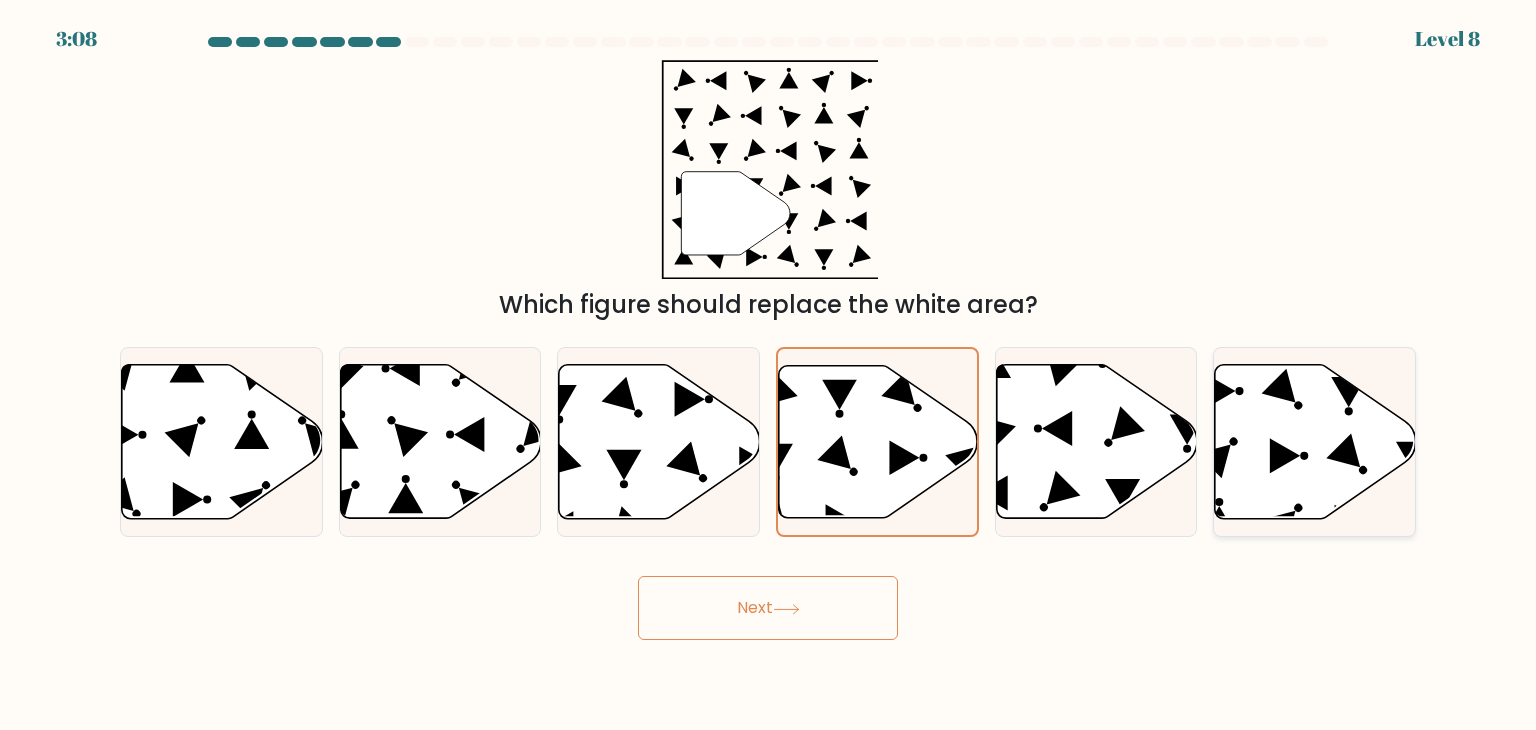click at bounding box center [1315, 442] 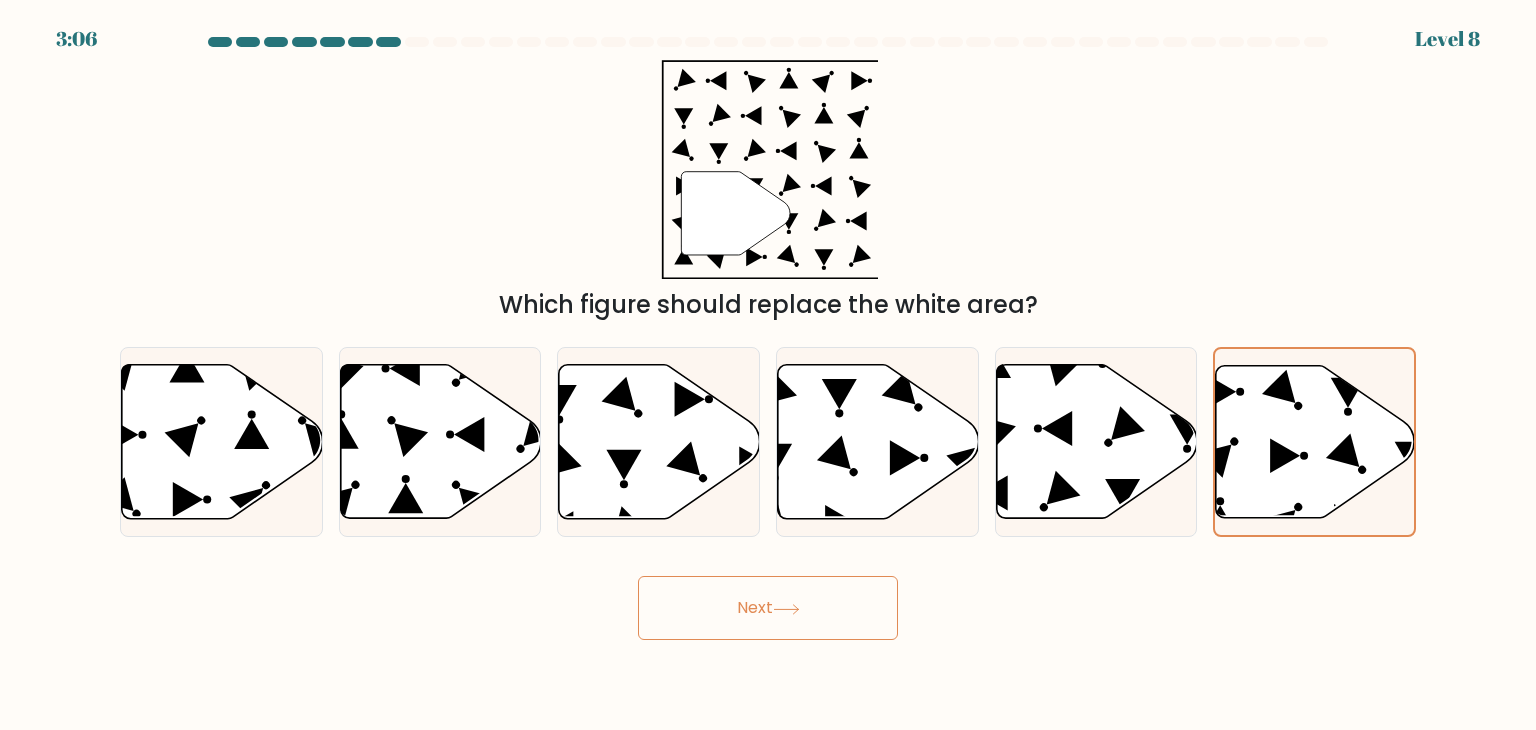 click on "Next" at bounding box center [768, 608] 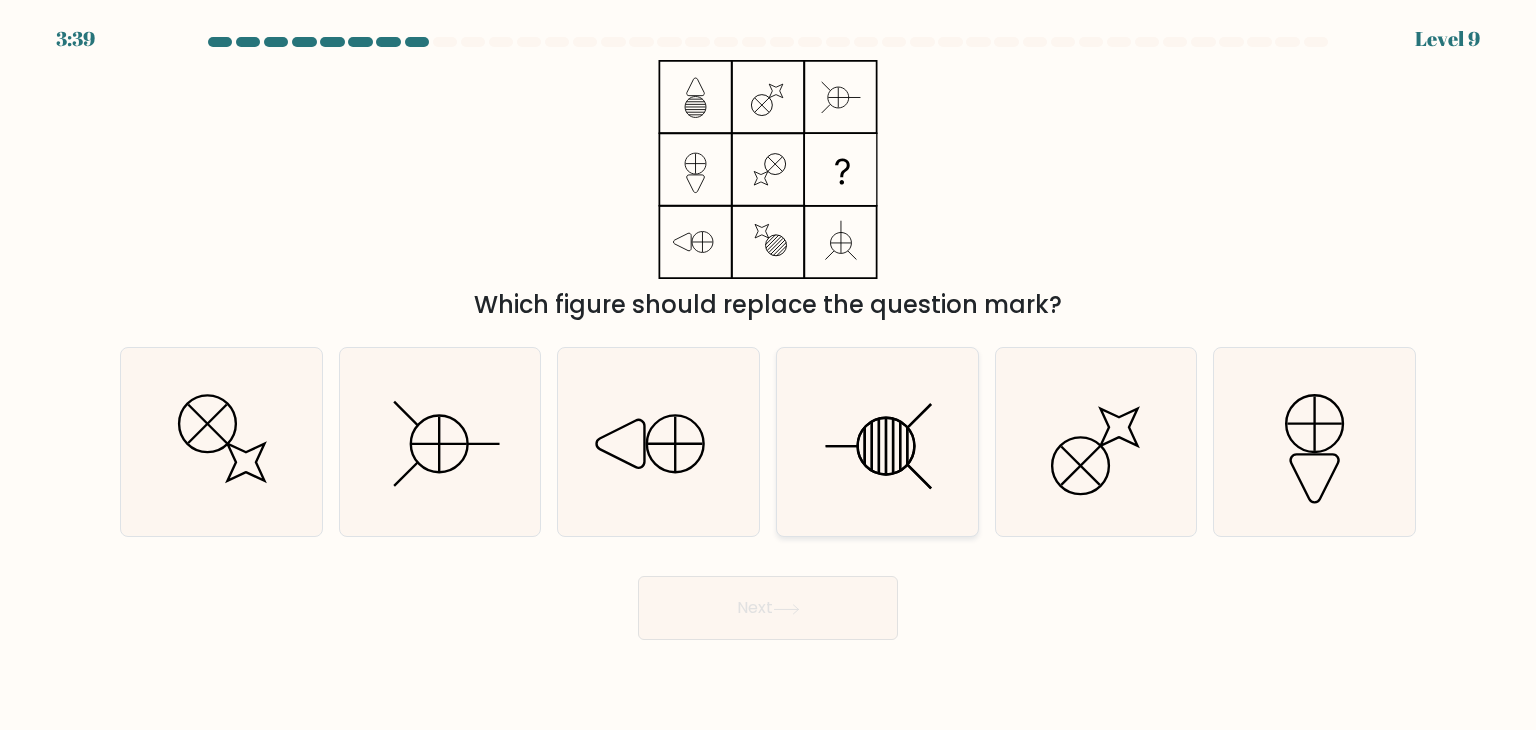 click at bounding box center (877, 442) 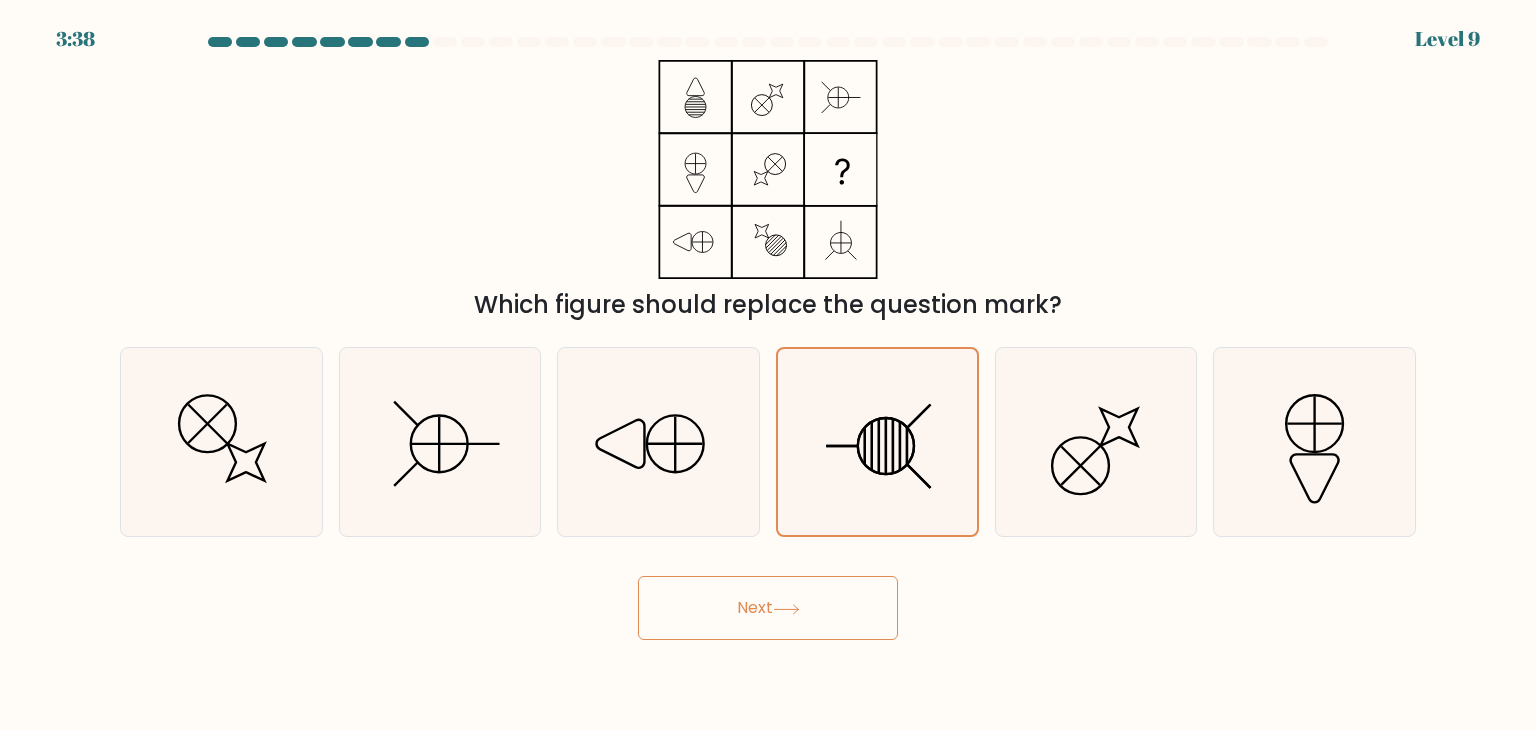 click on "Next" at bounding box center [768, 608] 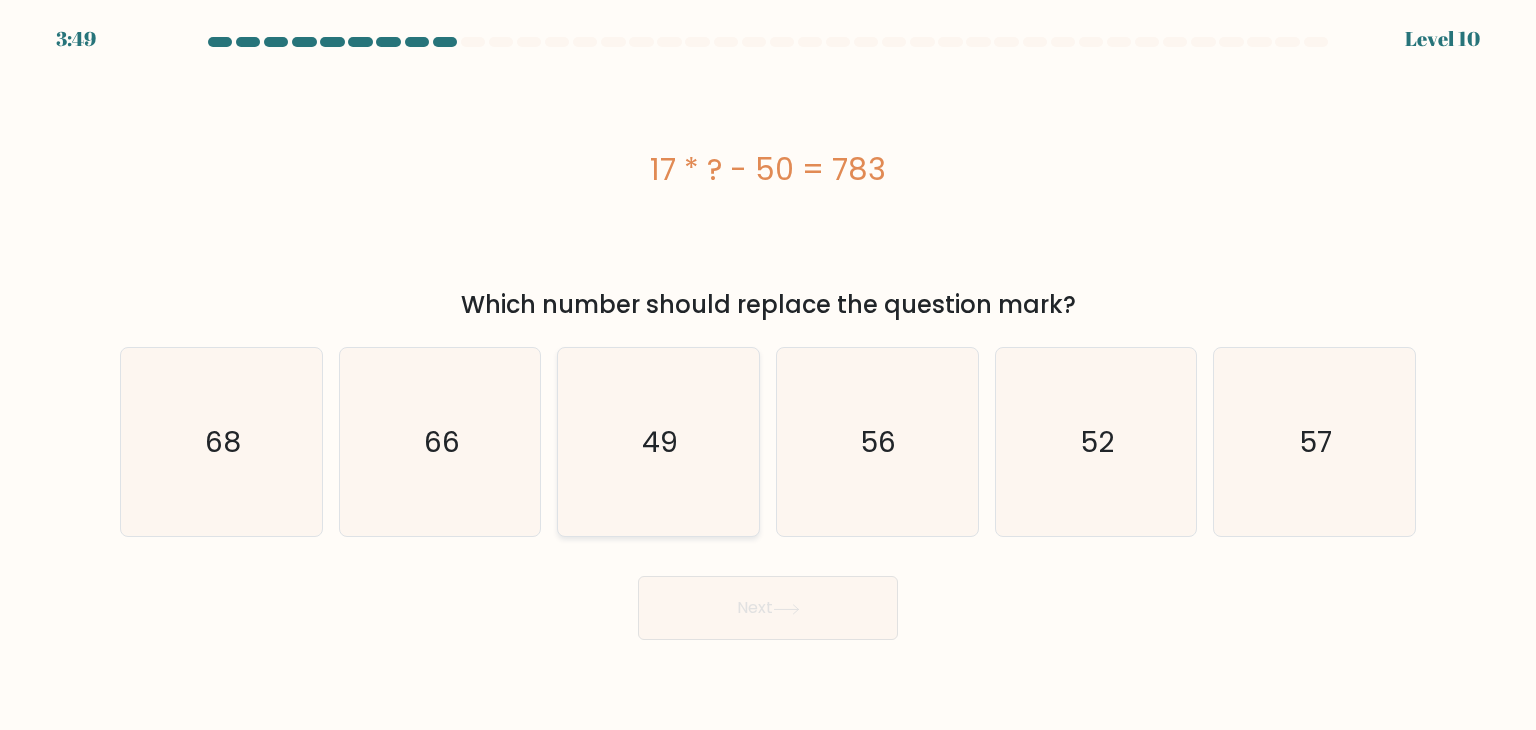click on "49" at bounding box center (658, 442) 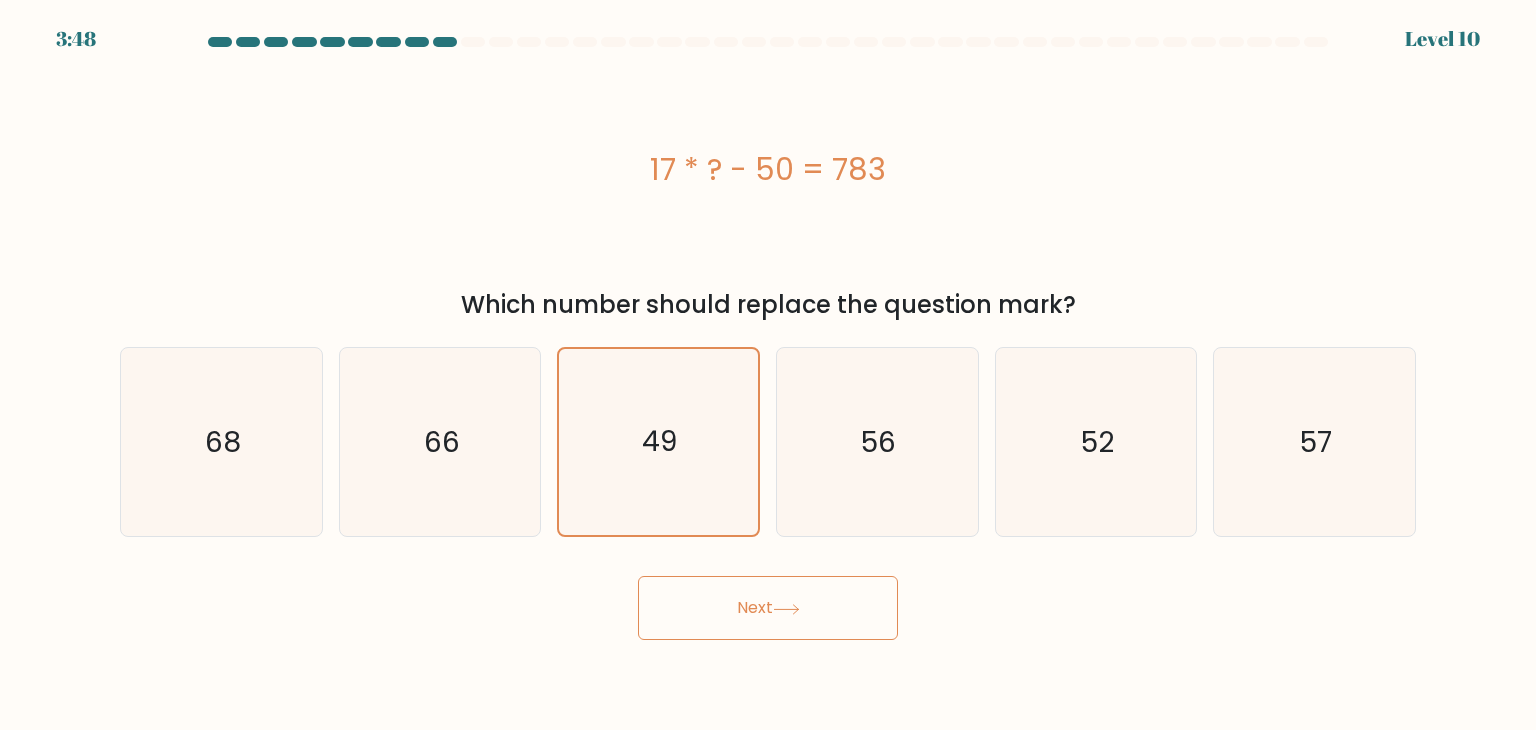 click on "Next" at bounding box center (768, 608) 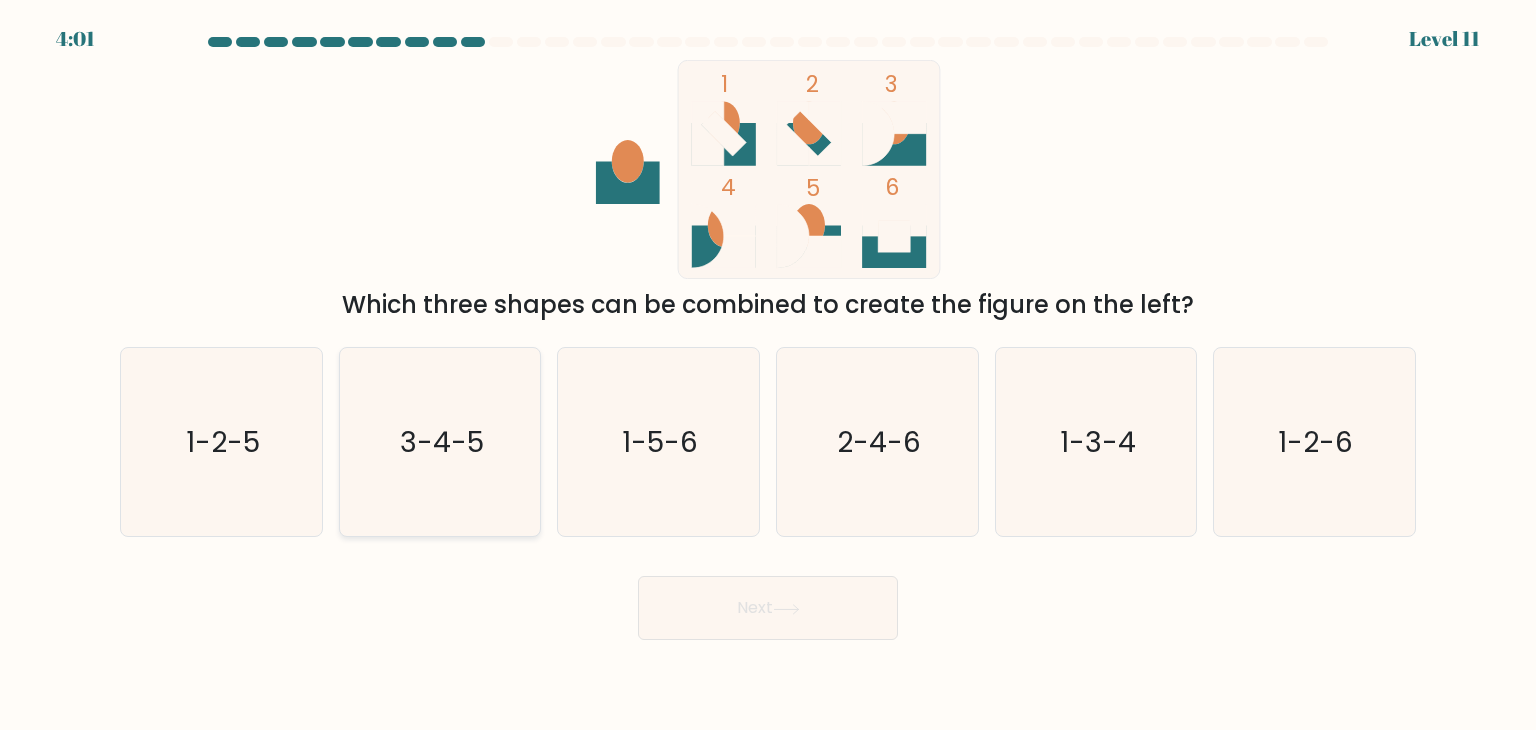 click on "3-4-5" at bounding box center [442, 442] 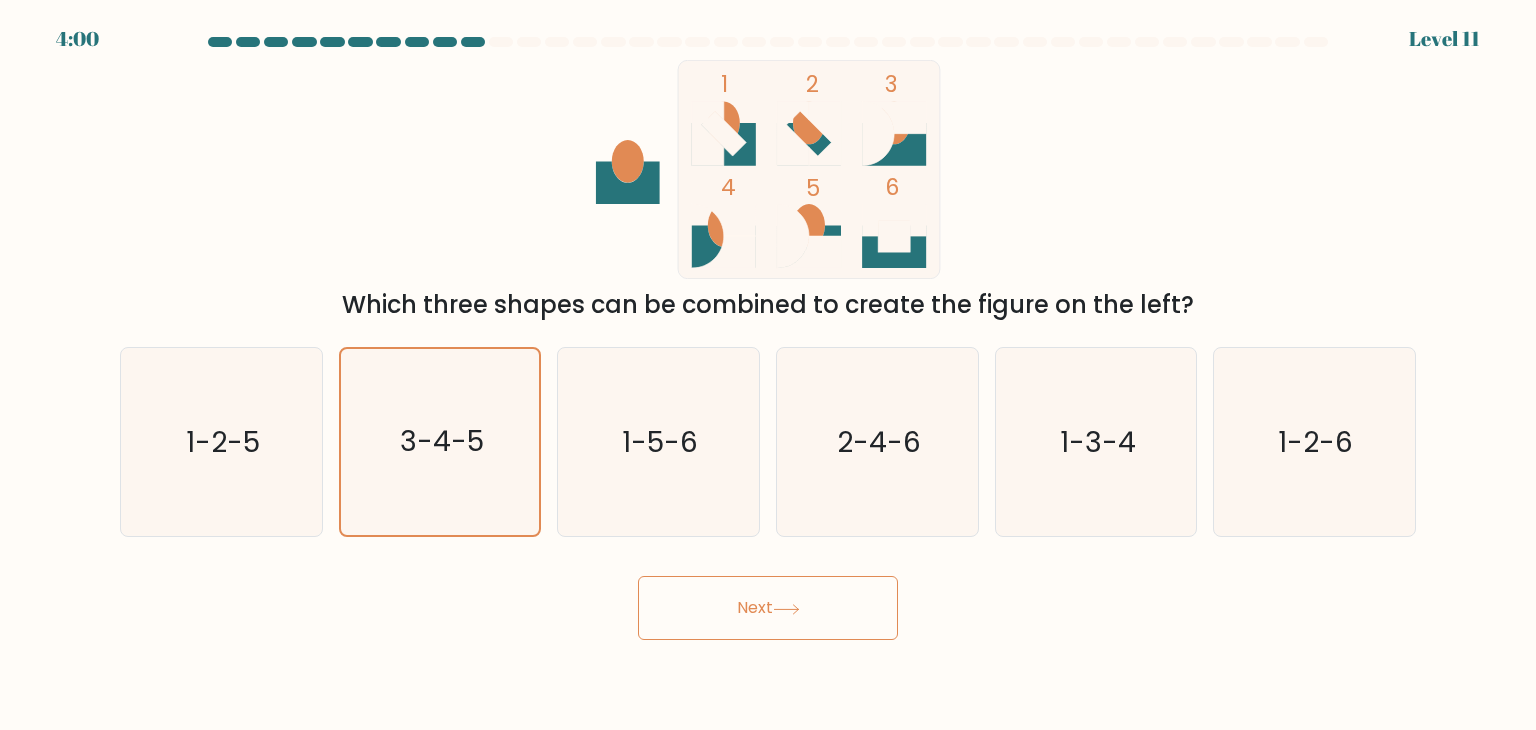 click on "Next" at bounding box center [768, 608] 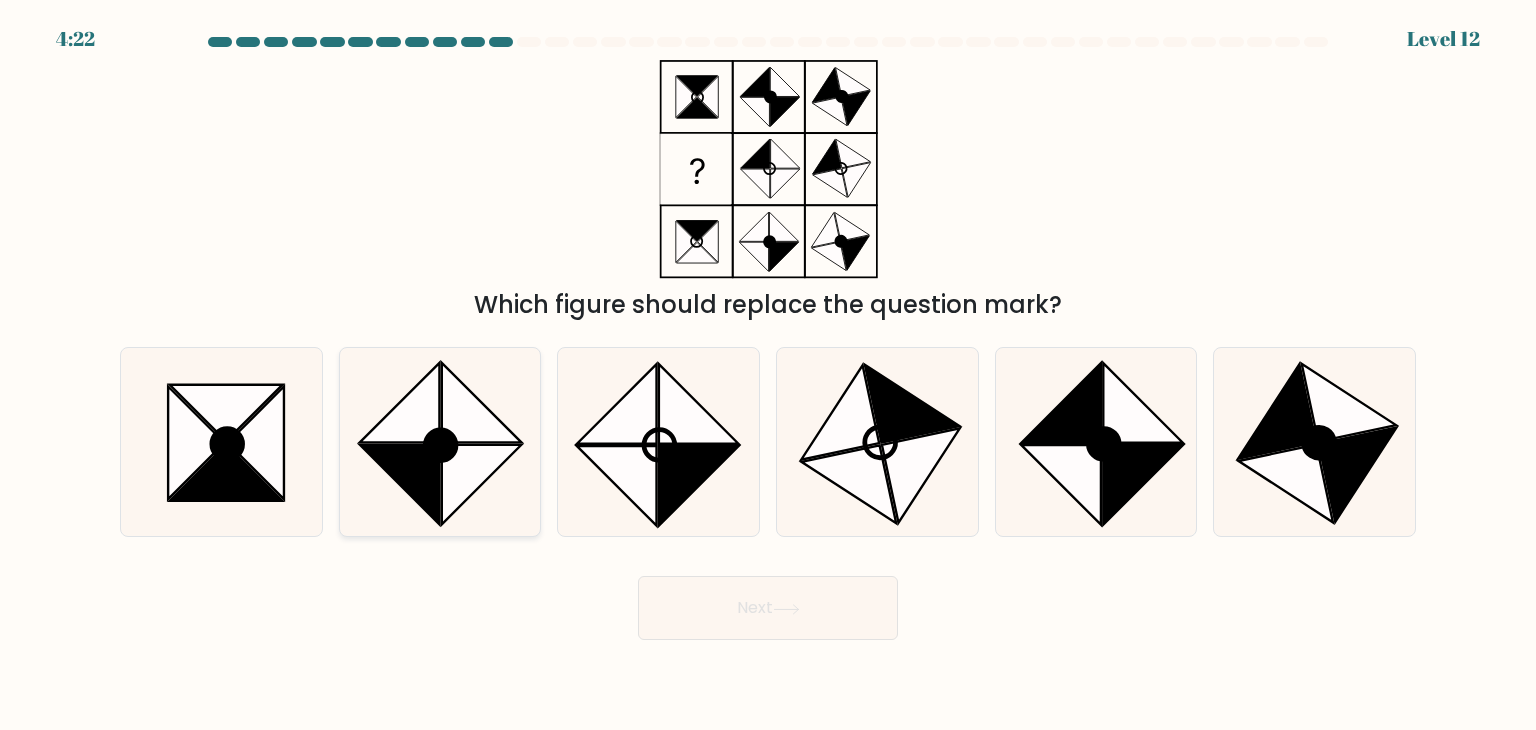 click at bounding box center [482, 485] 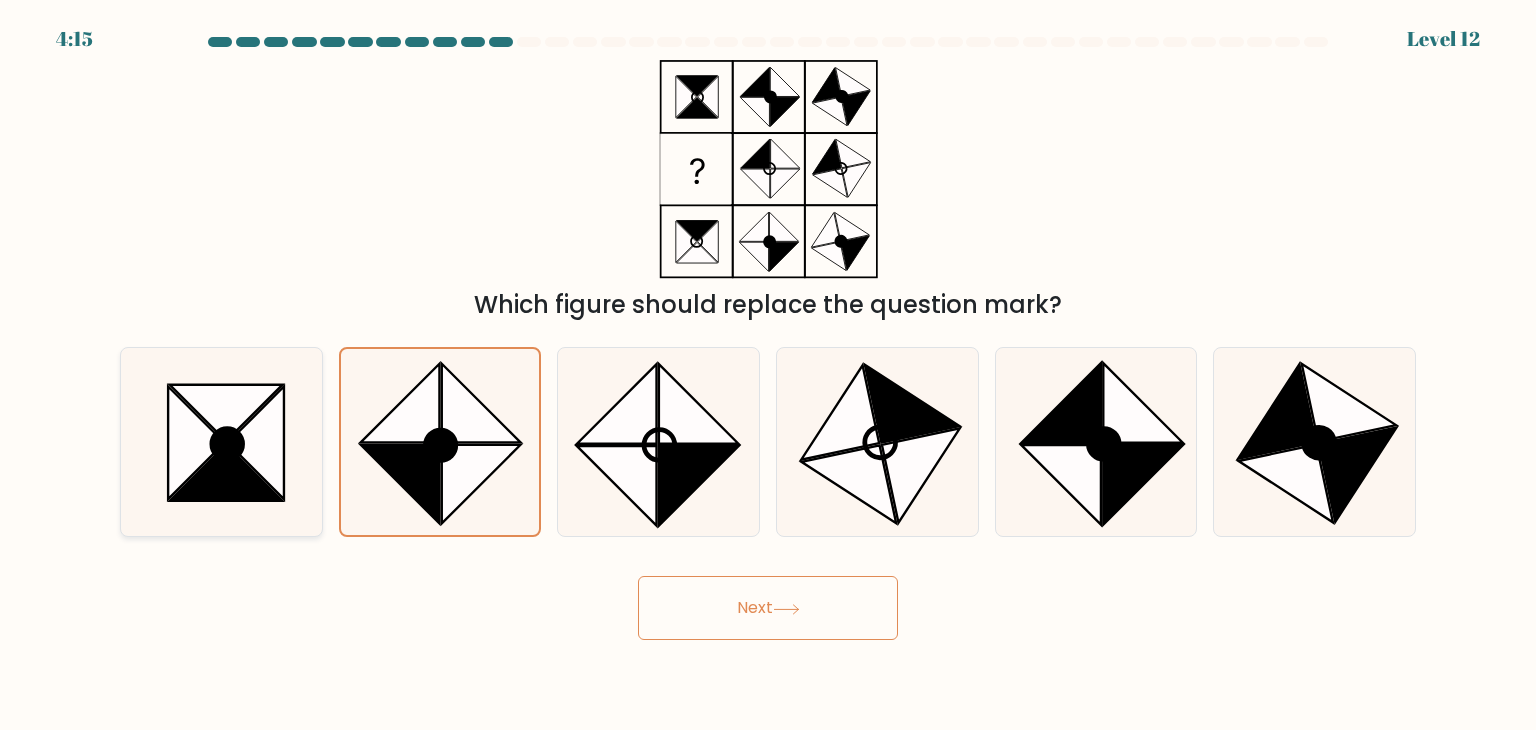 click at bounding box center (256, 443) 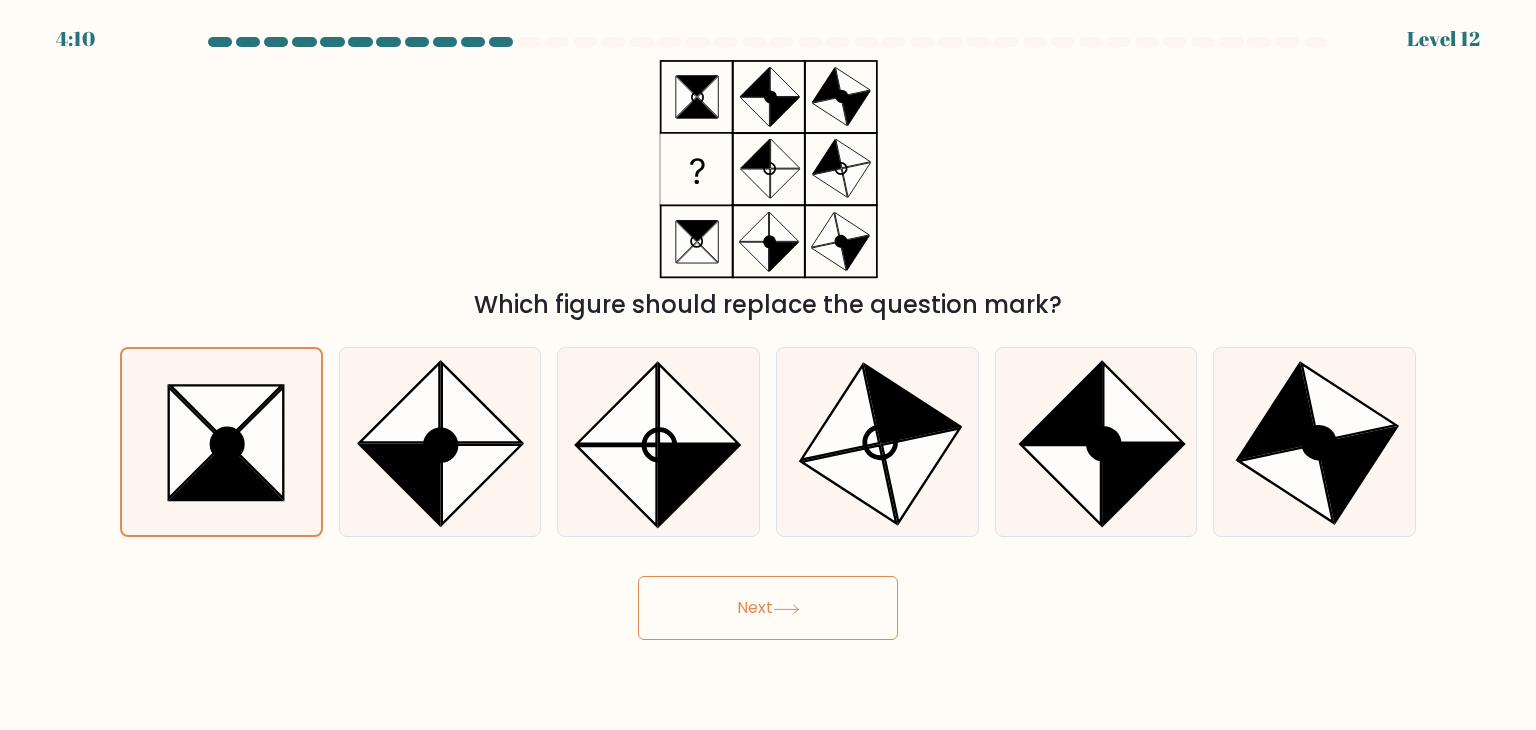 click on "Next" at bounding box center [768, 608] 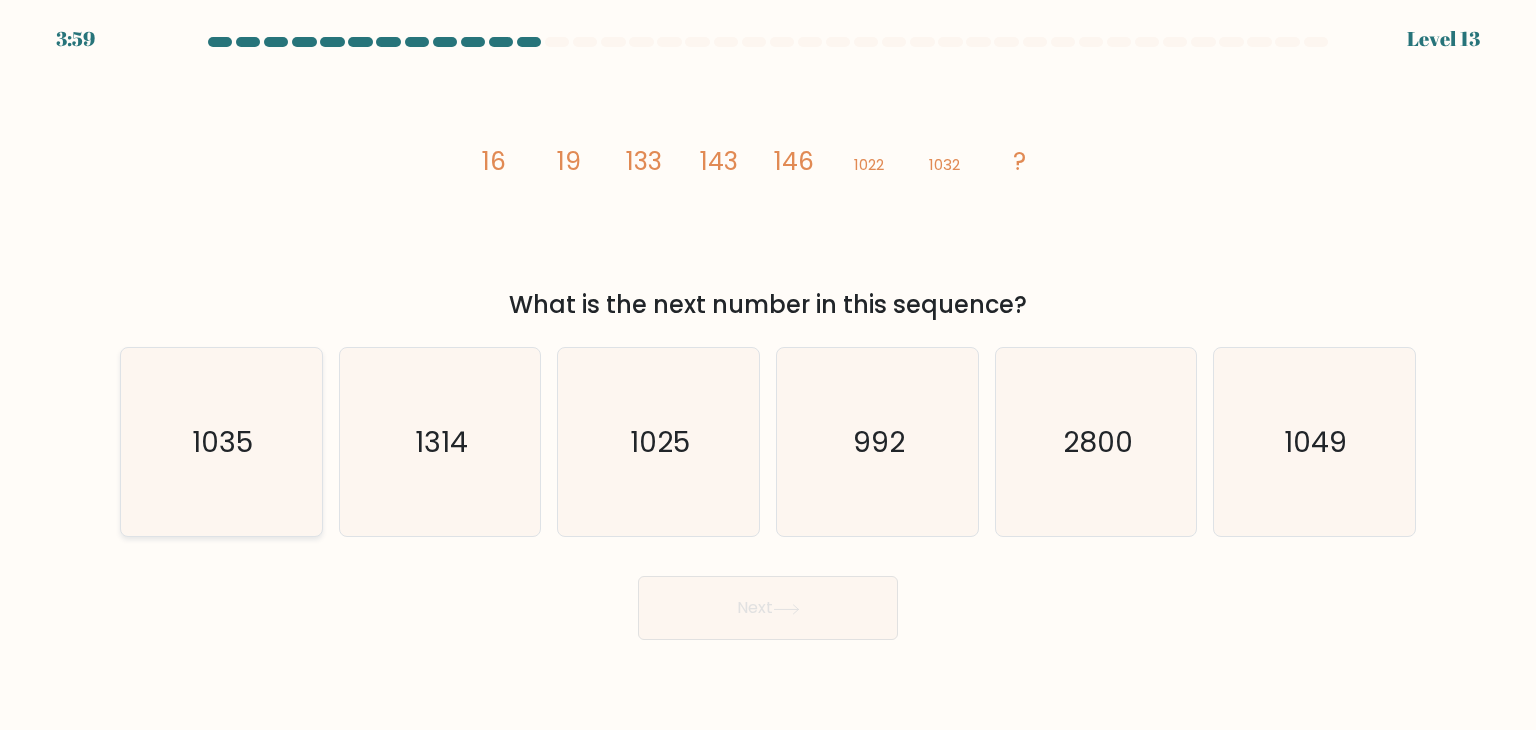 click on "1035" at bounding box center [221, 442] 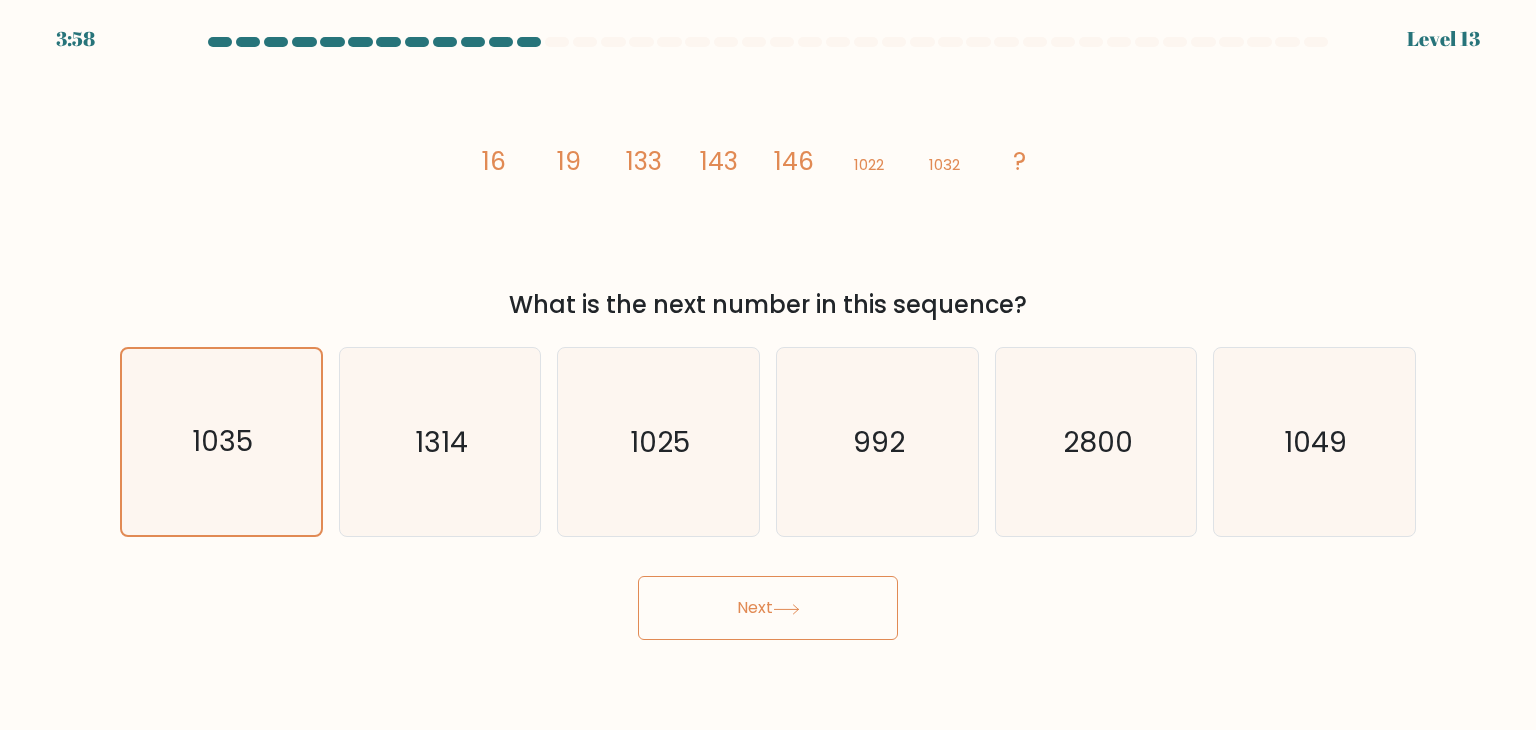 click on "Next" at bounding box center (768, 608) 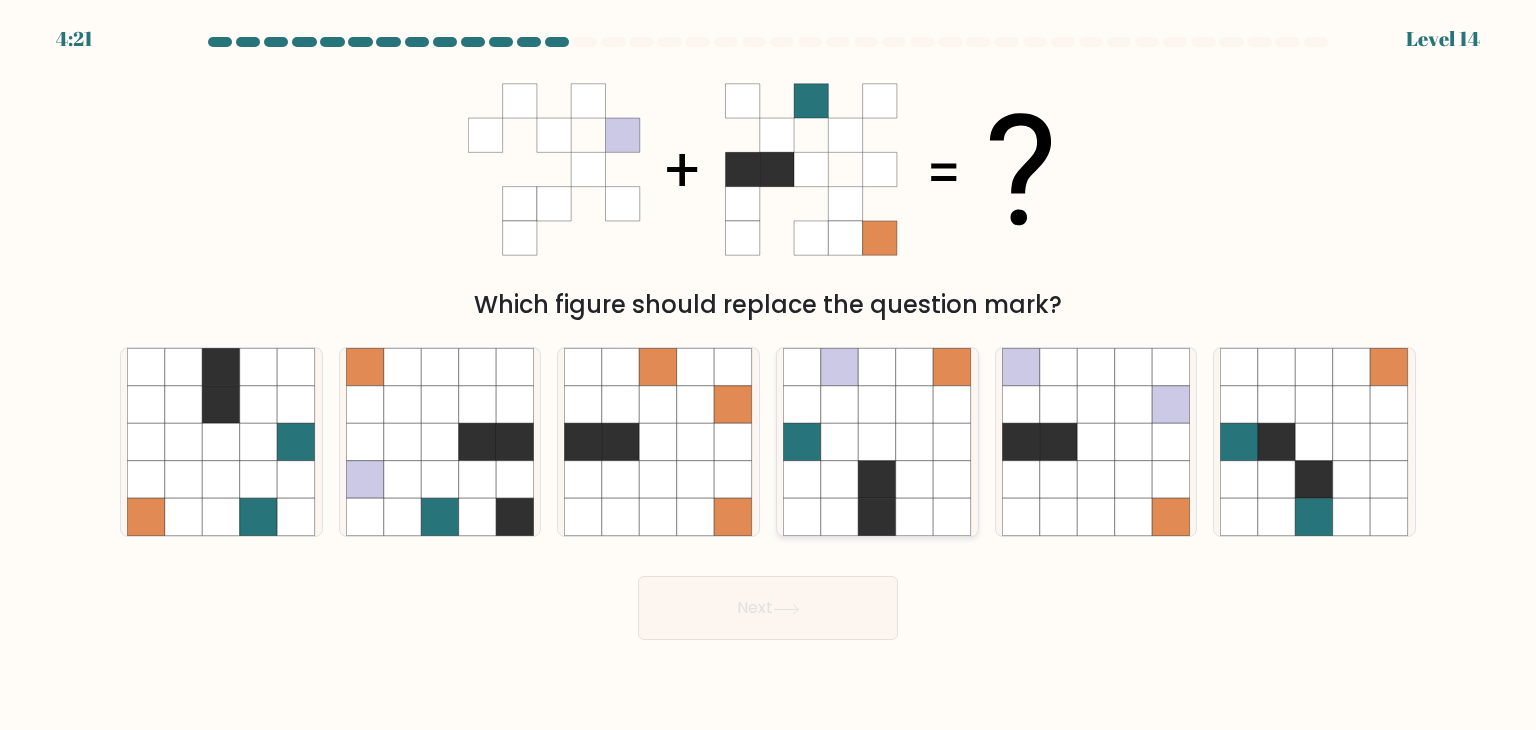 click at bounding box center (878, 442) 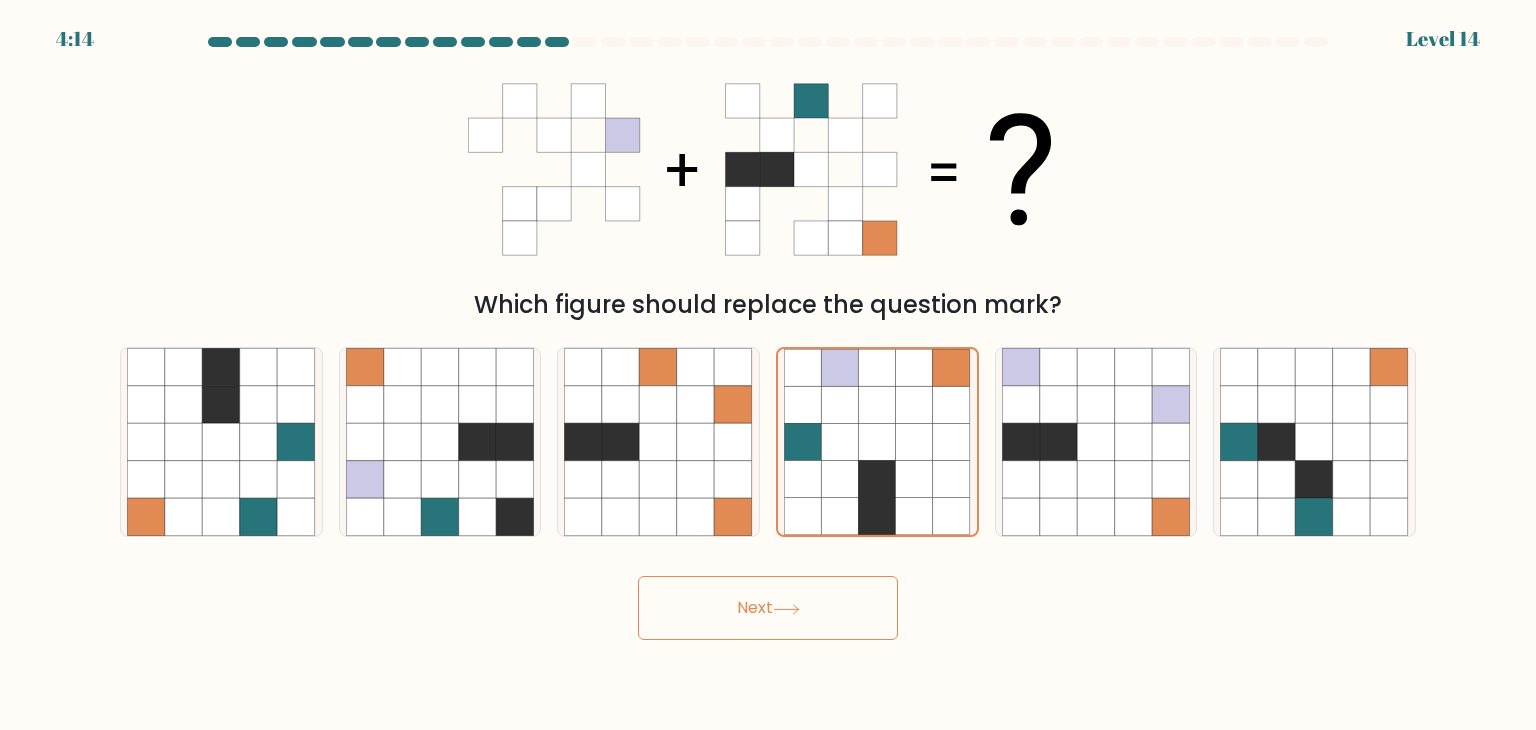 click on "Next" at bounding box center (768, 608) 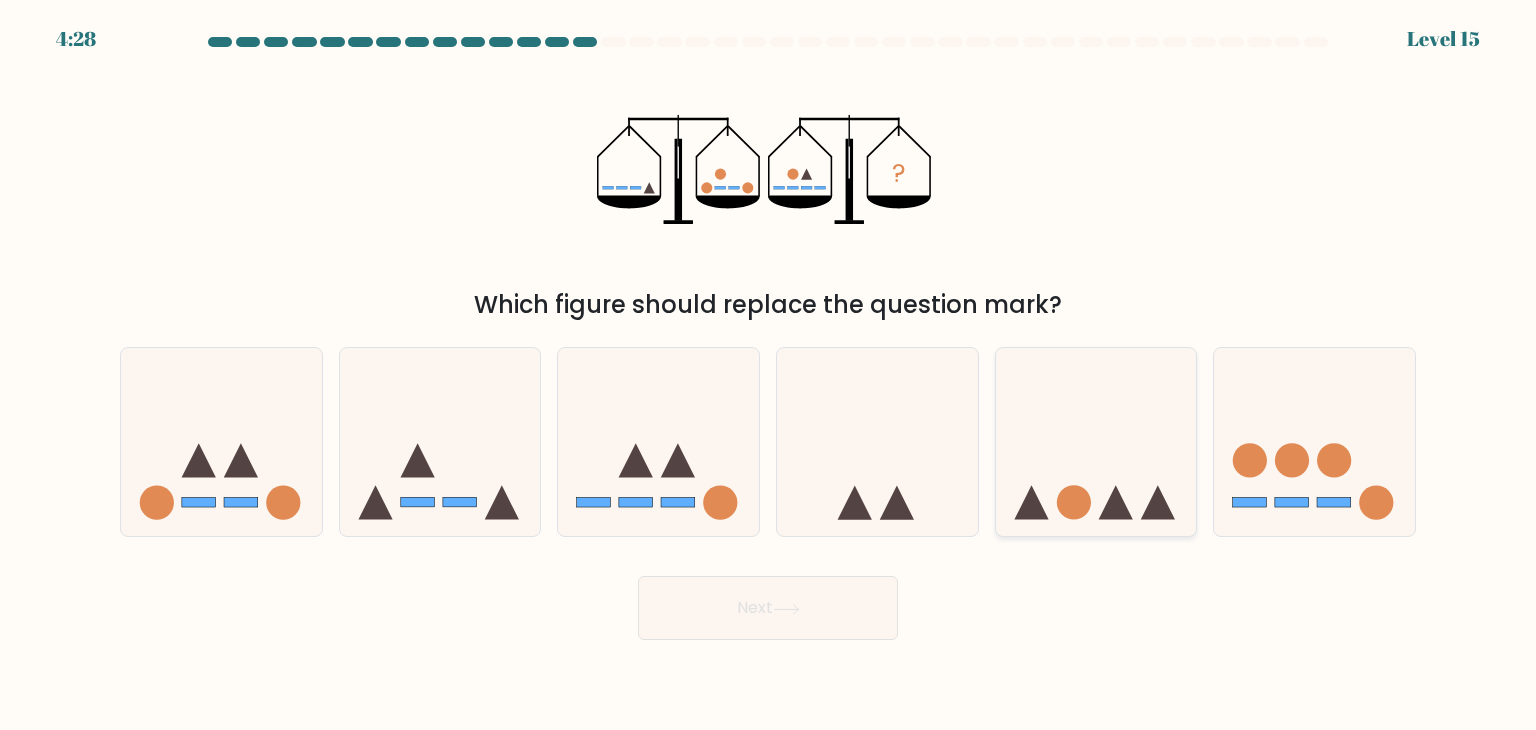 click at bounding box center [1096, 442] 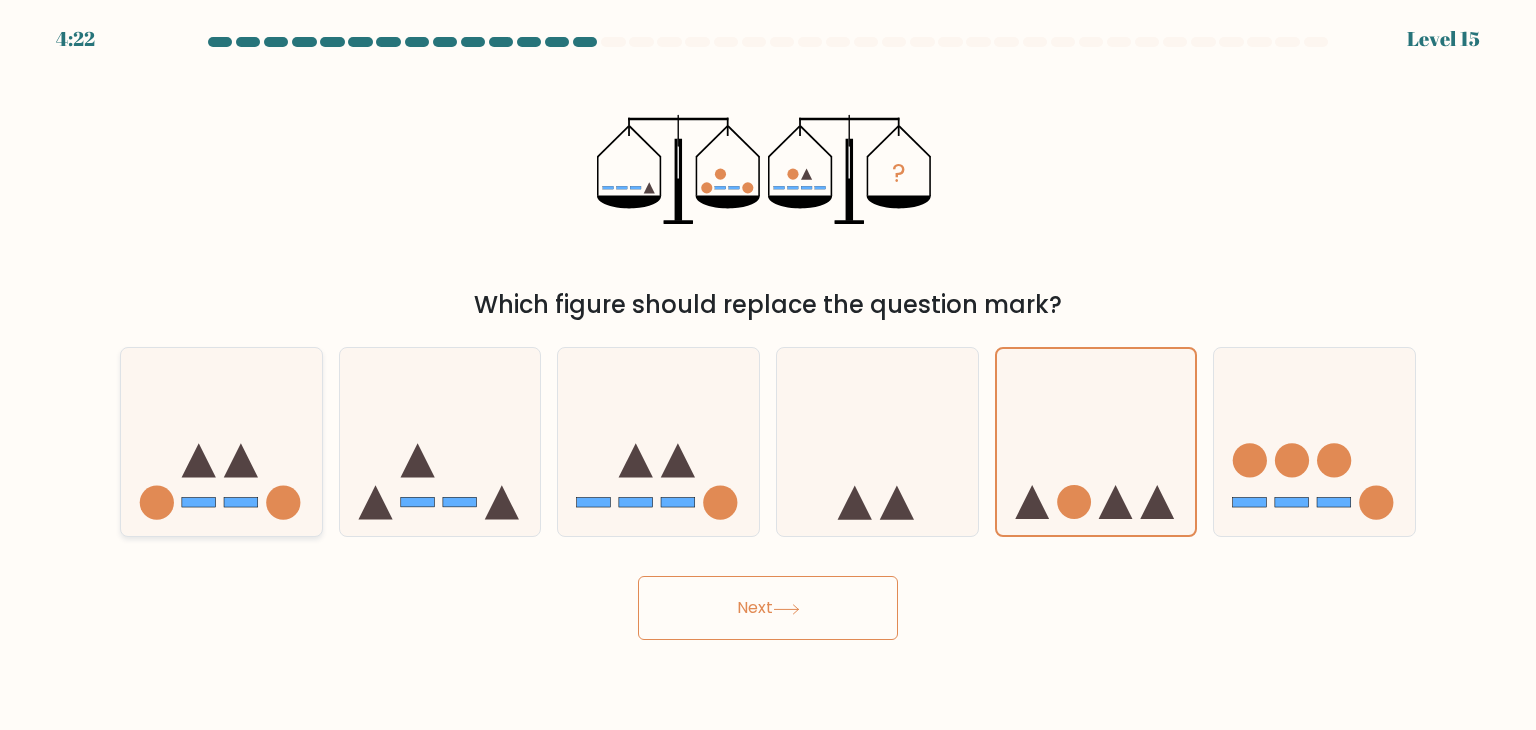 click at bounding box center [221, 442] 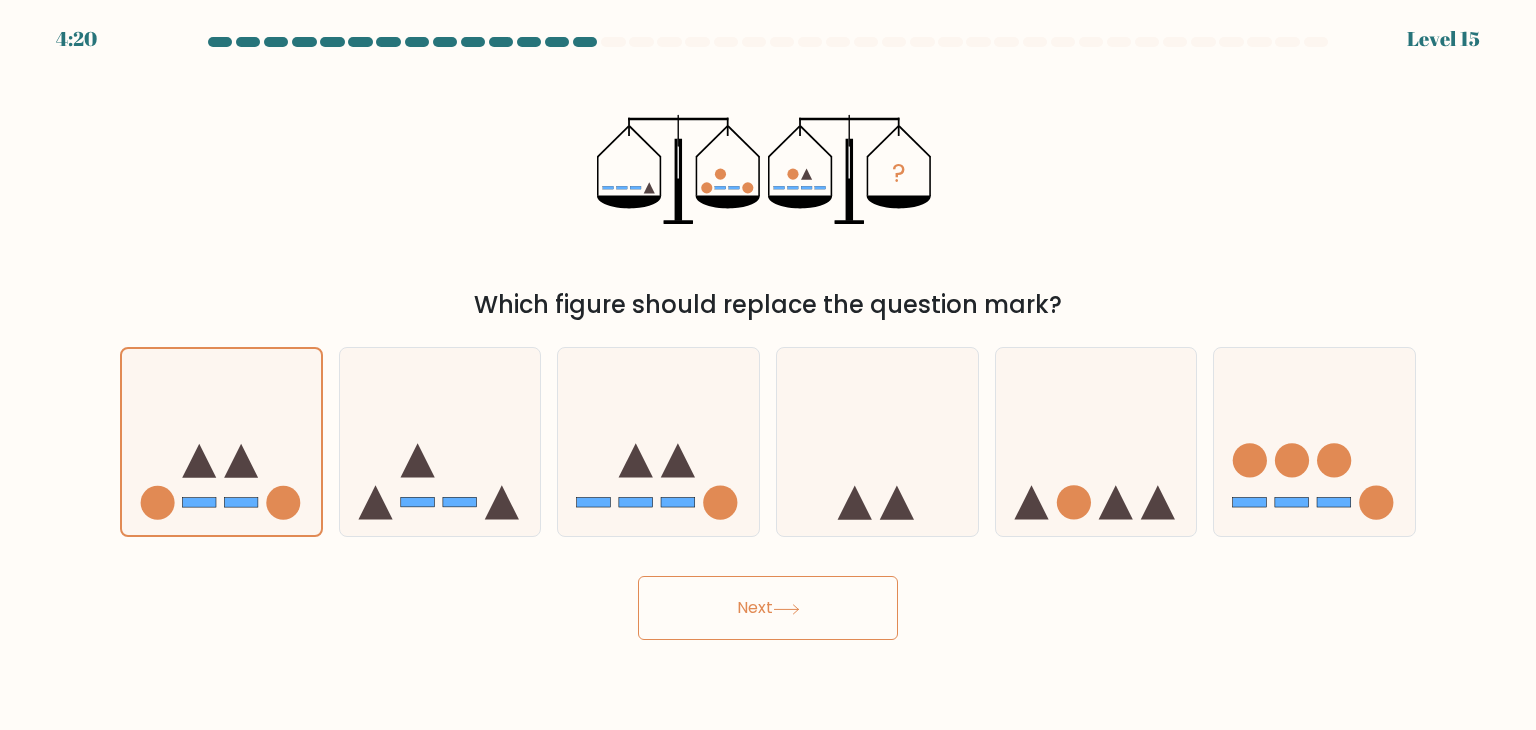 click on "Next" at bounding box center (768, 608) 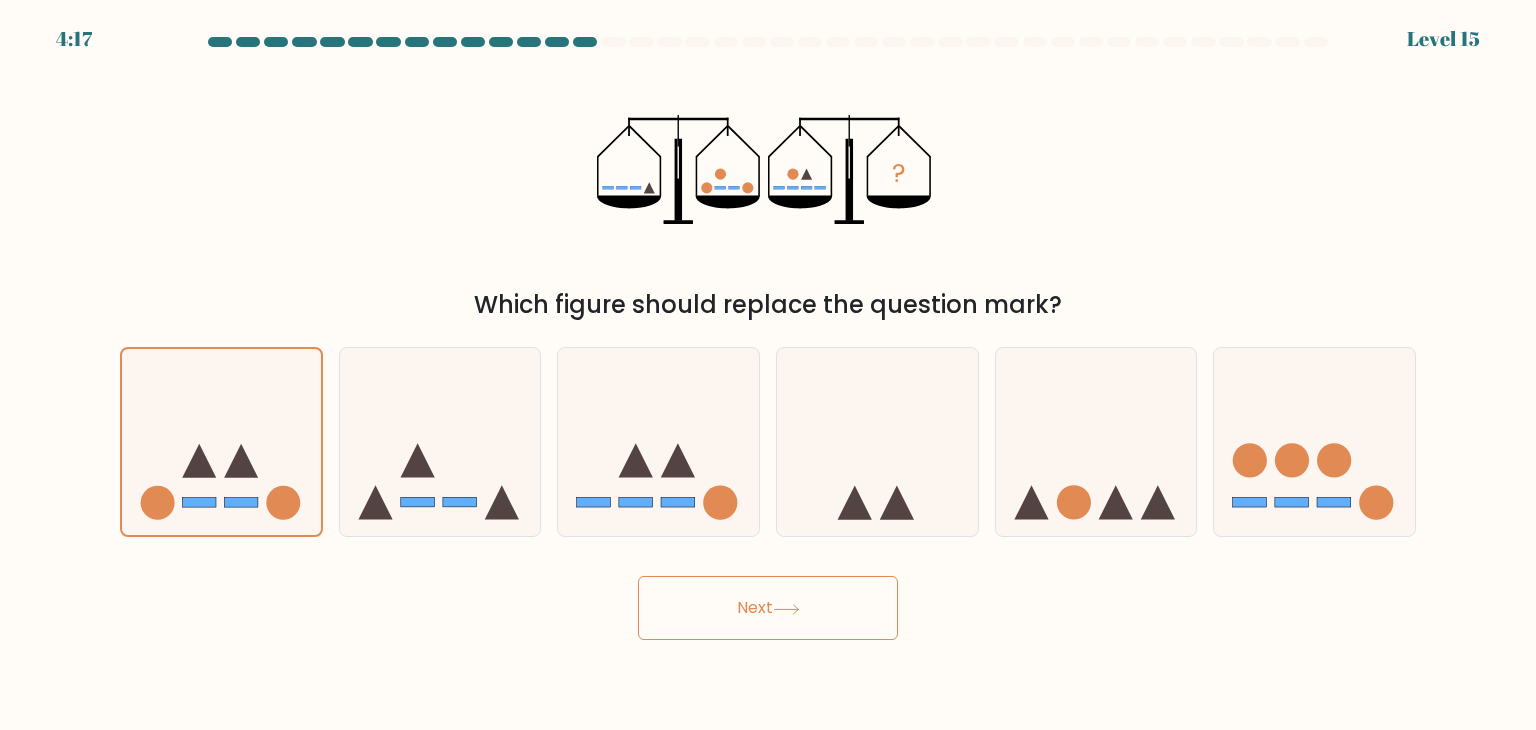 click on "Next" at bounding box center (768, 608) 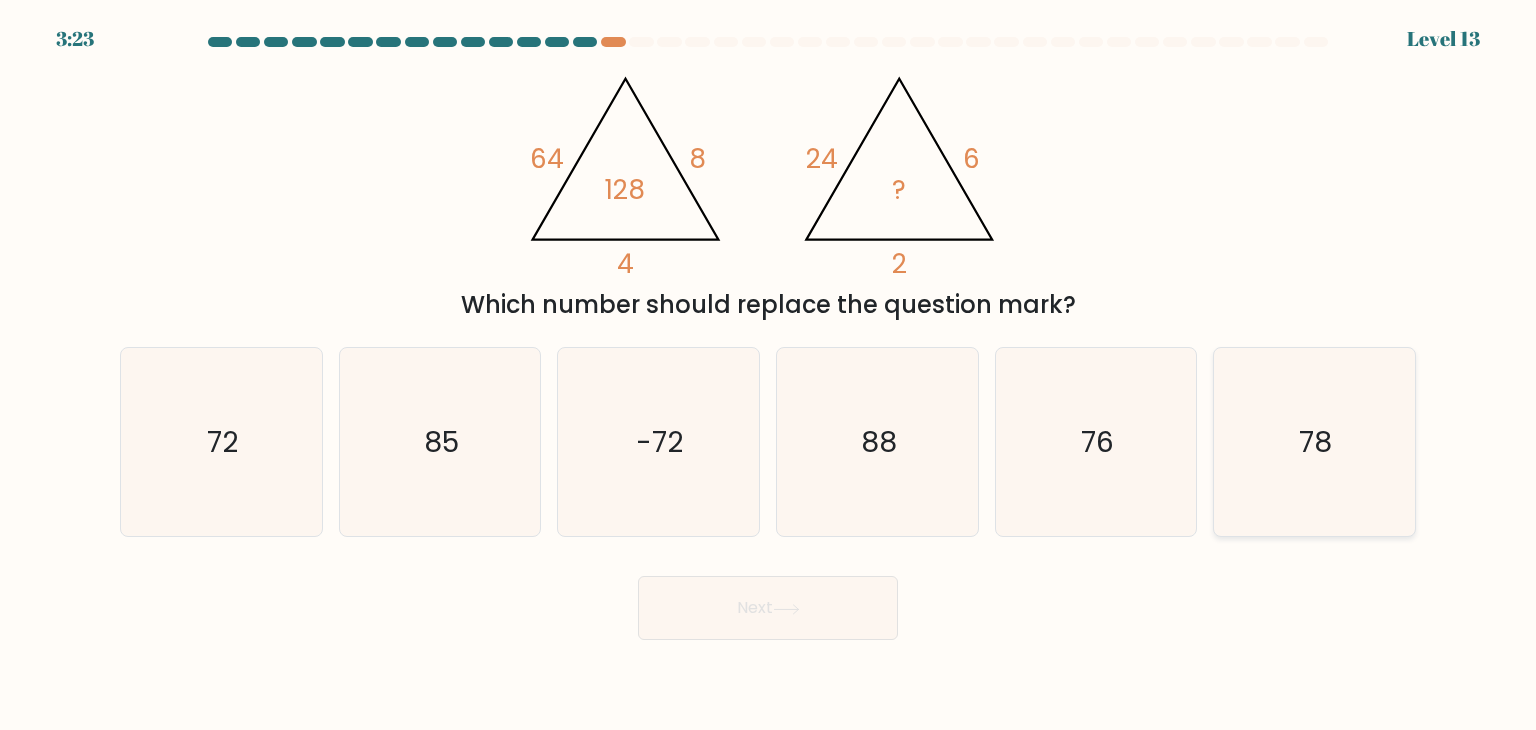 click on "78" at bounding box center [1314, 442] 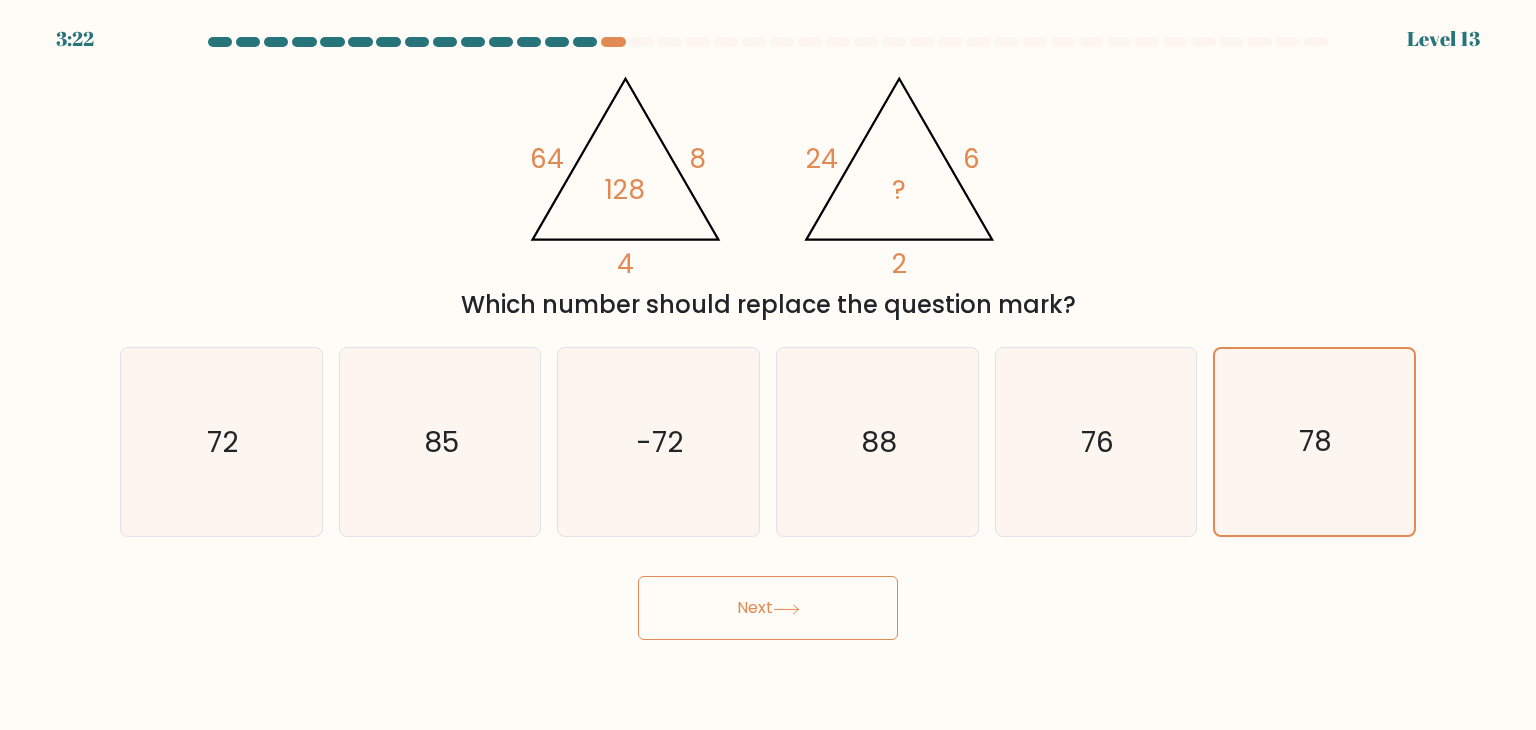 click on "Next" at bounding box center (768, 608) 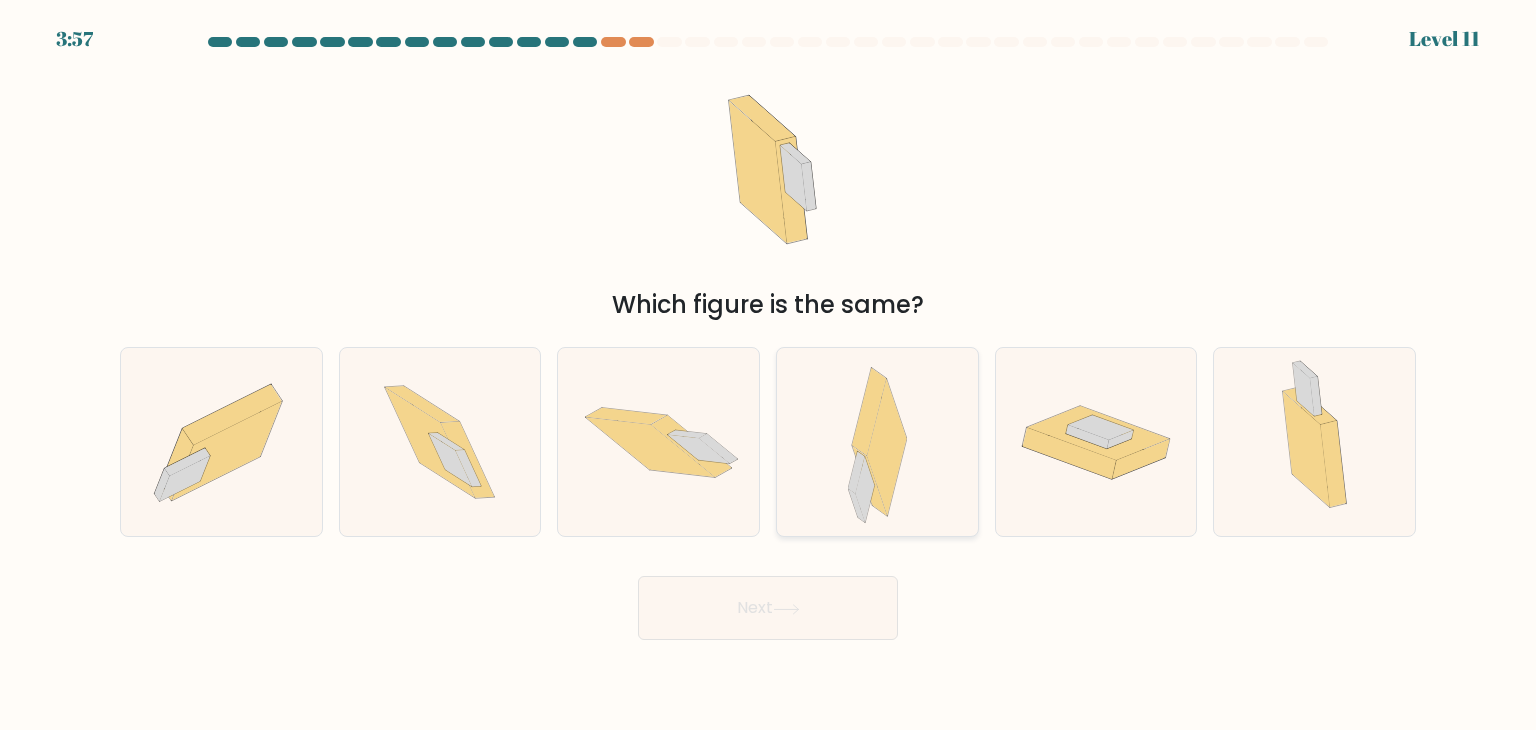 click at bounding box center [877, 442] 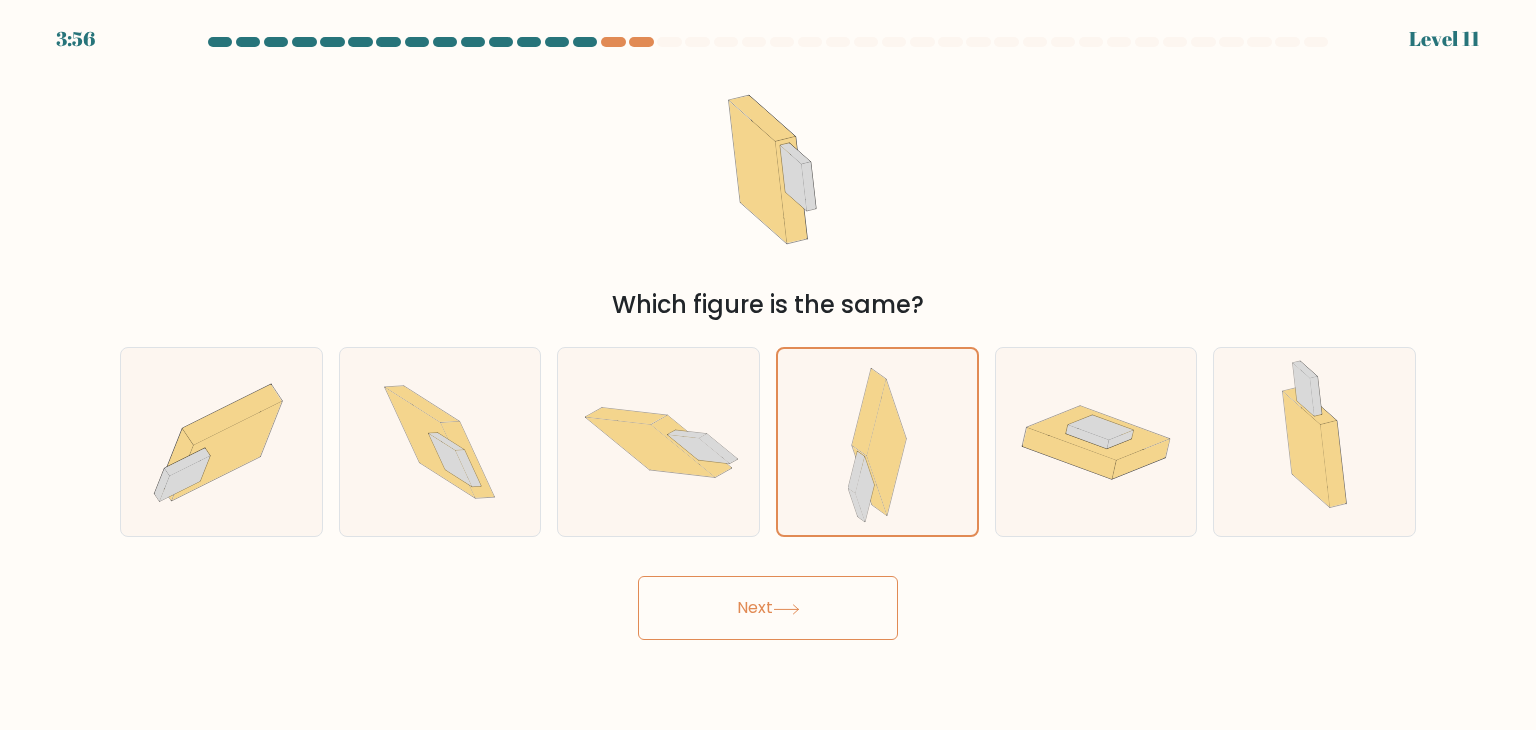 click on "Next" at bounding box center (768, 608) 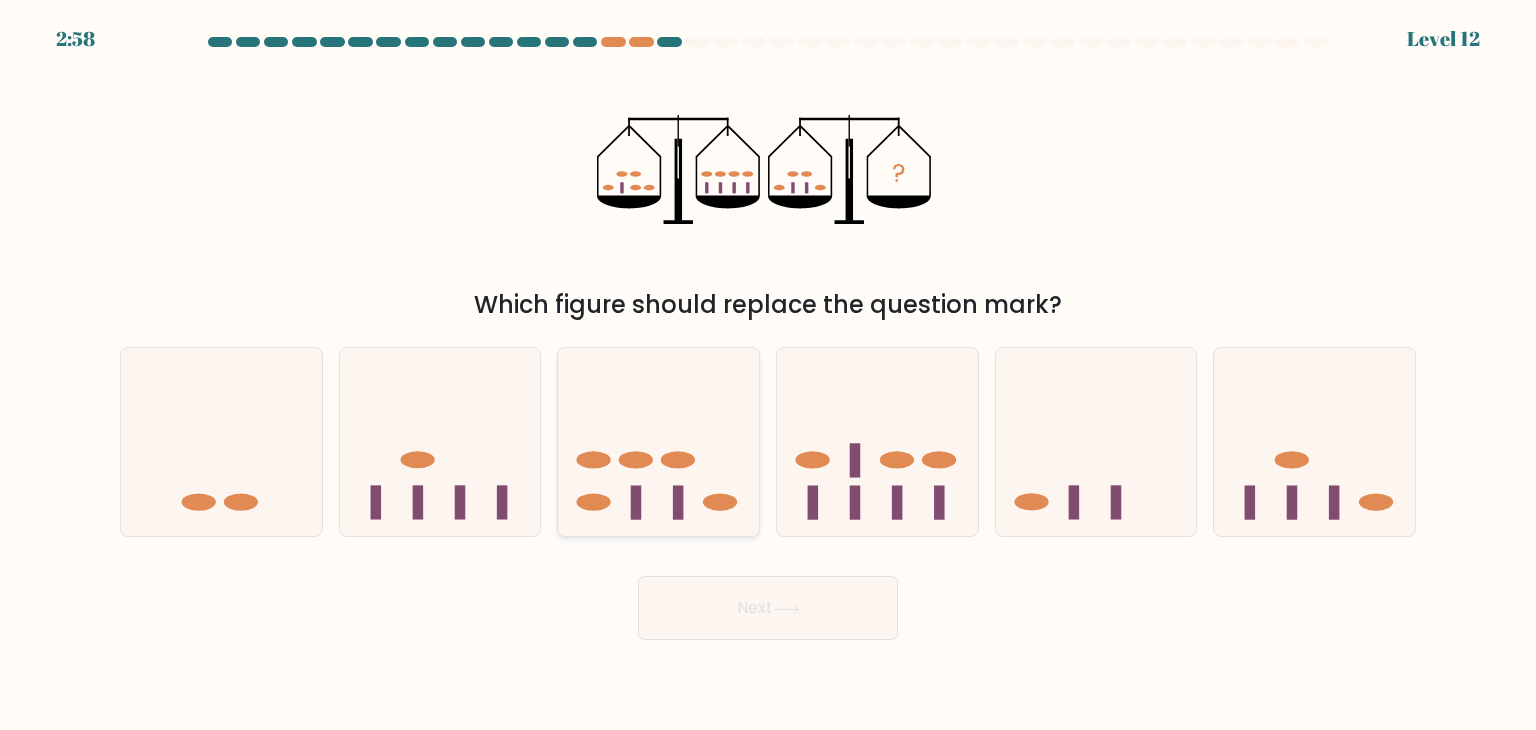 click at bounding box center [658, 442] 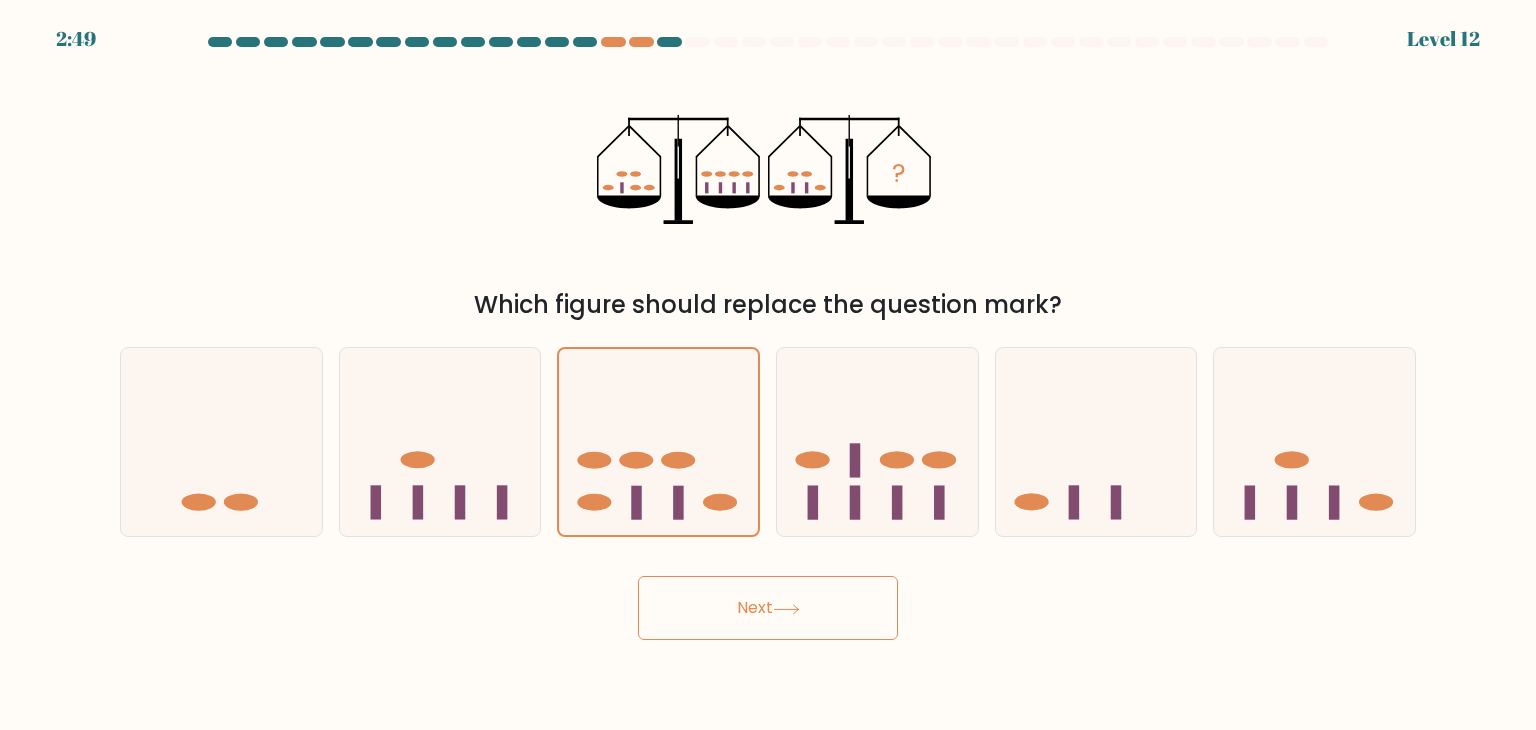 click on "Next" at bounding box center (768, 608) 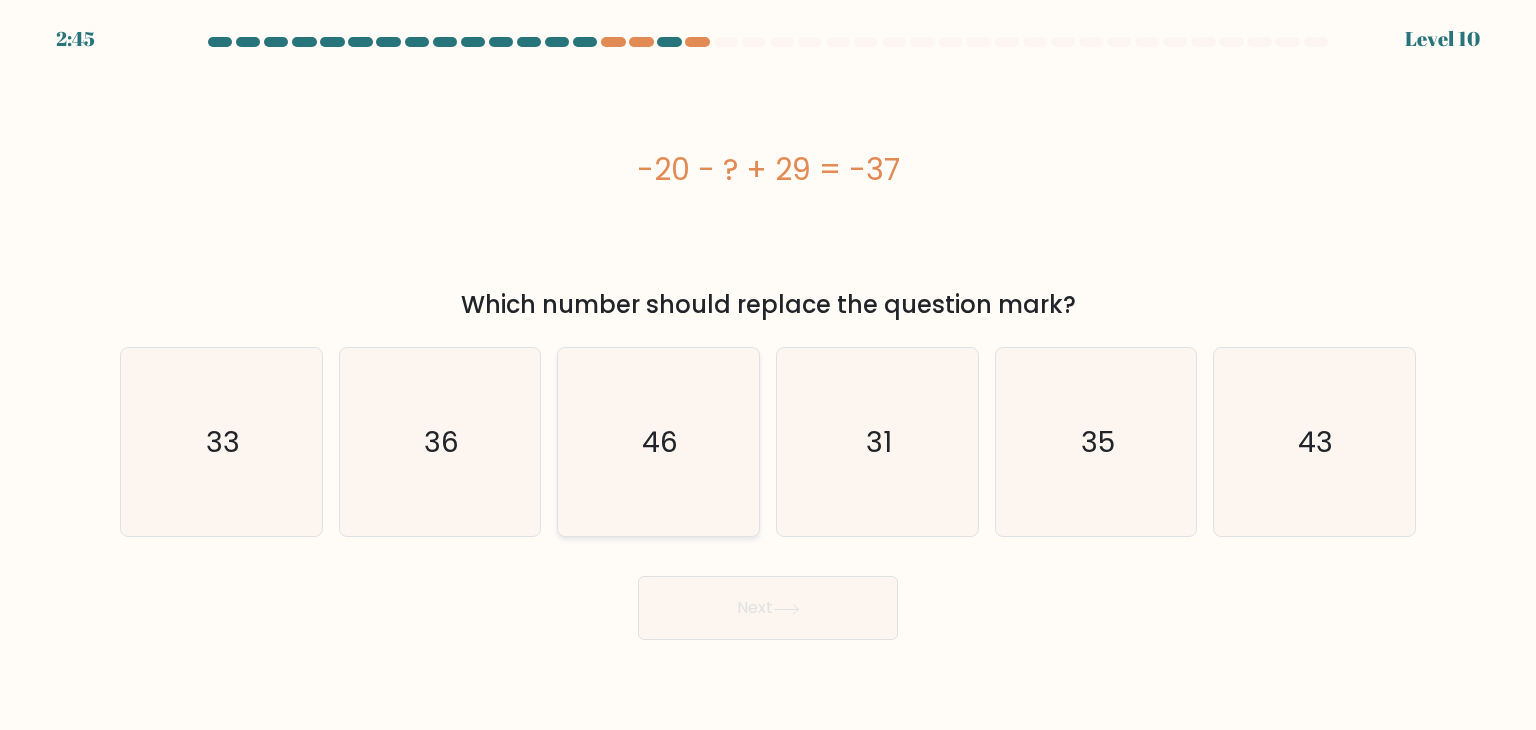 click on "46" at bounding box center [661, 442] 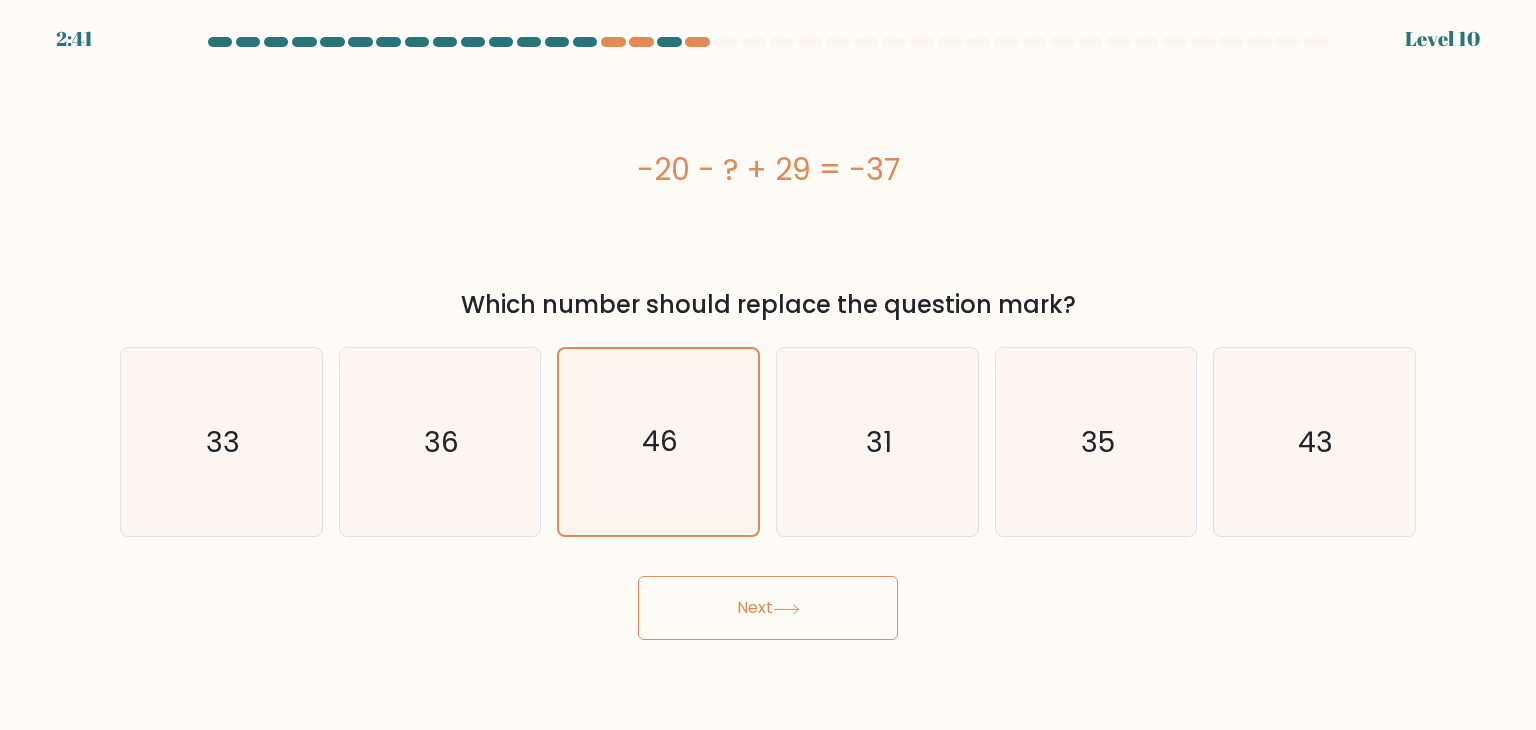 click on "2:41
Level 10" at bounding box center (768, 365) 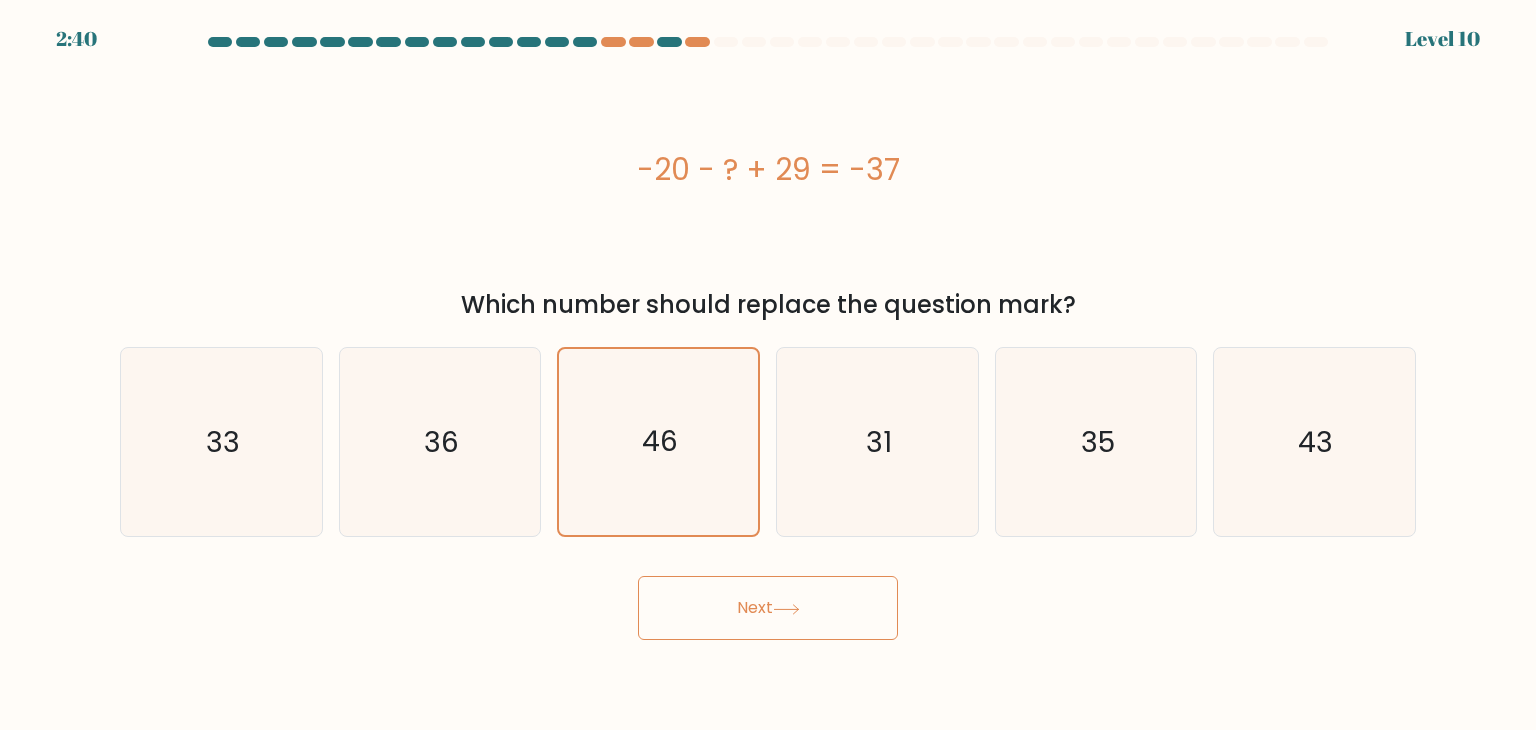 click on "Next" at bounding box center (768, 608) 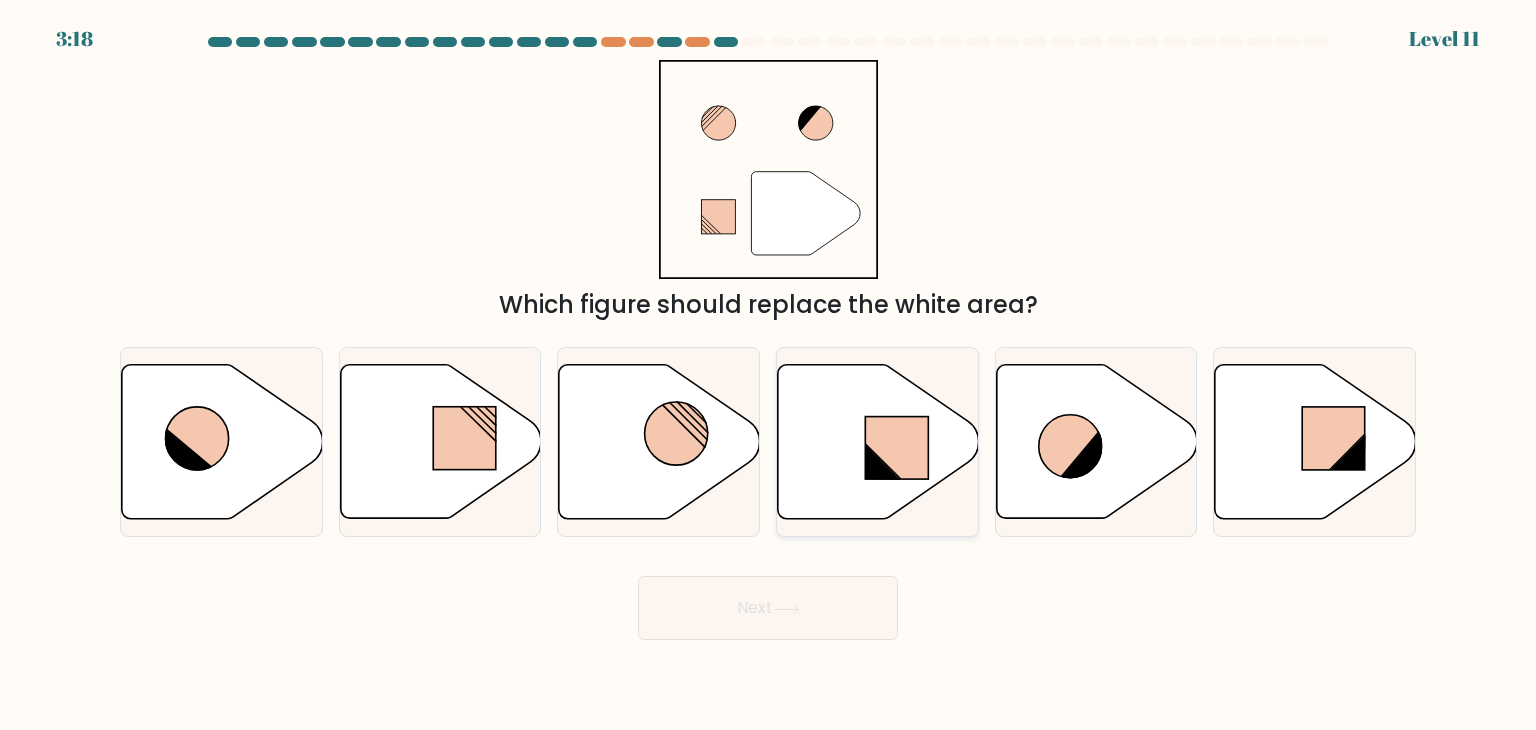 click at bounding box center (878, 442) 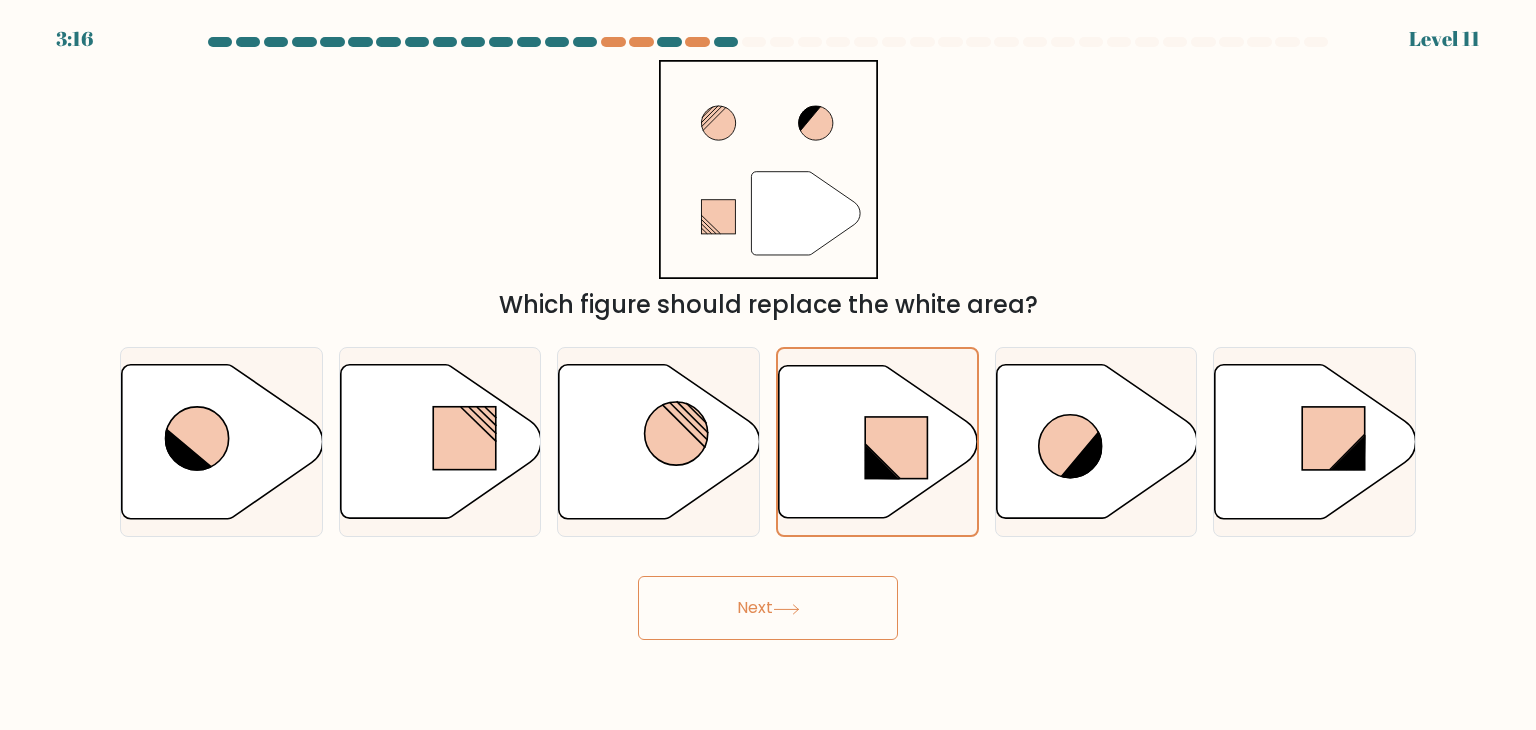 click on "Next" at bounding box center [768, 608] 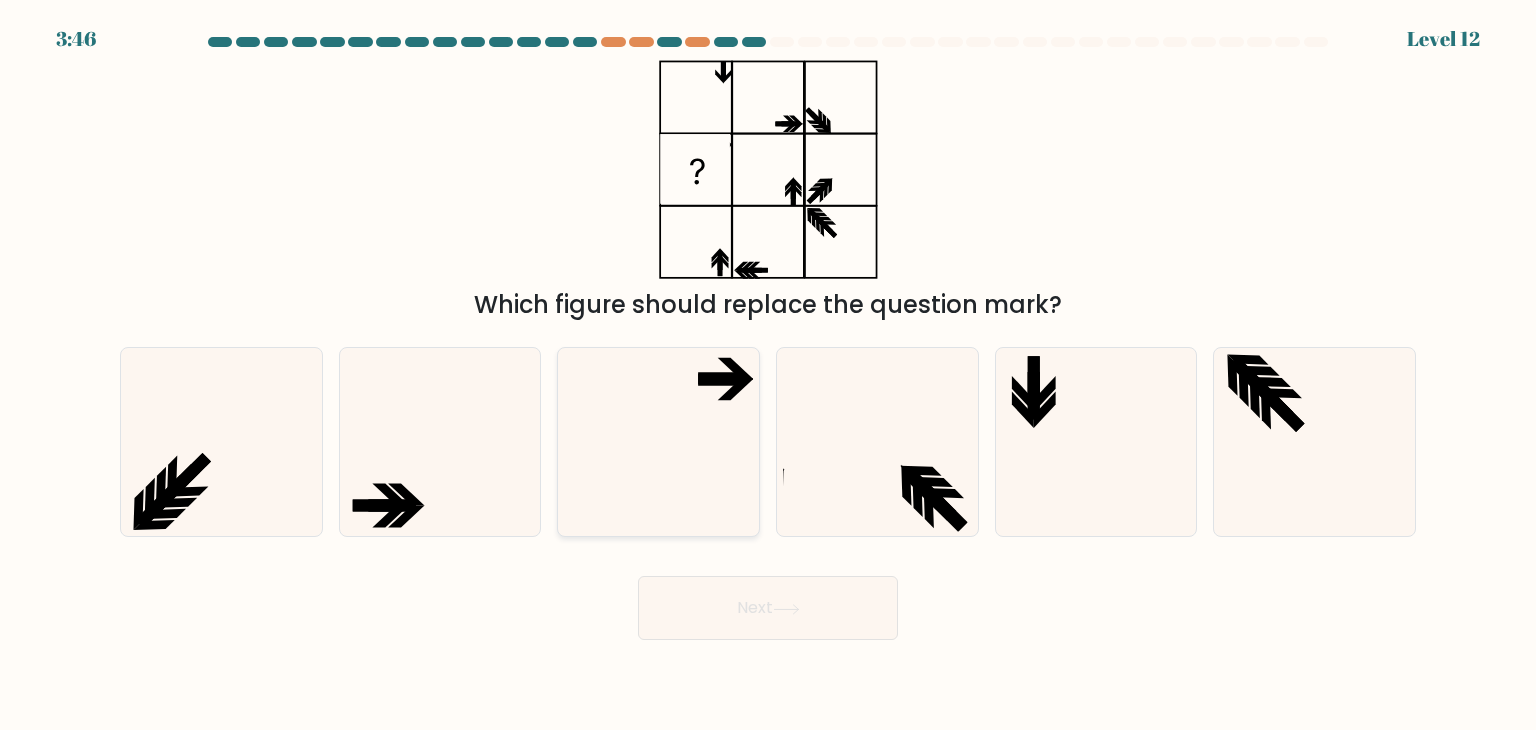 click at bounding box center (658, 442) 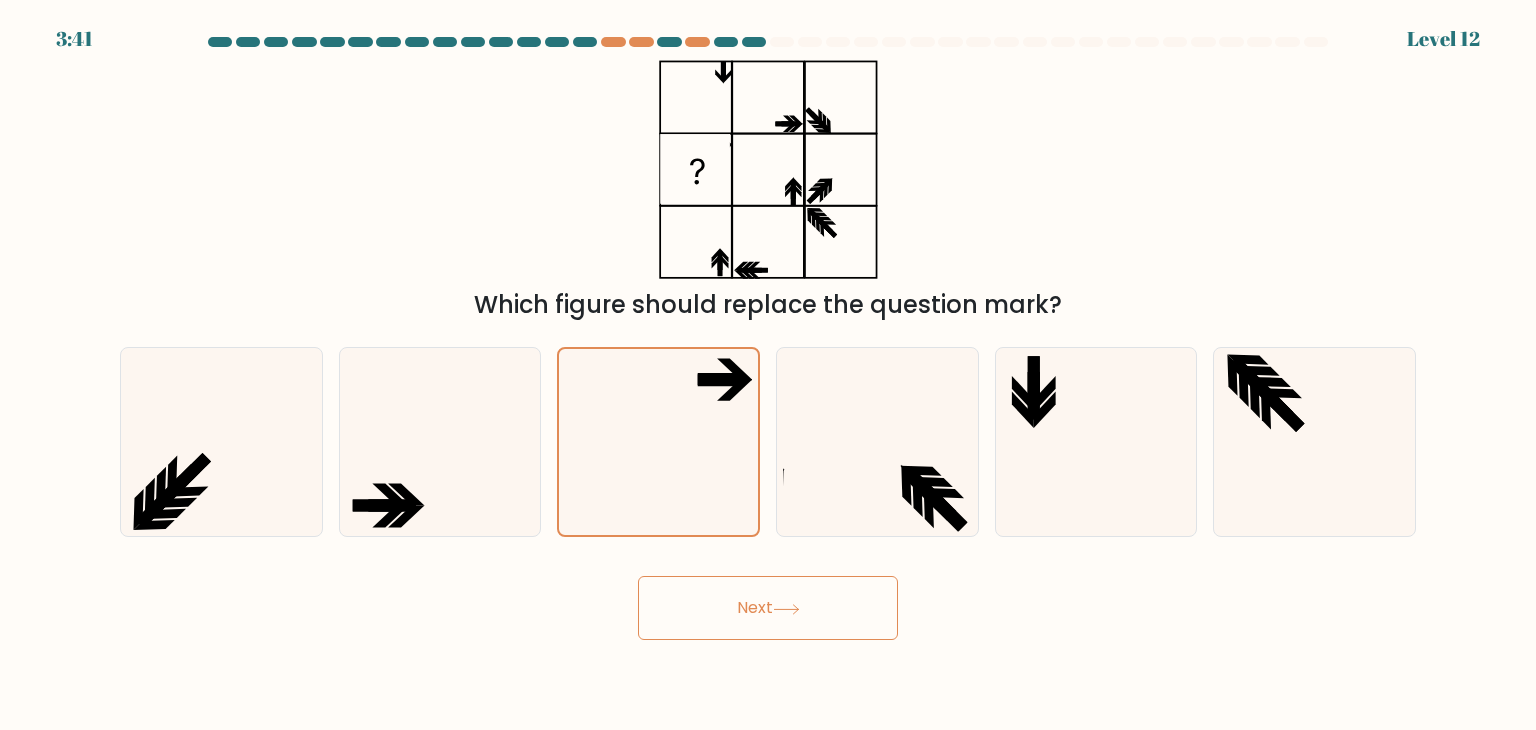 click on "Next" at bounding box center (768, 608) 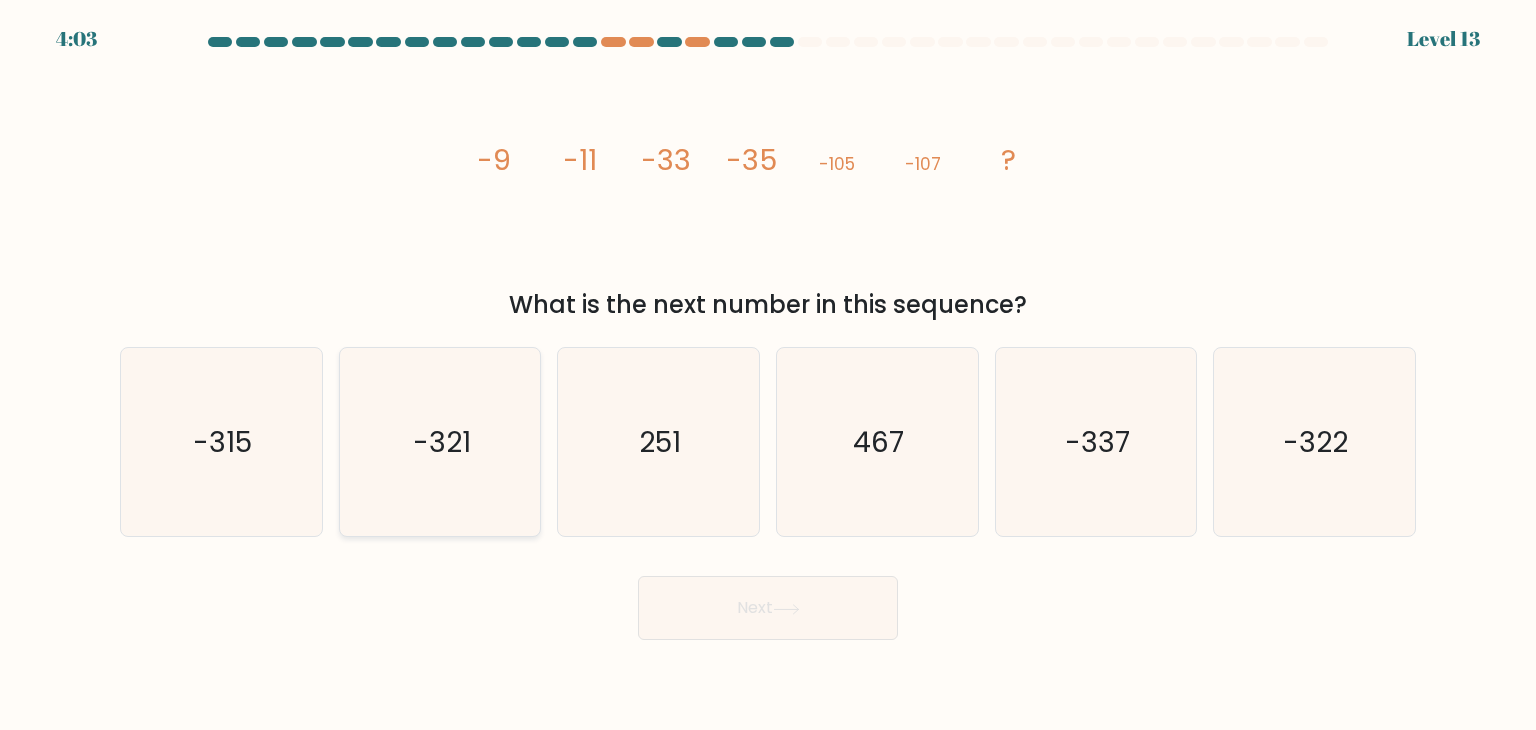 click on "-321" at bounding box center [440, 442] 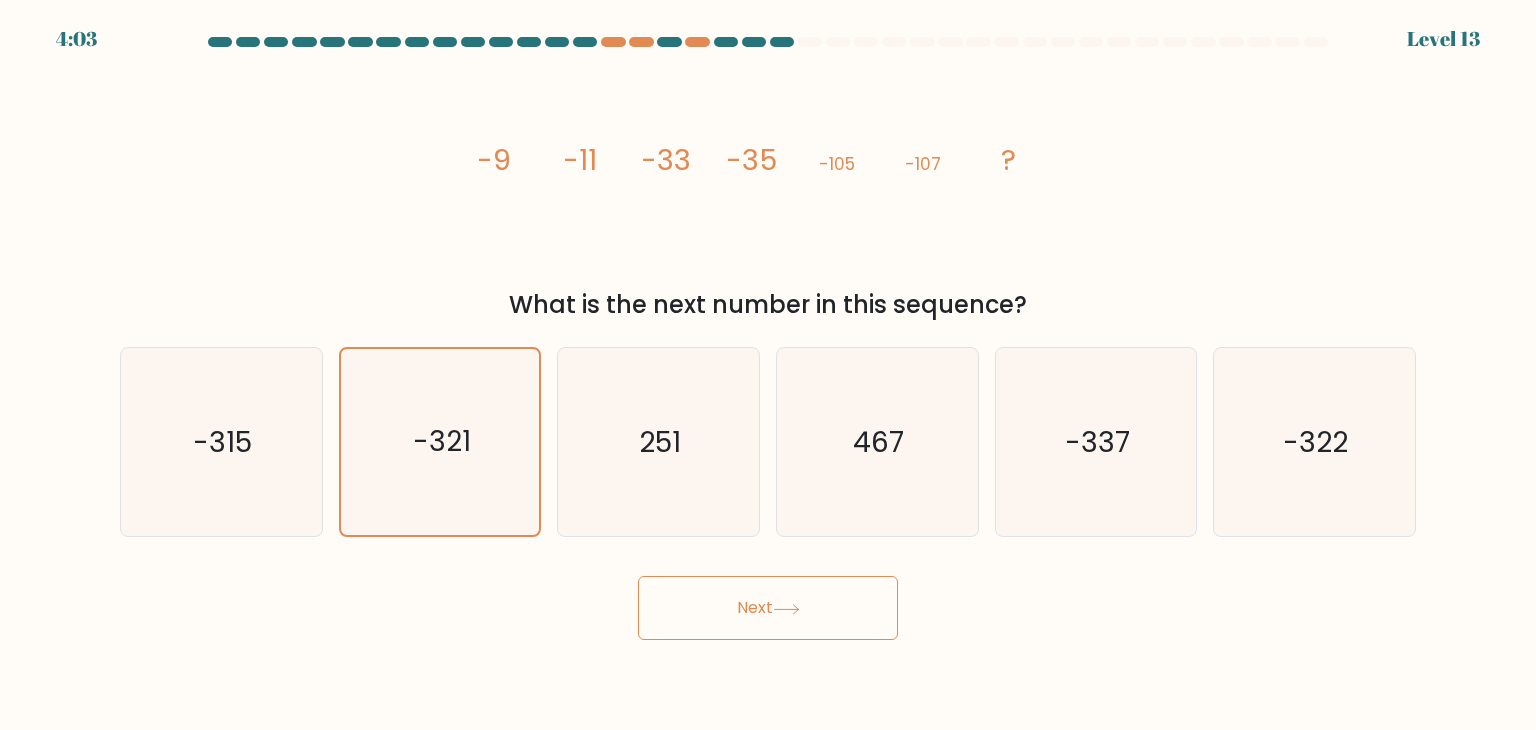 click on "Next" at bounding box center (768, 608) 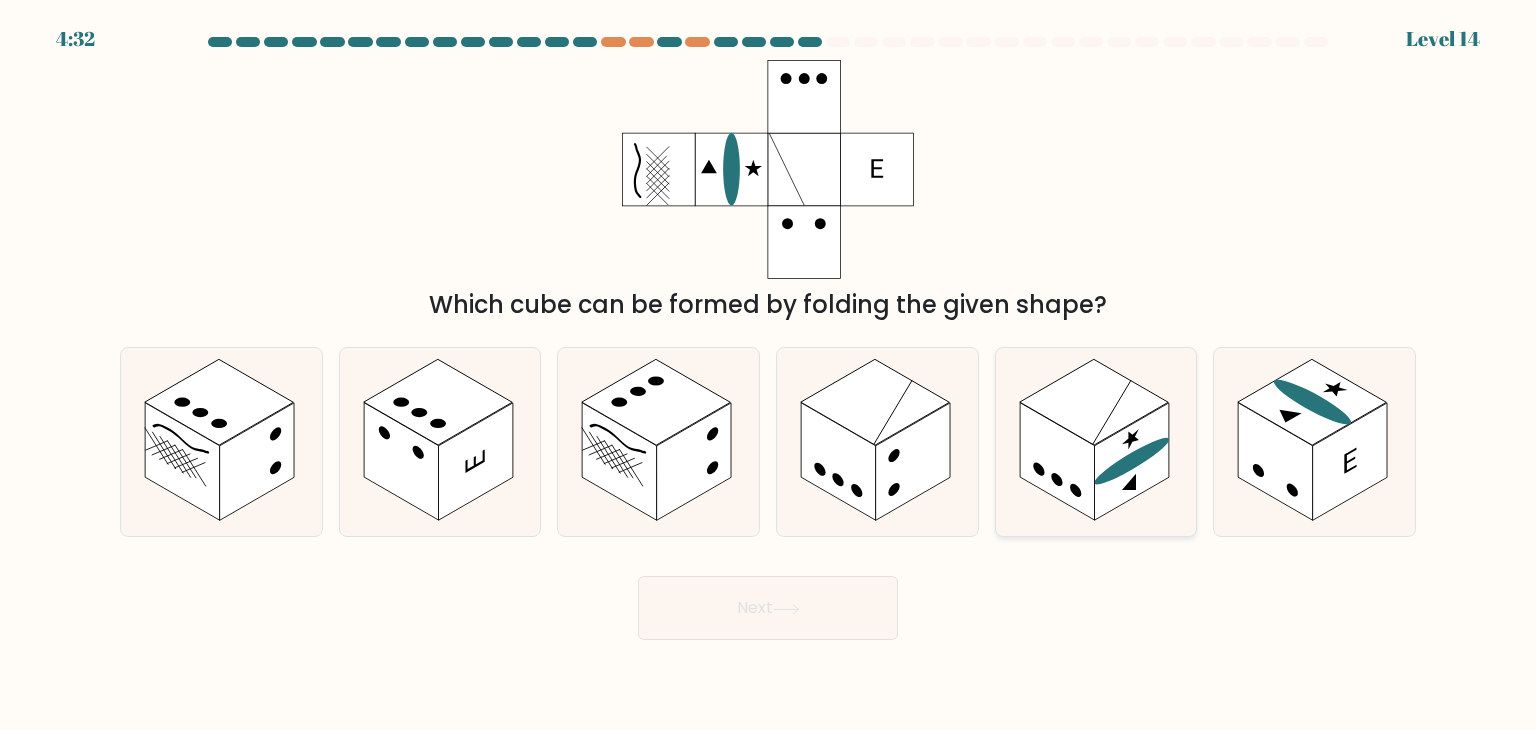 click at bounding box center [1057, 462] 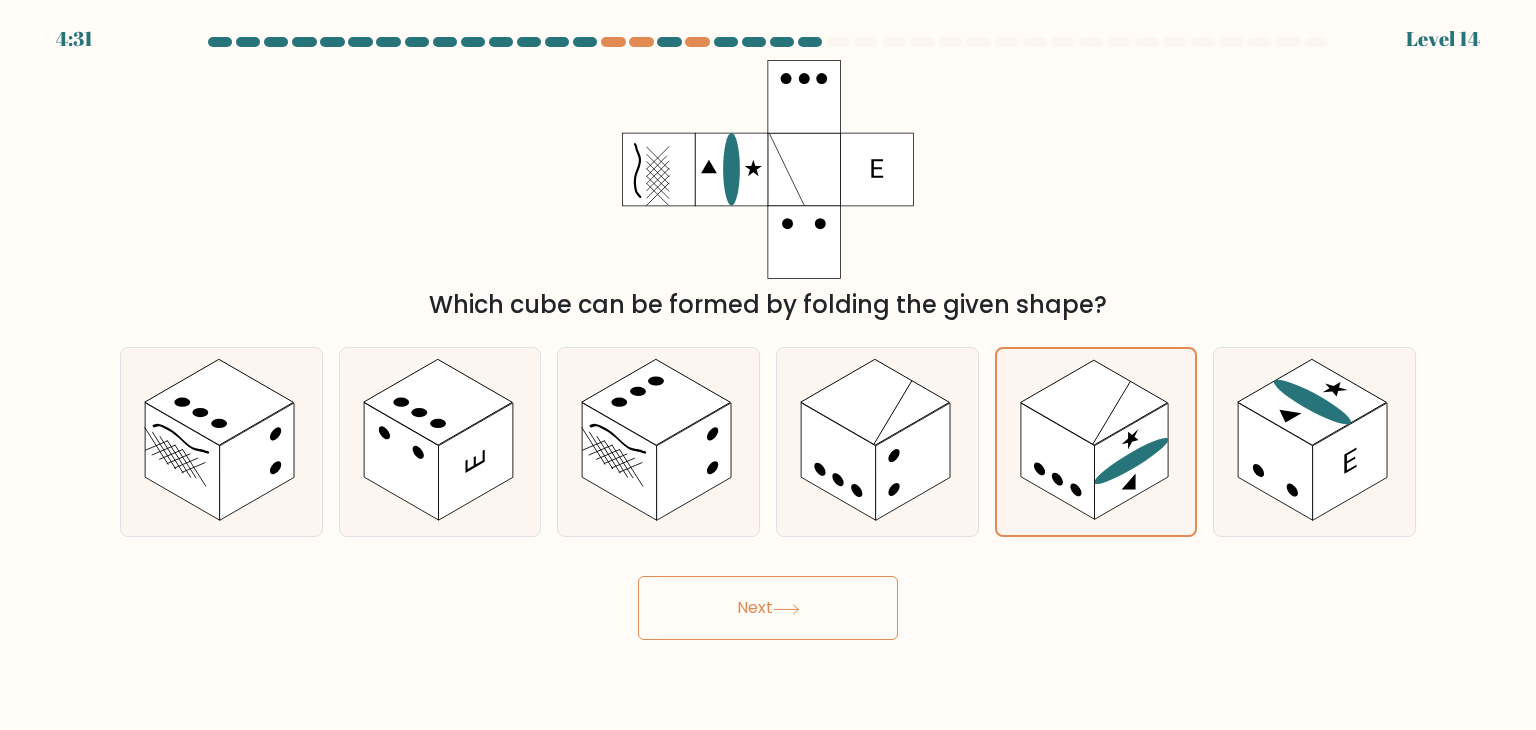 click on "Next" at bounding box center [768, 608] 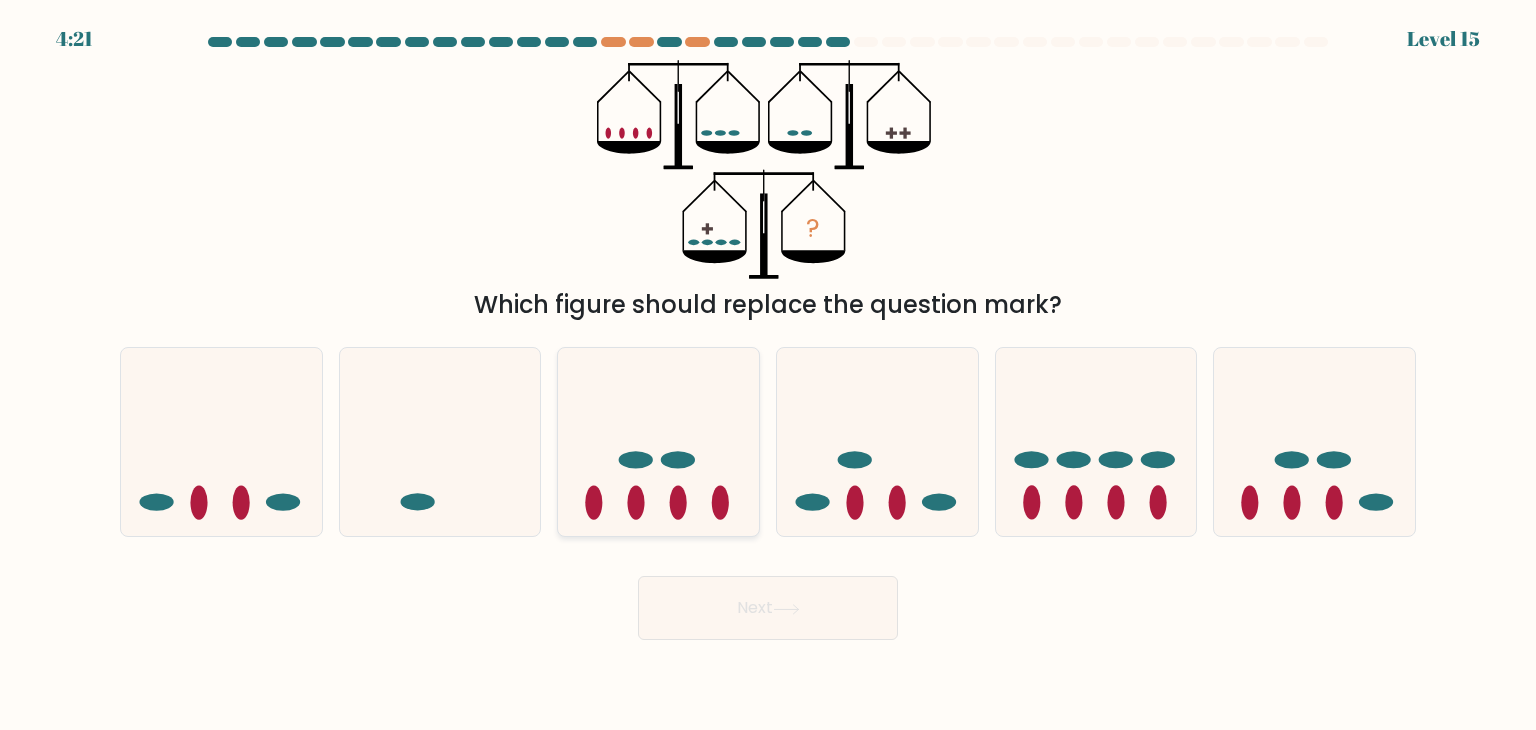 click at bounding box center [658, 442] 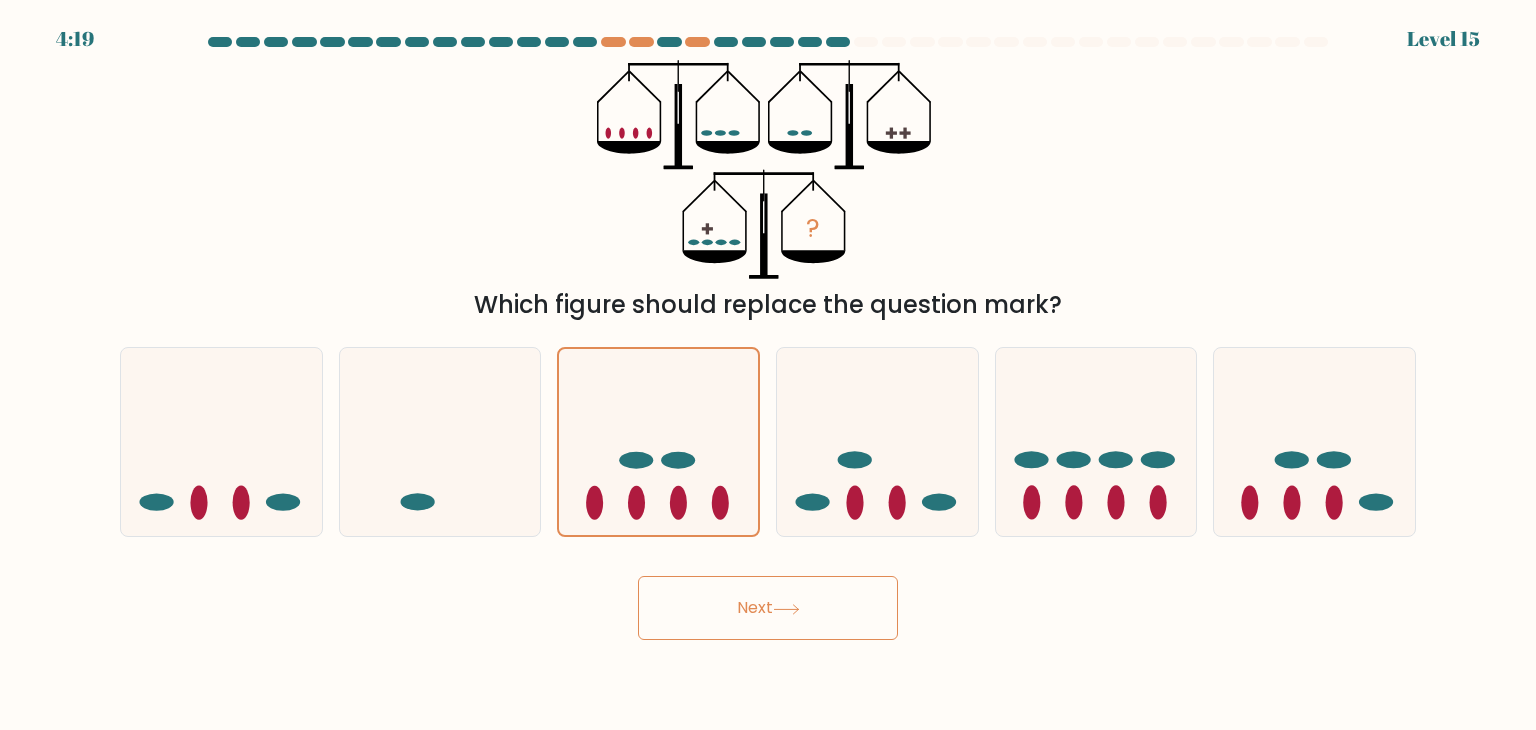 click on "Next" at bounding box center (768, 608) 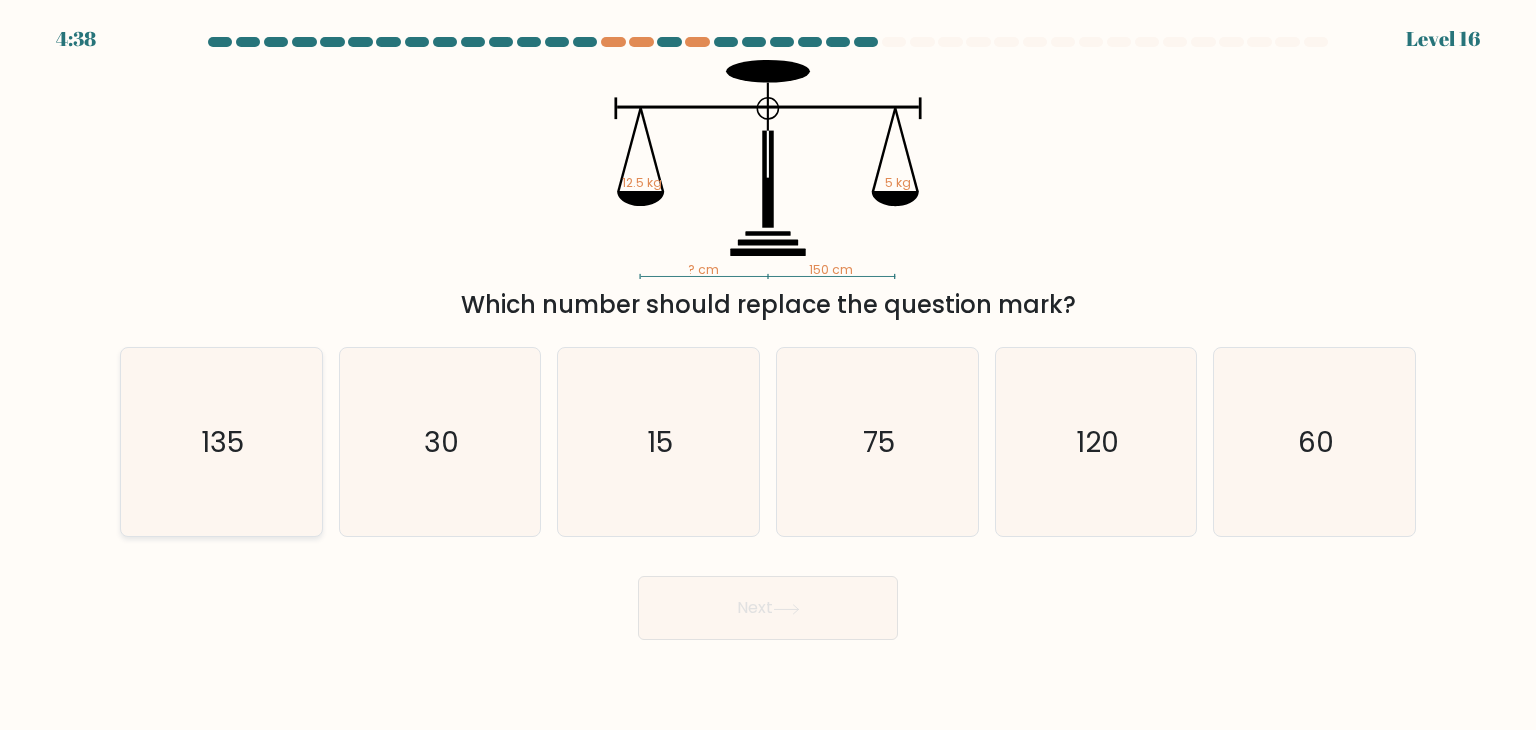 click on "135" at bounding box center [221, 442] 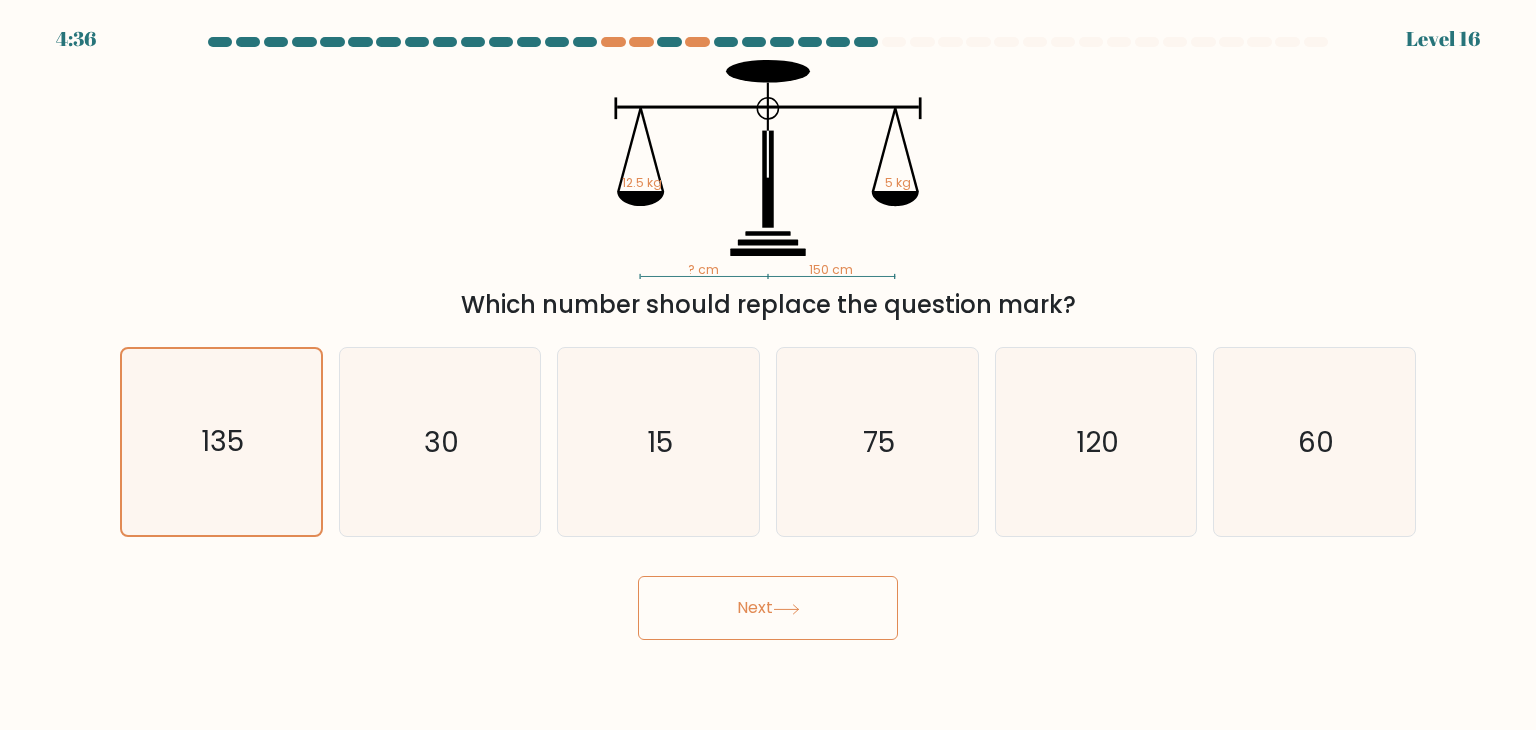 click on "Next" at bounding box center (768, 608) 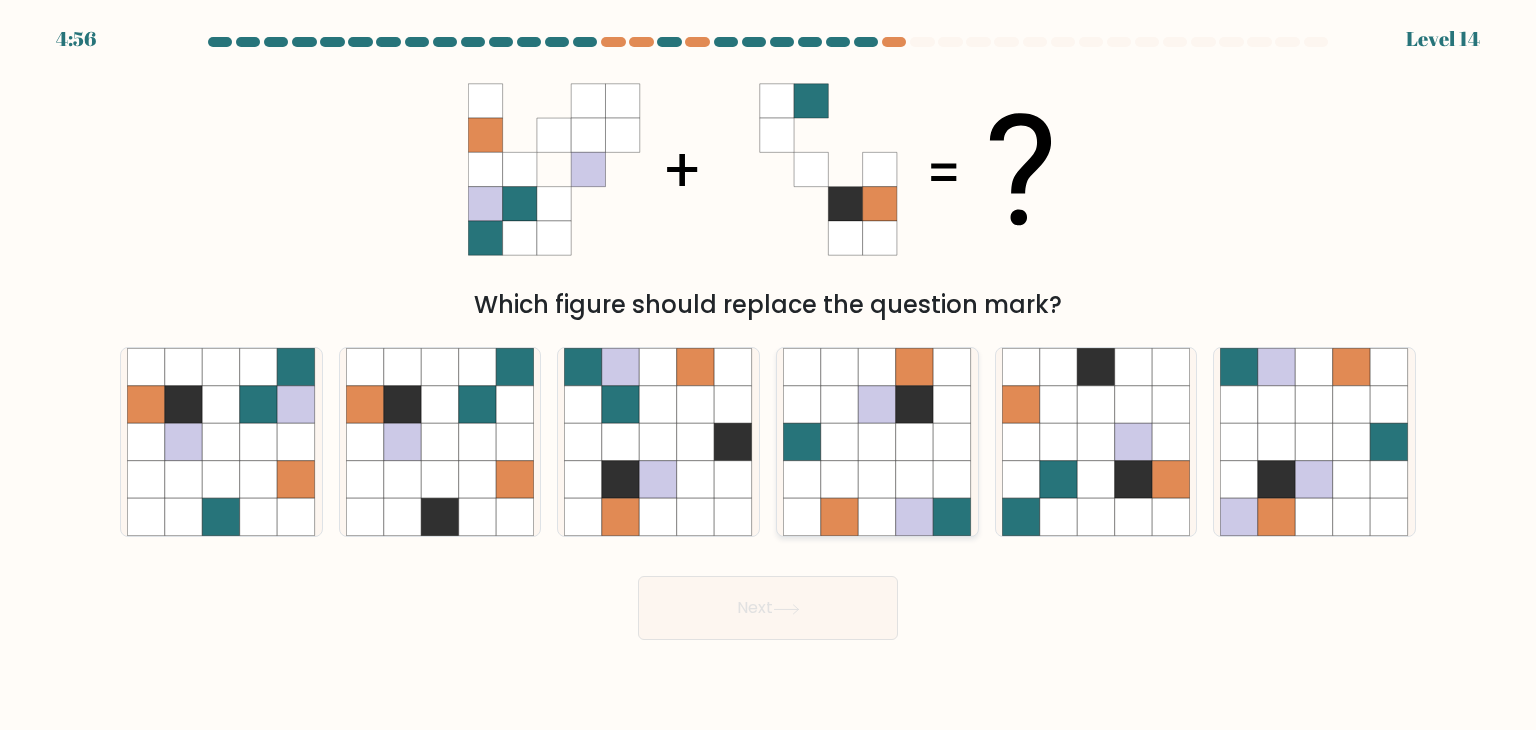 click at bounding box center [840, 480] 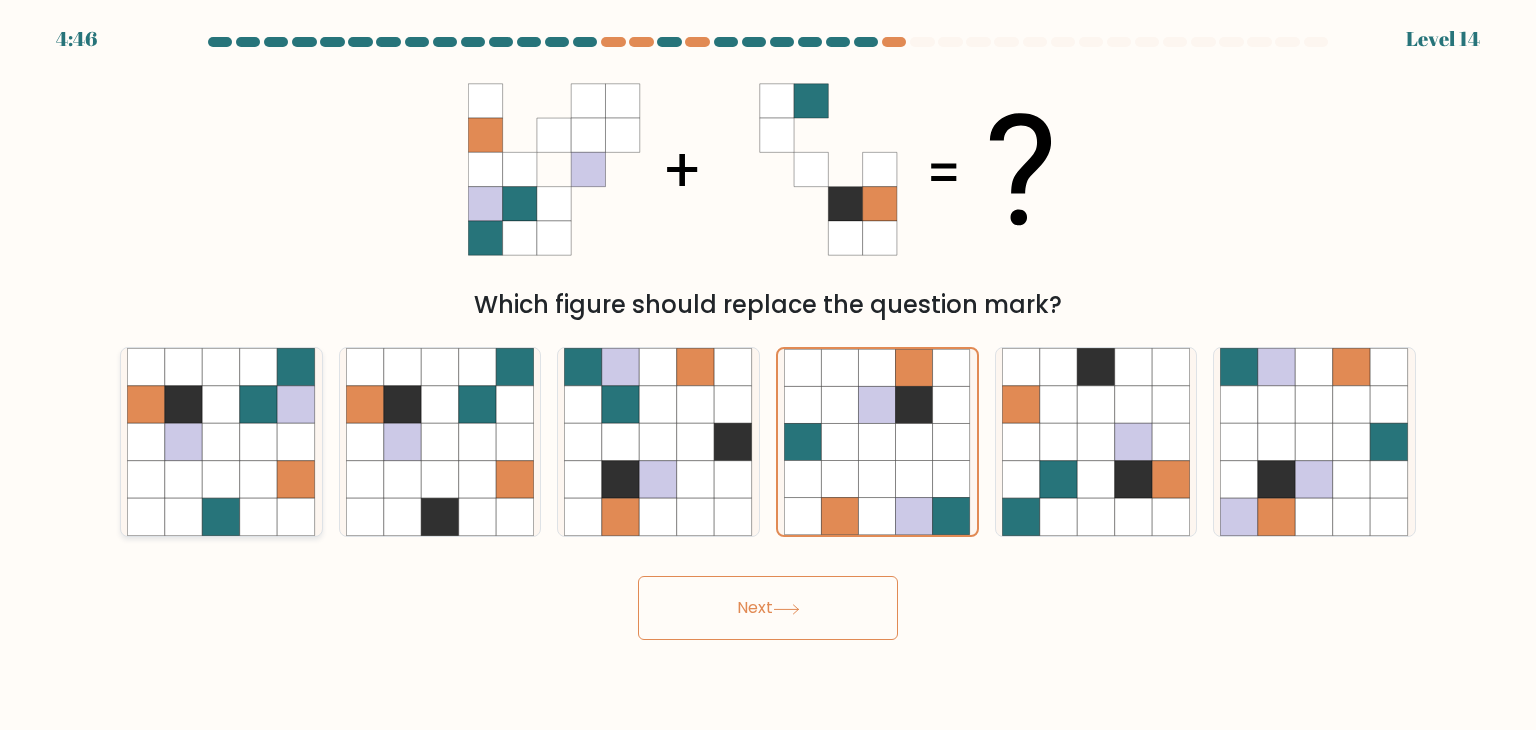 click at bounding box center [259, 518] 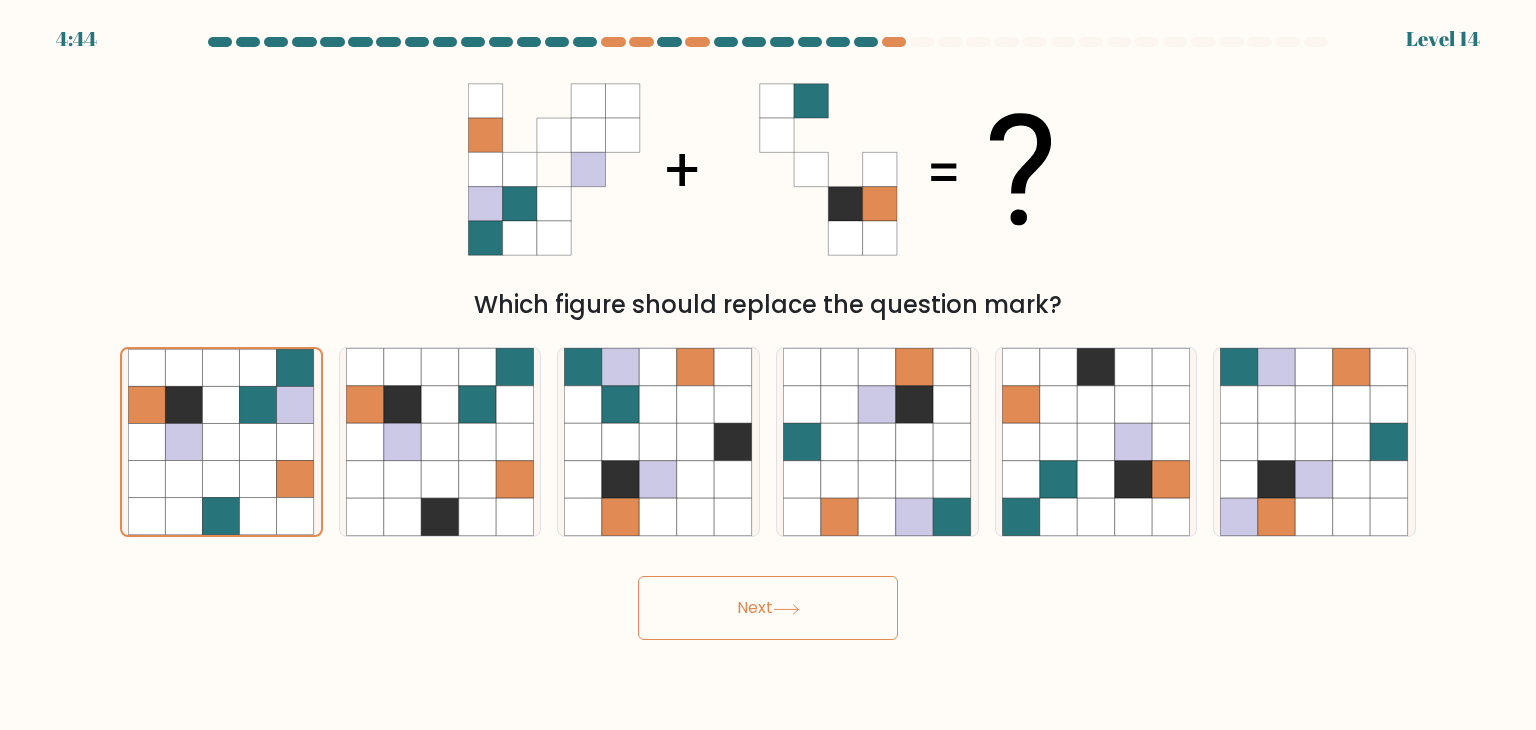 click on "Next" at bounding box center (768, 608) 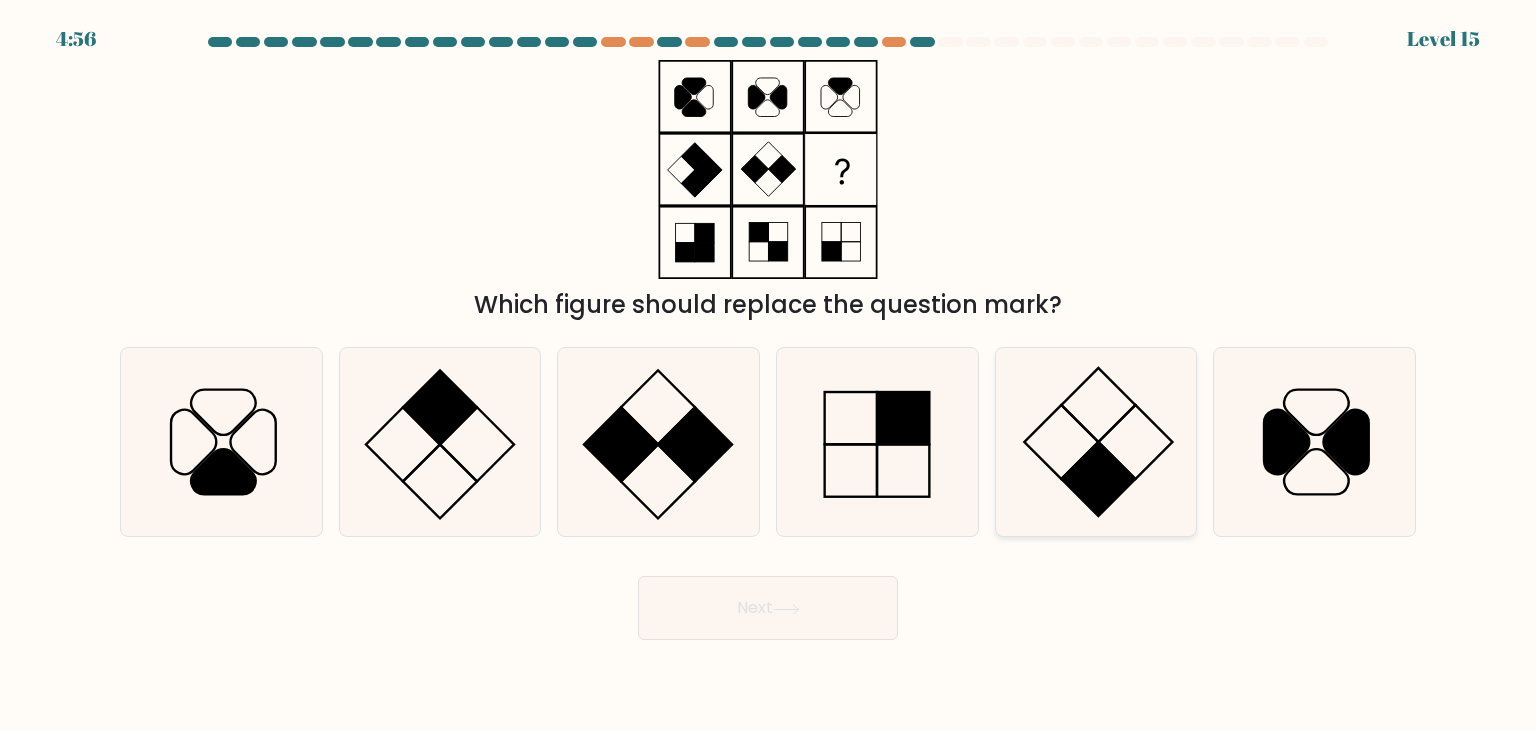click at bounding box center [1096, 442] 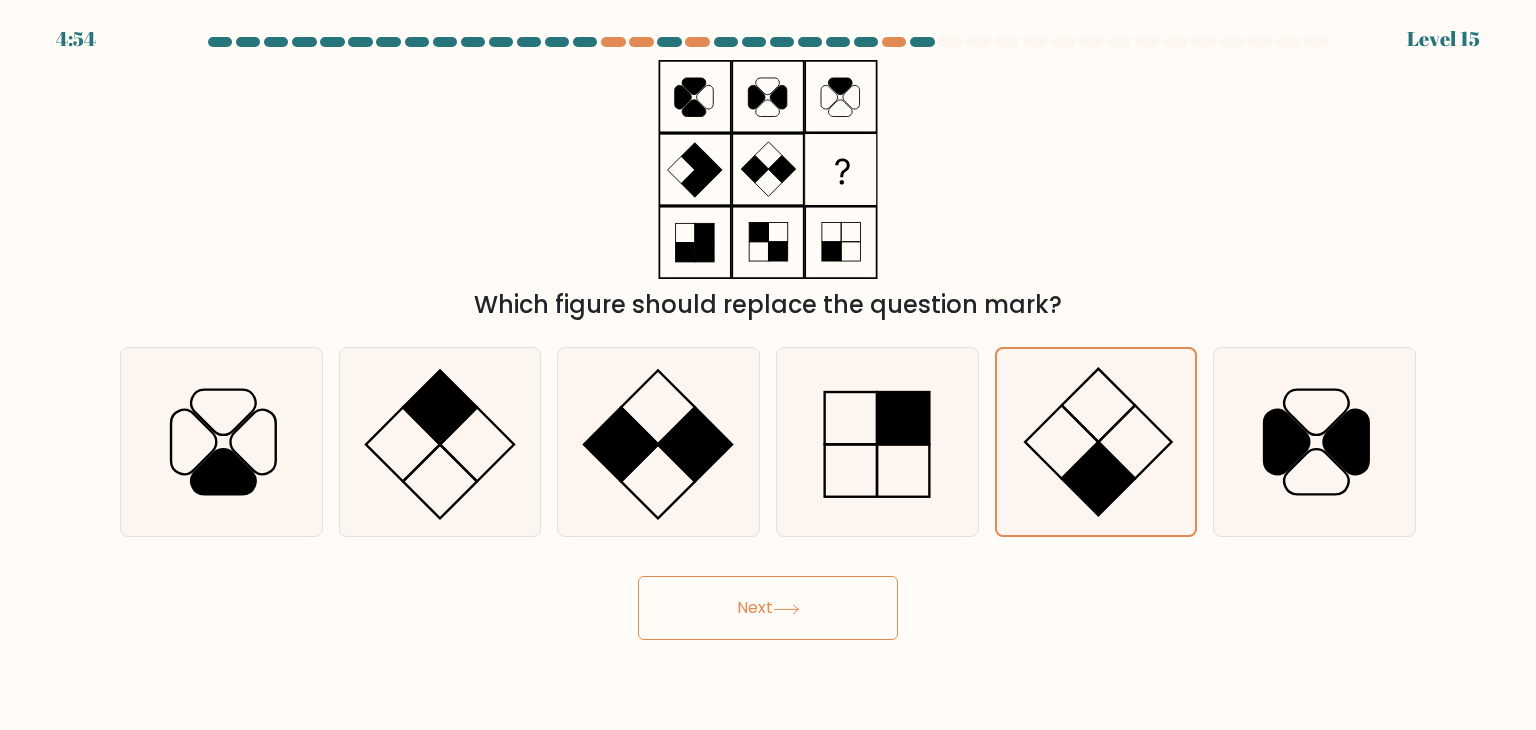 click on "Next" at bounding box center (768, 608) 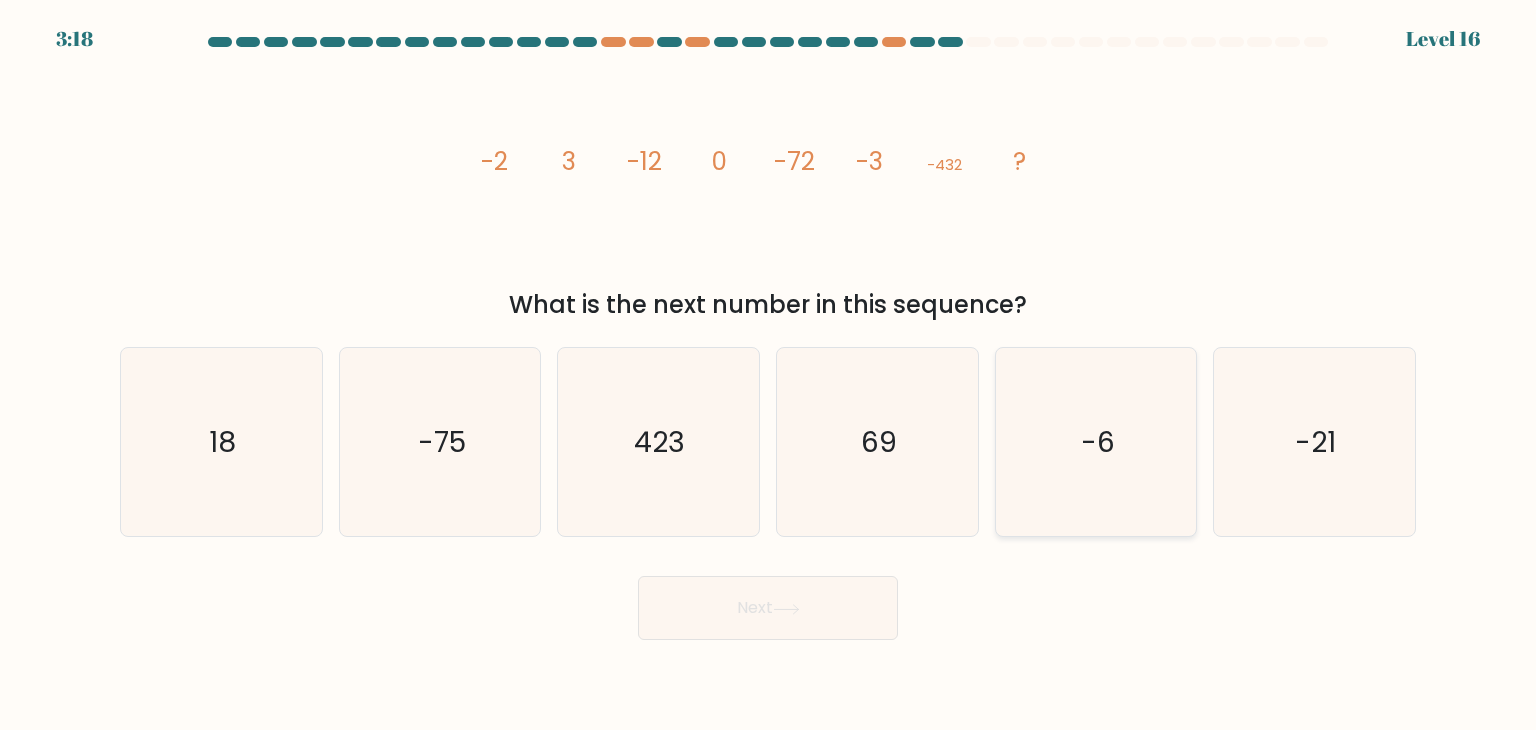 click on "-6" at bounding box center [1096, 442] 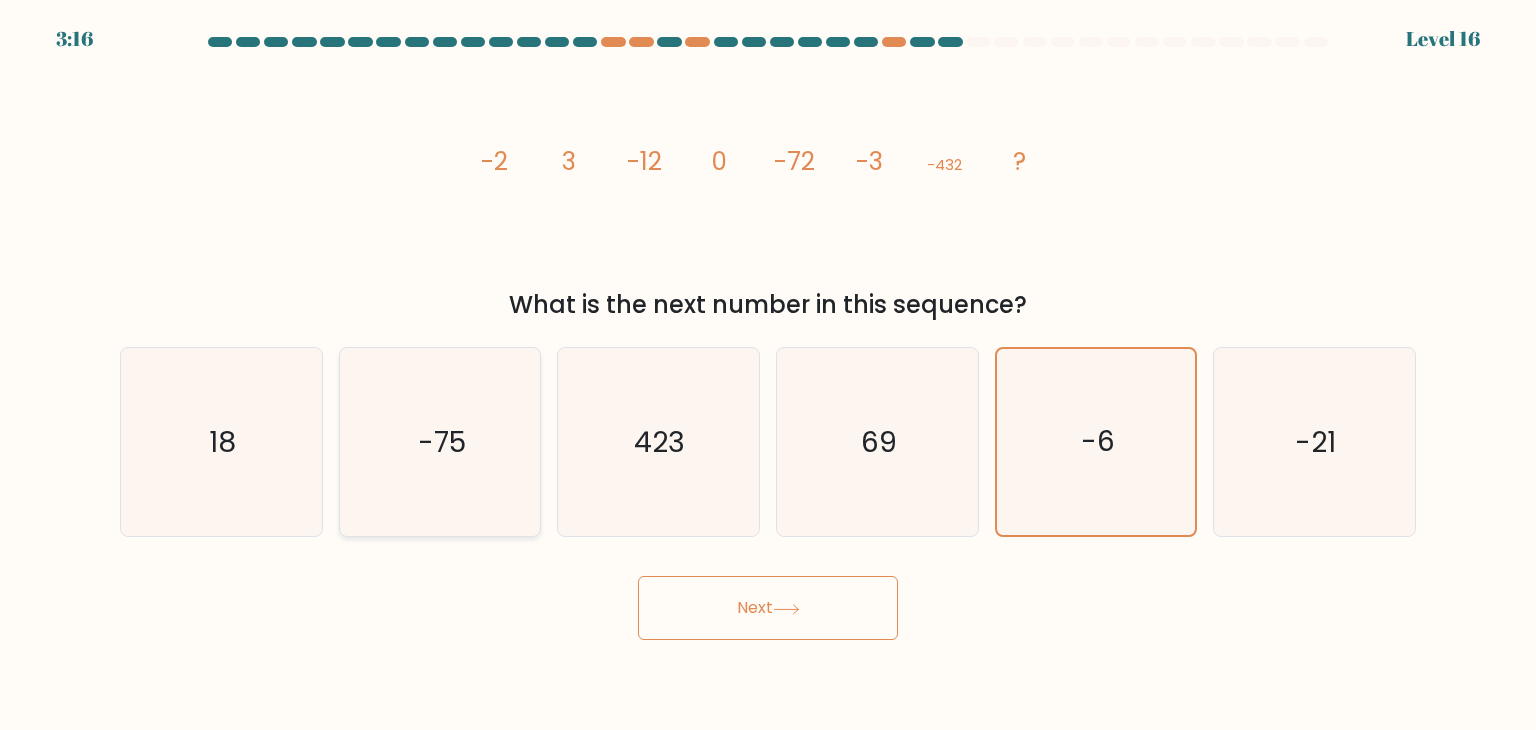 click on "-75" at bounding box center [440, 442] 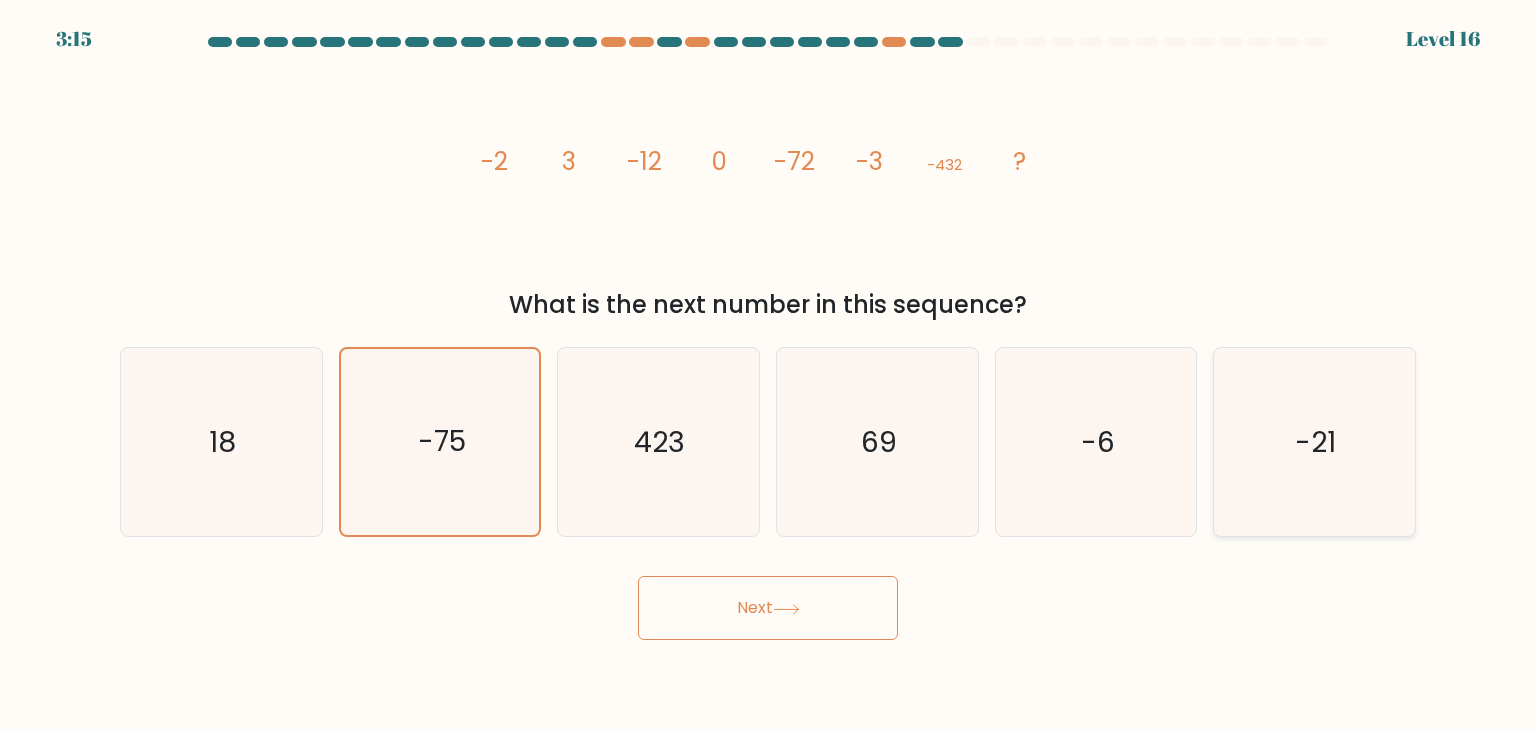 click on "-21" at bounding box center [1314, 442] 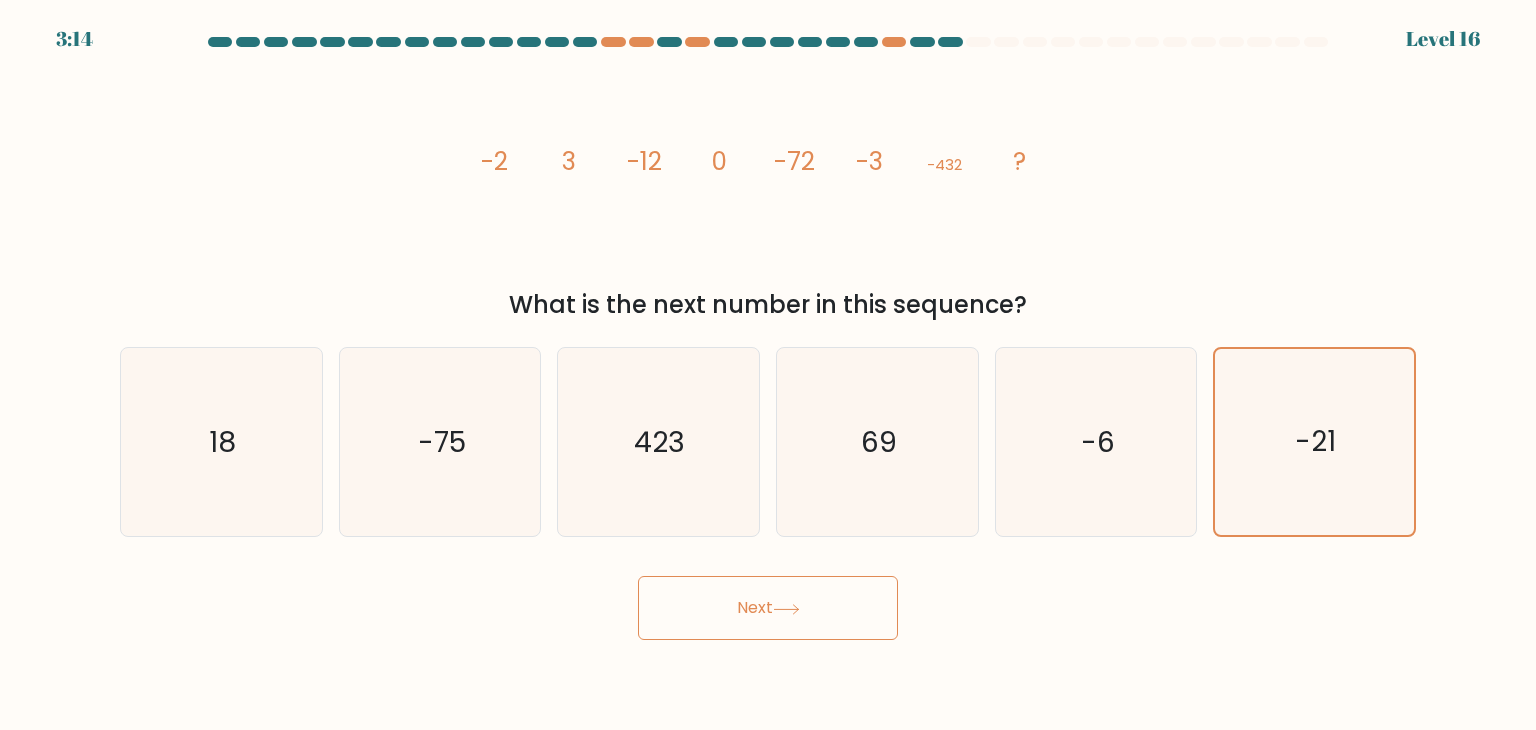 click on "Next" at bounding box center [768, 608] 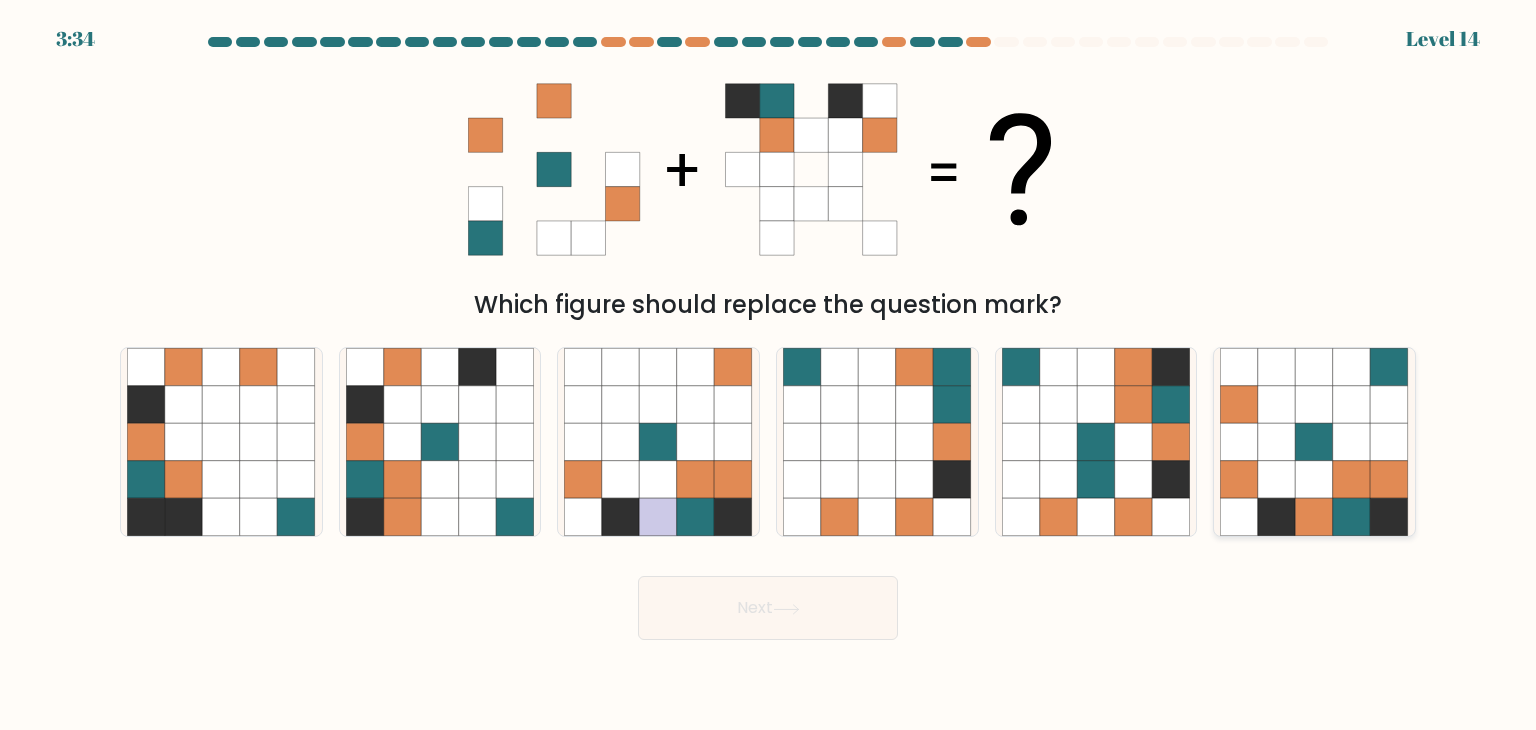 click at bounding box center (1352, 367) 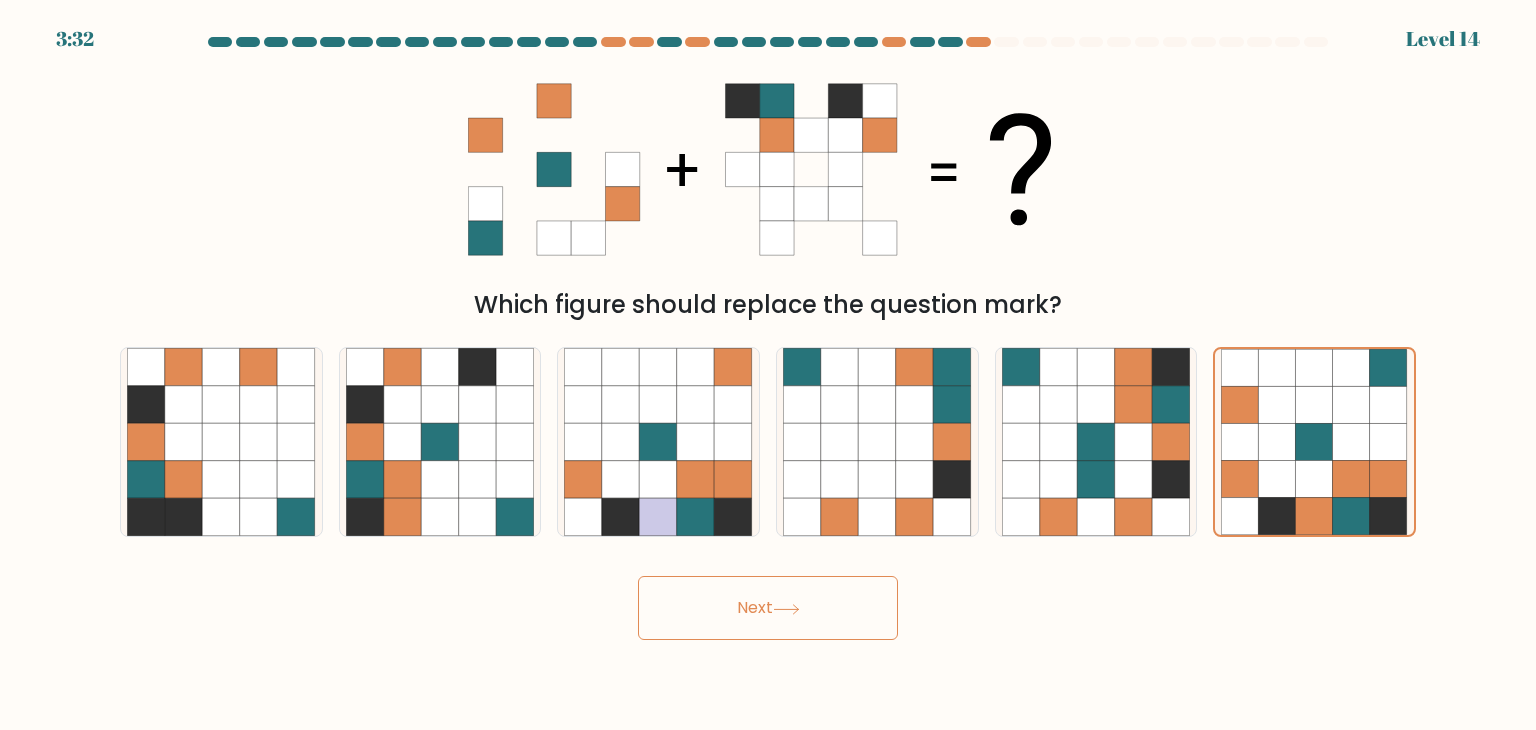 click on "Next" at bounding box center (768, 608) 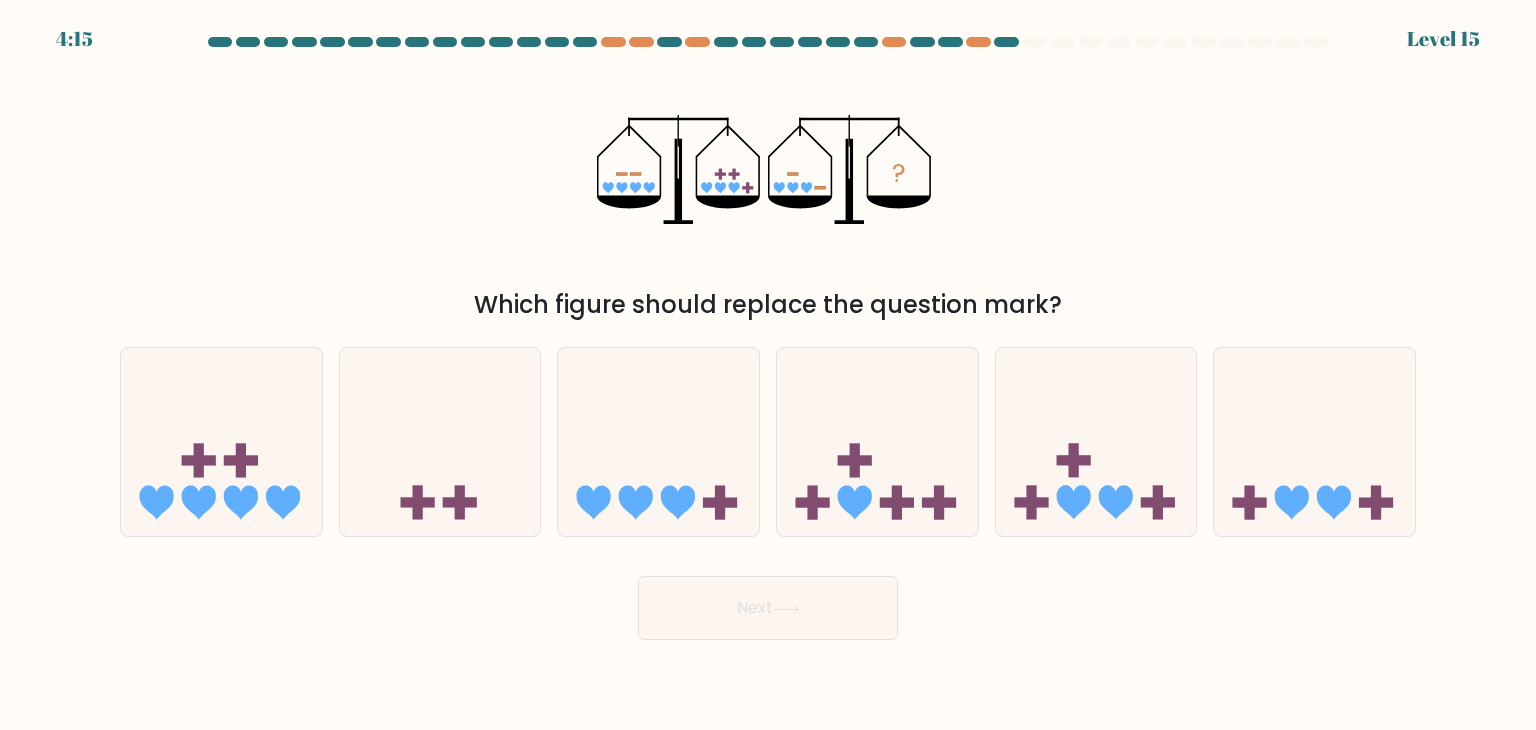 click on "Next" at bounding box center (768, 608) 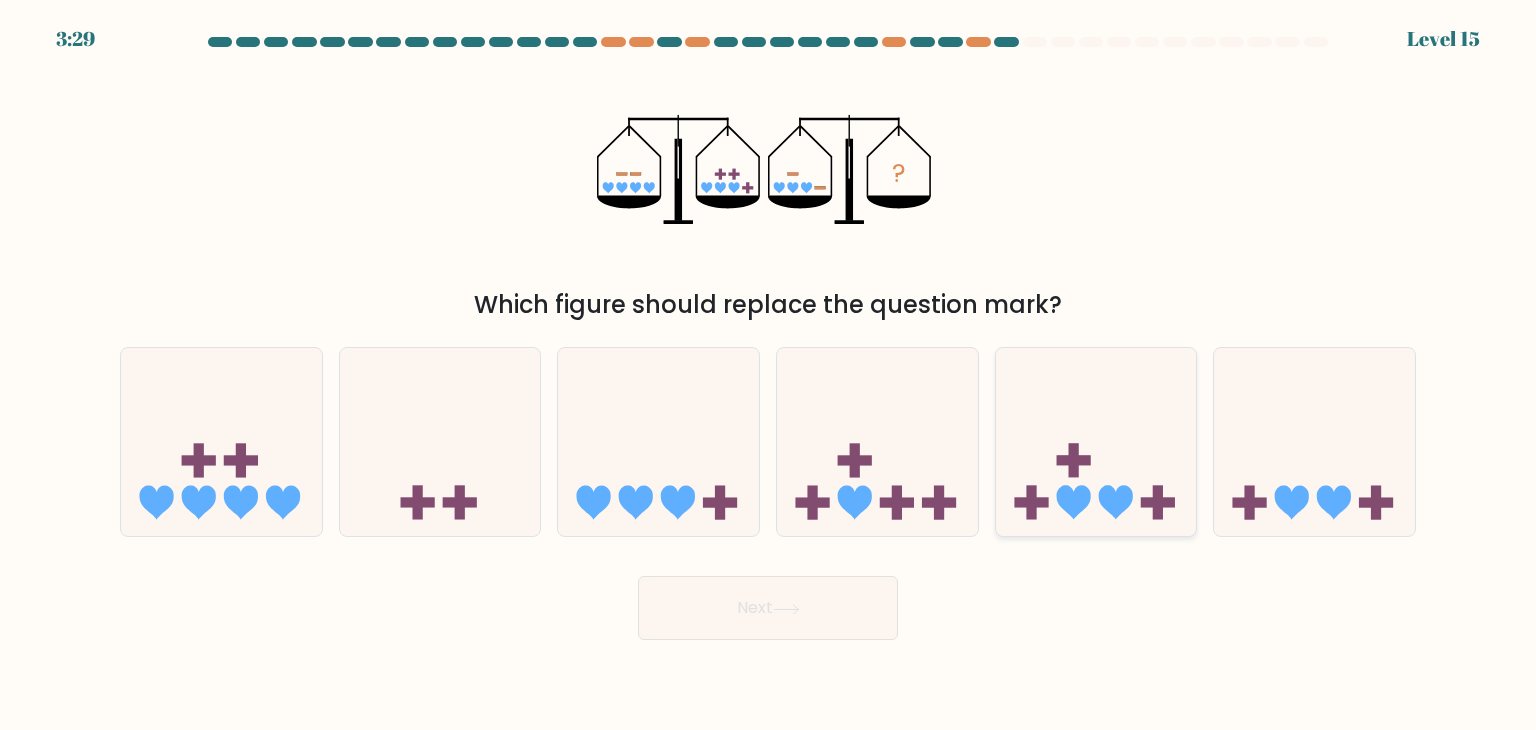 click at bounding box center (1096, 442) 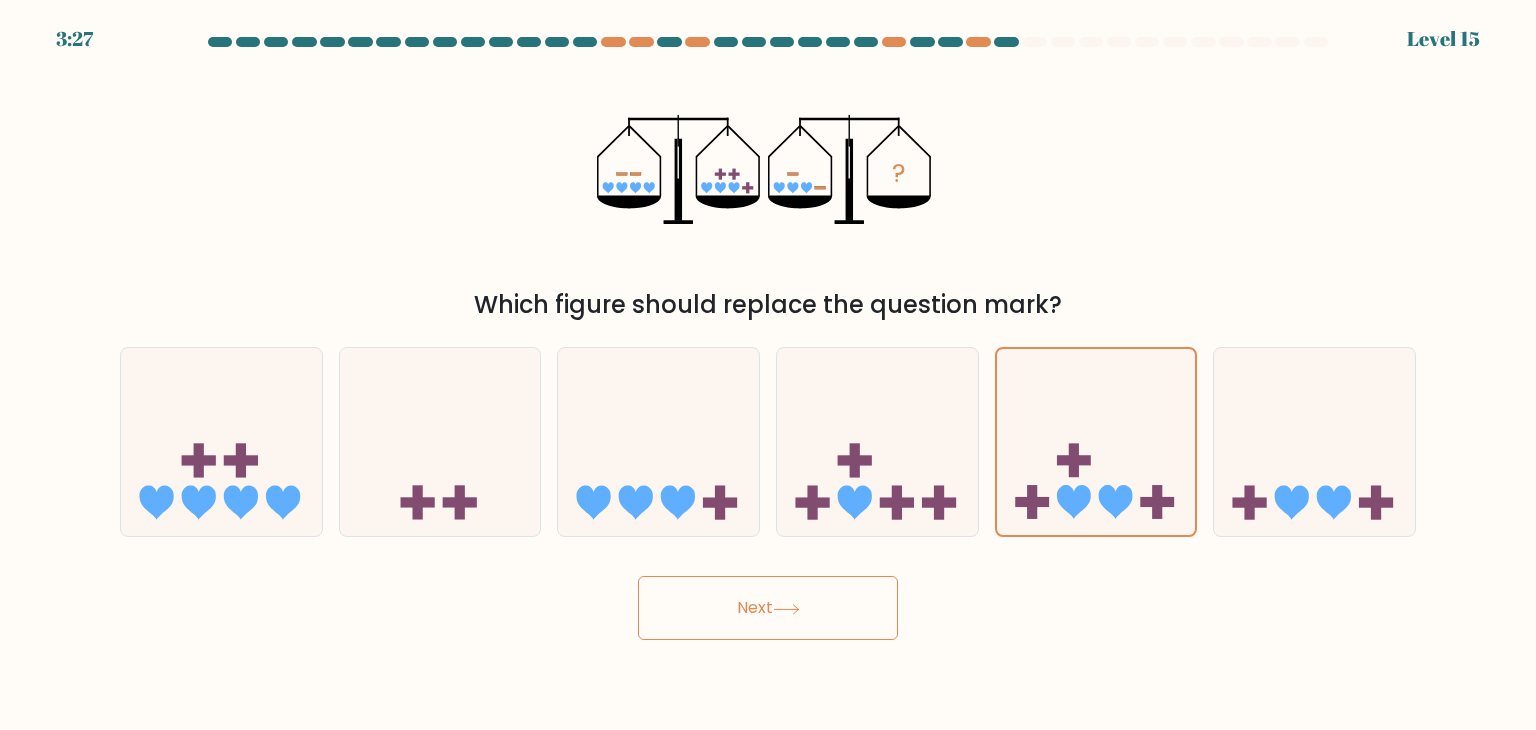 click on "Next" at bounding box center [768, 608] 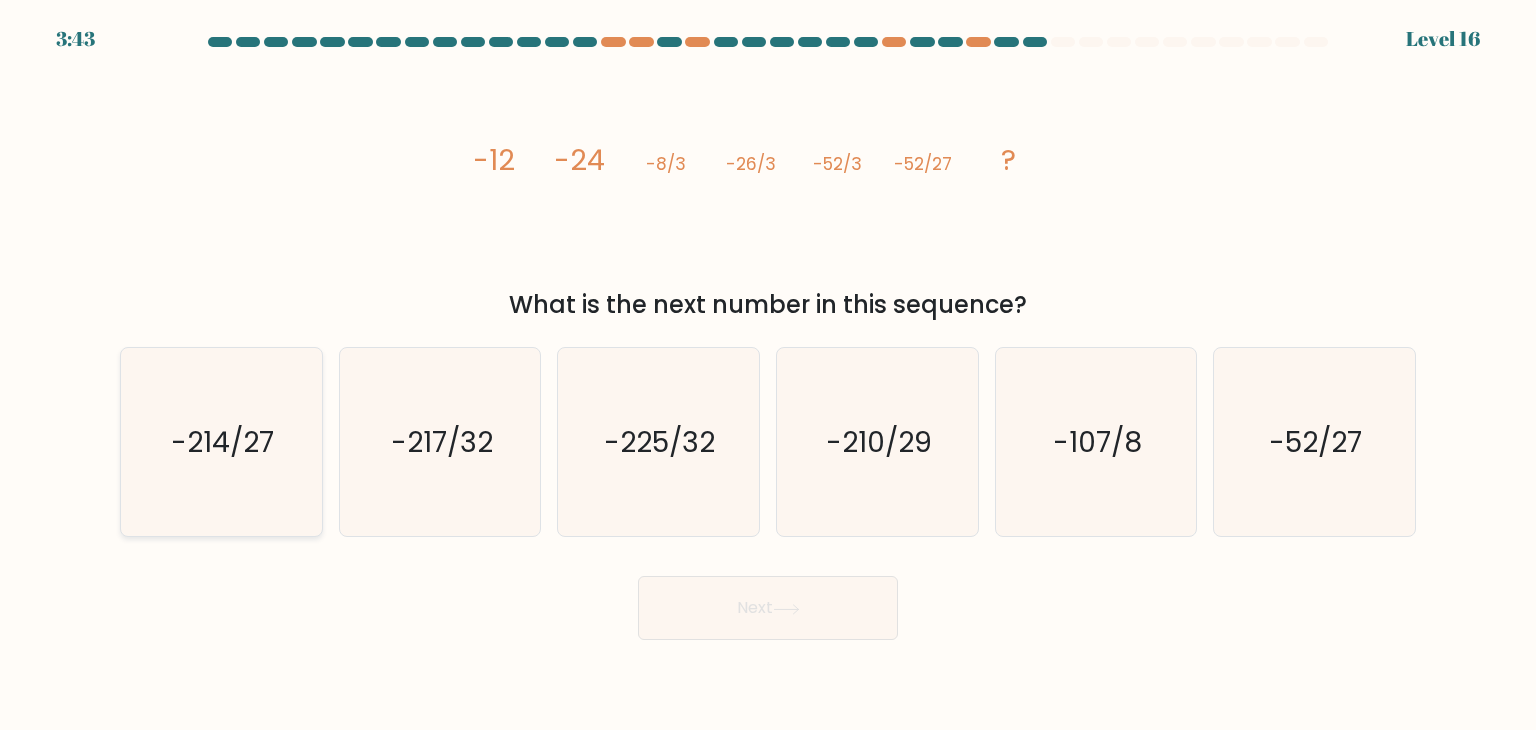 click on "-214/27" at bounding box center [221, 442] 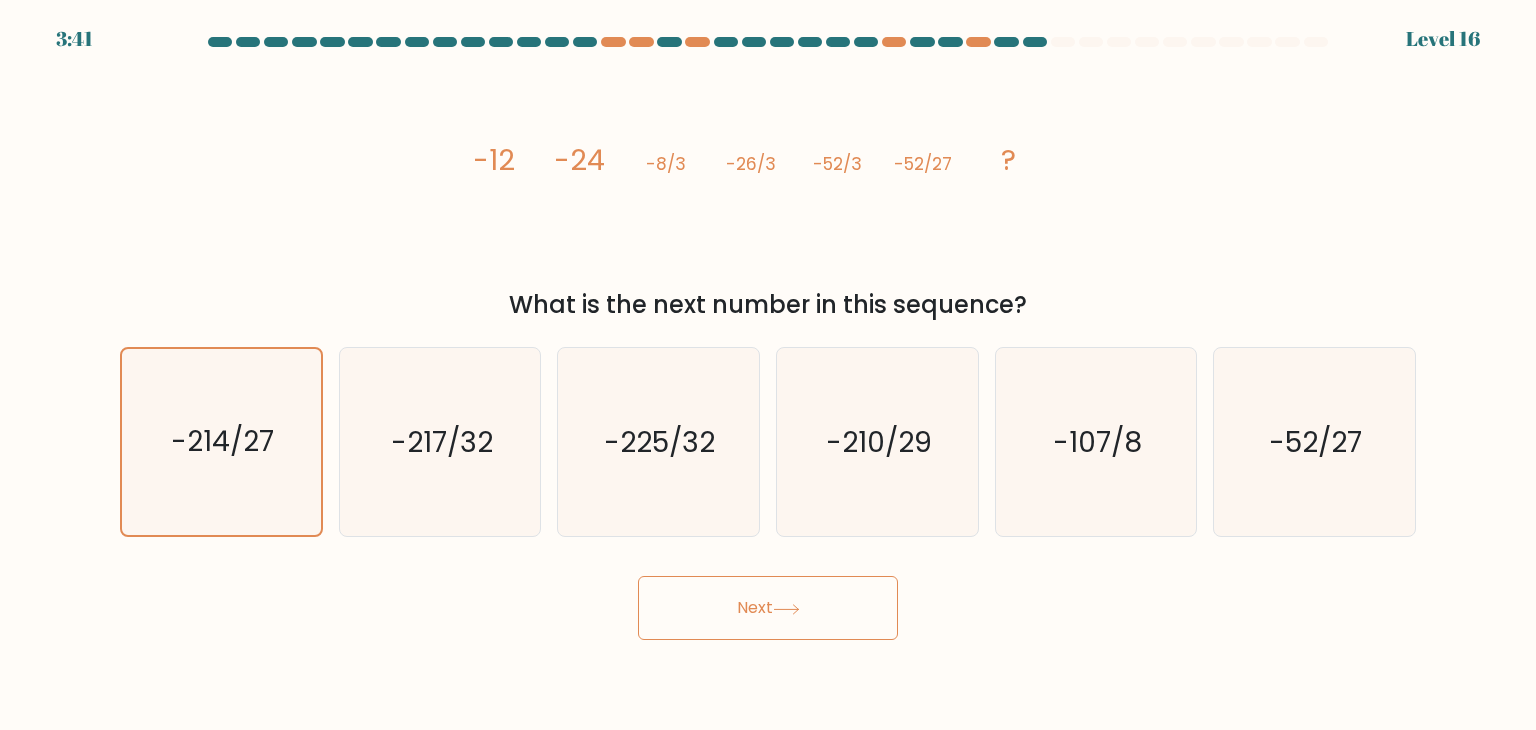 click on "Next" at bounding box center (768, 608) 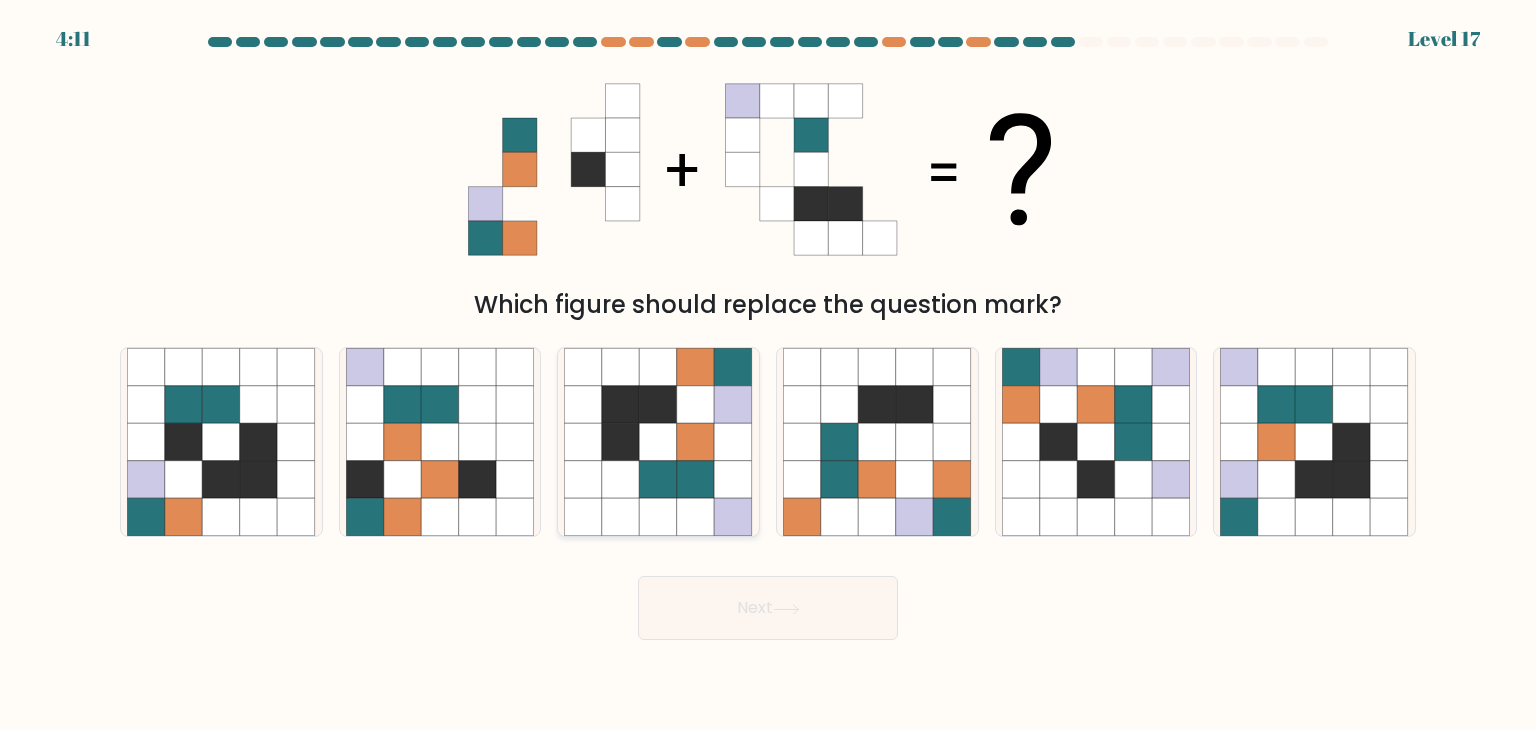 click at bounding box center [734, 405] 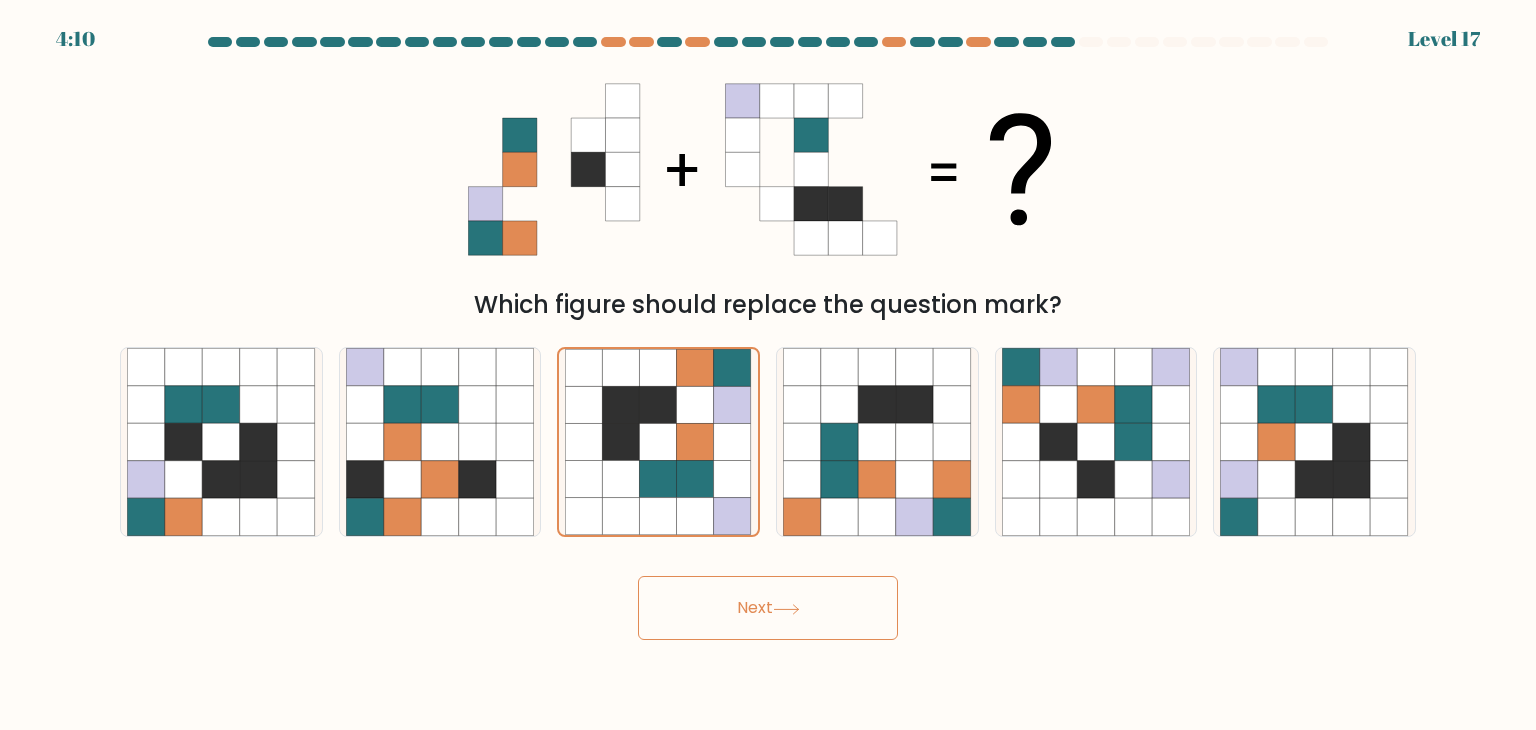 click on "Next" at bounding box center [768, 608] 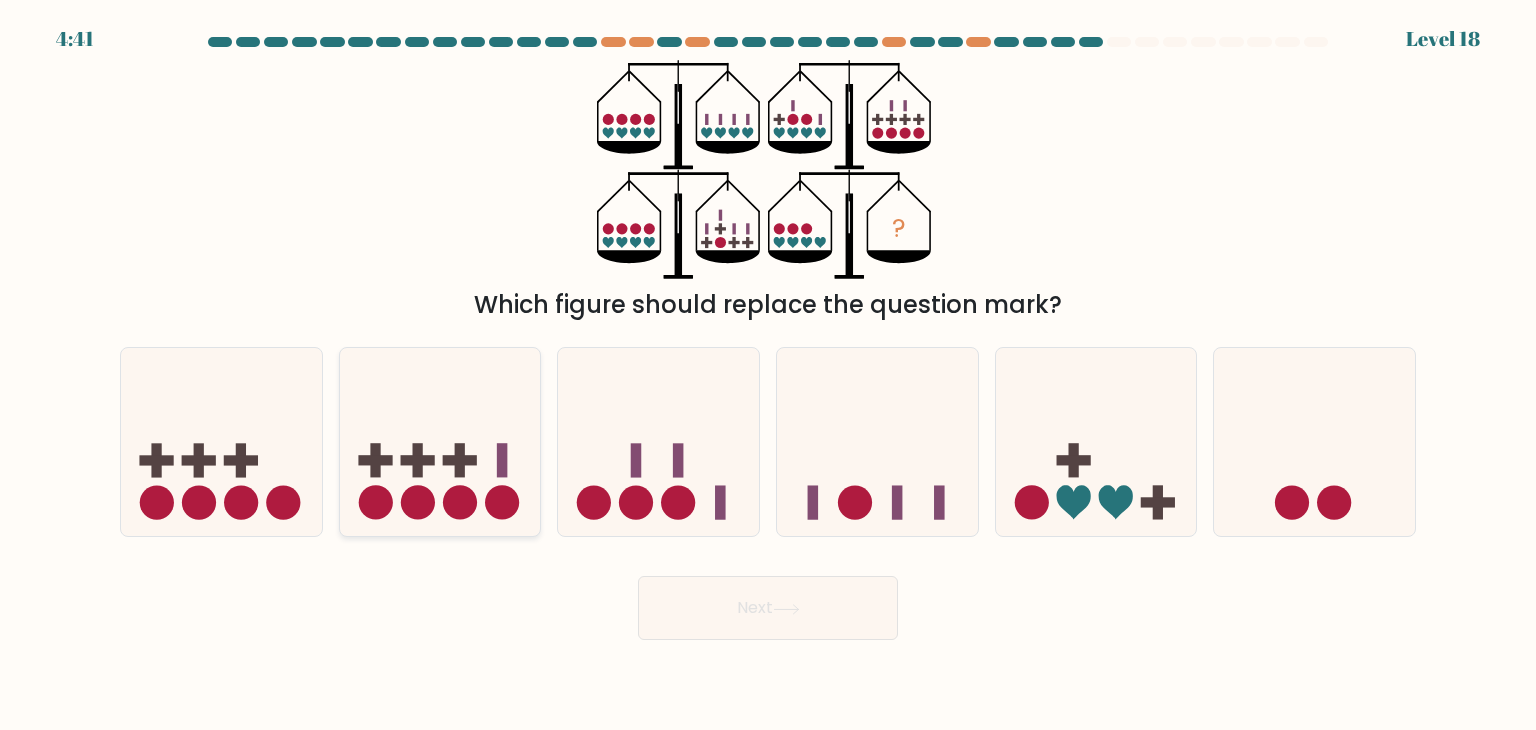 click at bounding box center [440, 442] 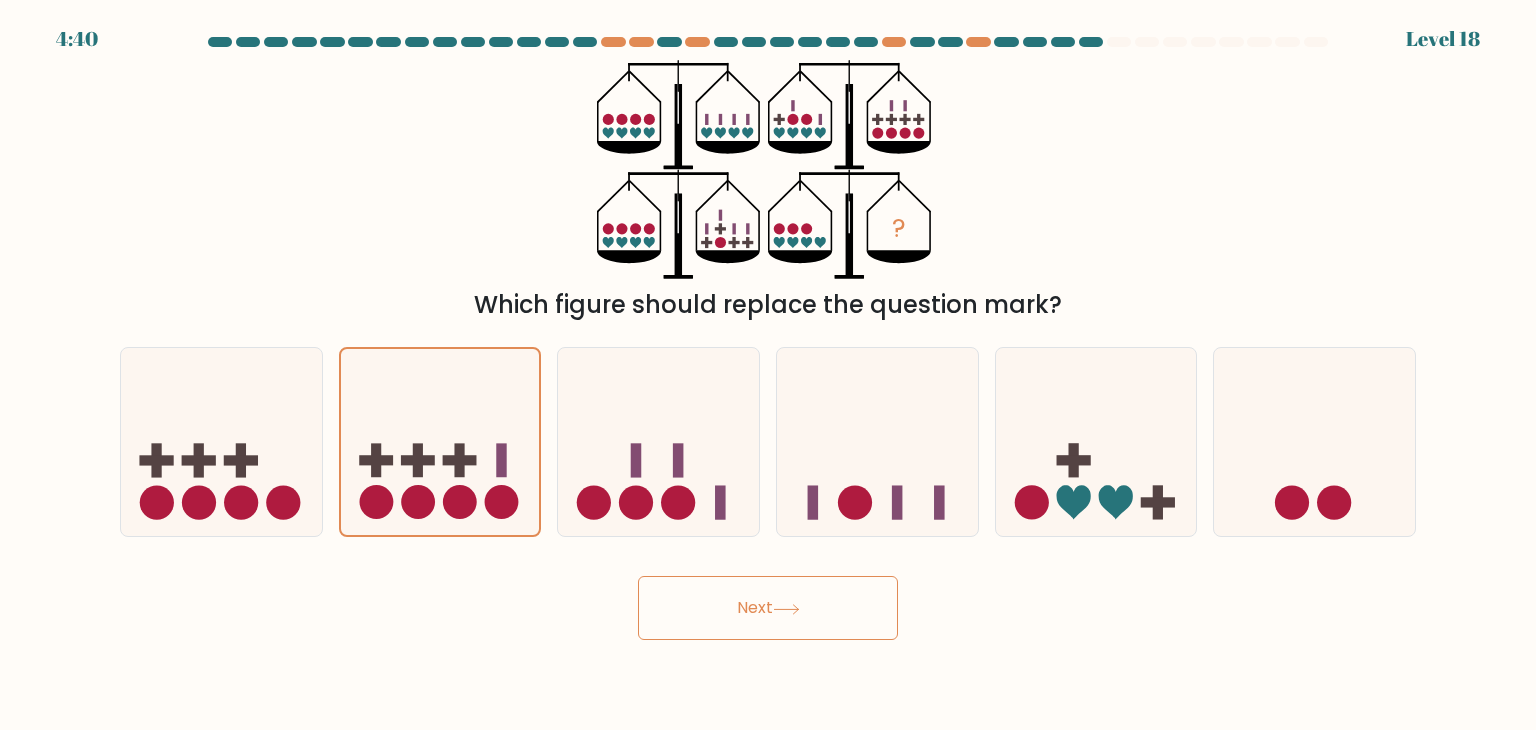 click on "Next" at bounding box center (768, 608) 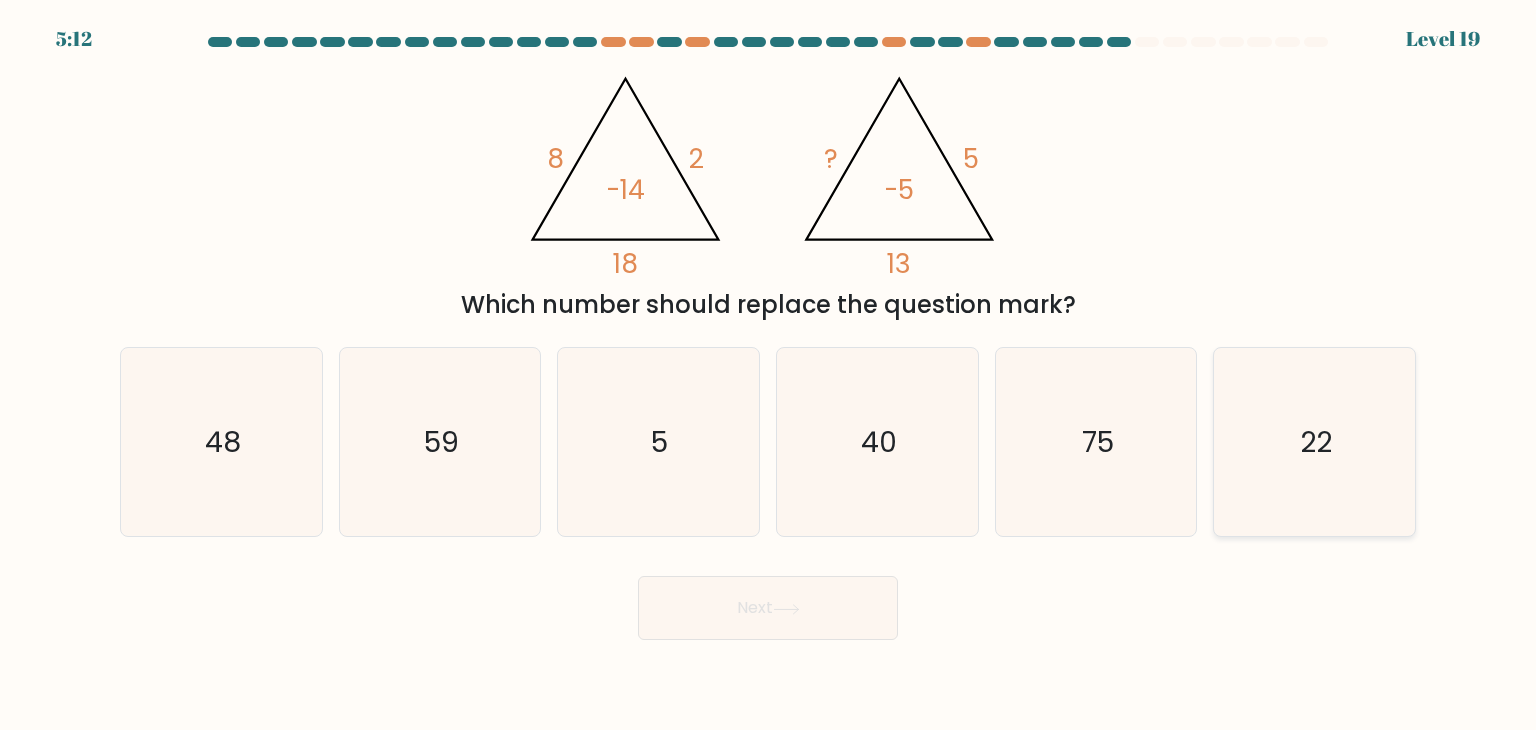 click on "22" at bounding box center (1314, 442) 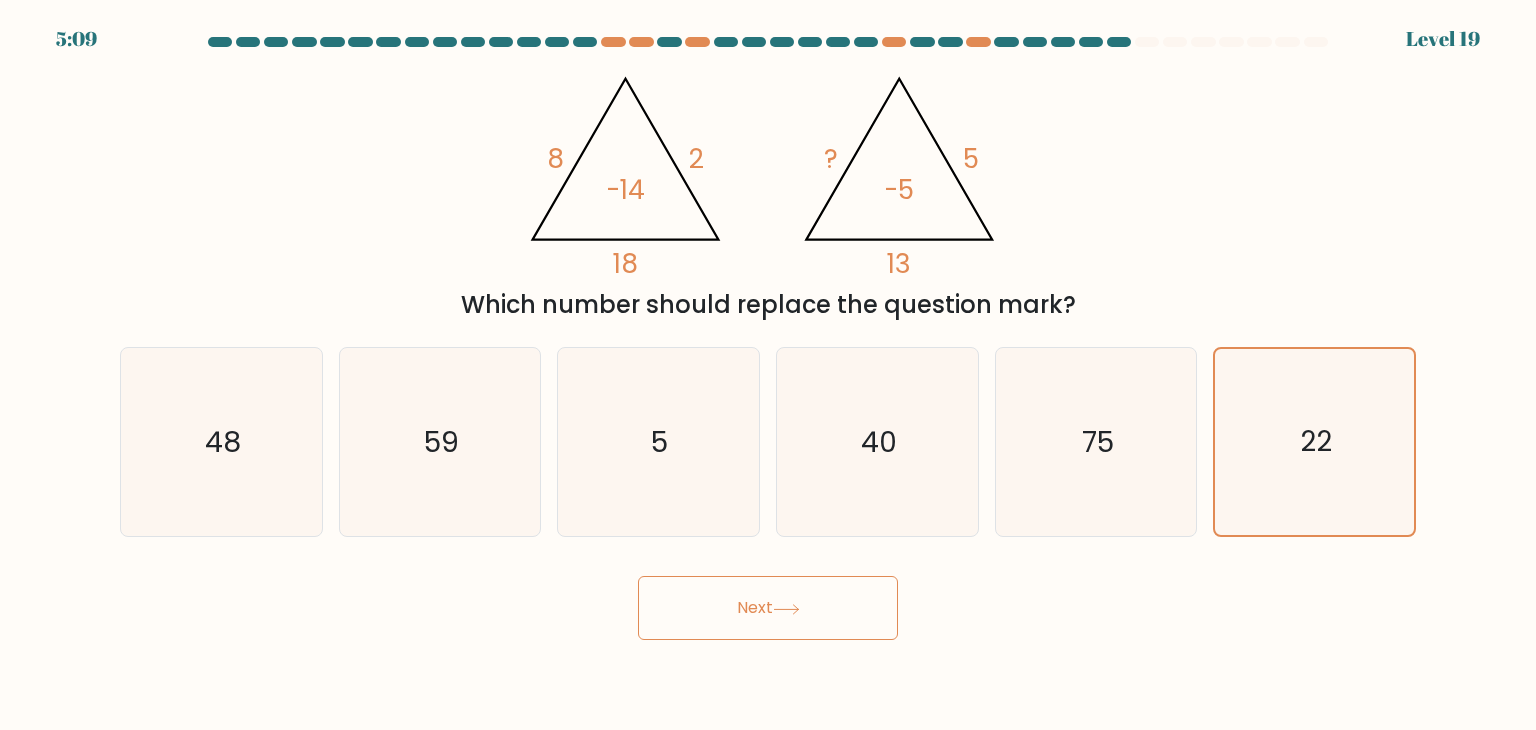 click on "Next" at bounding box center (768, 608) 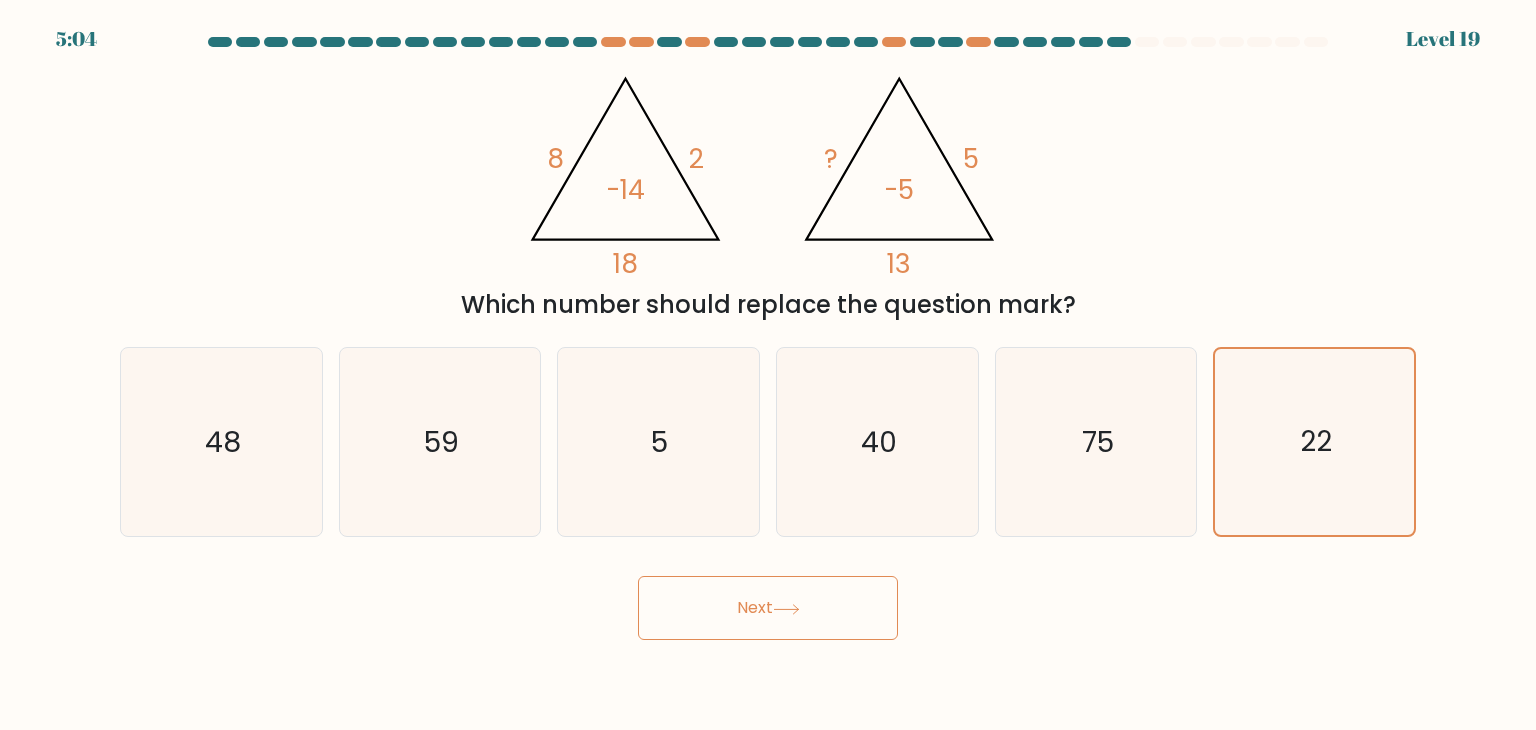 click on "Next" at bounding box center [768, 608] 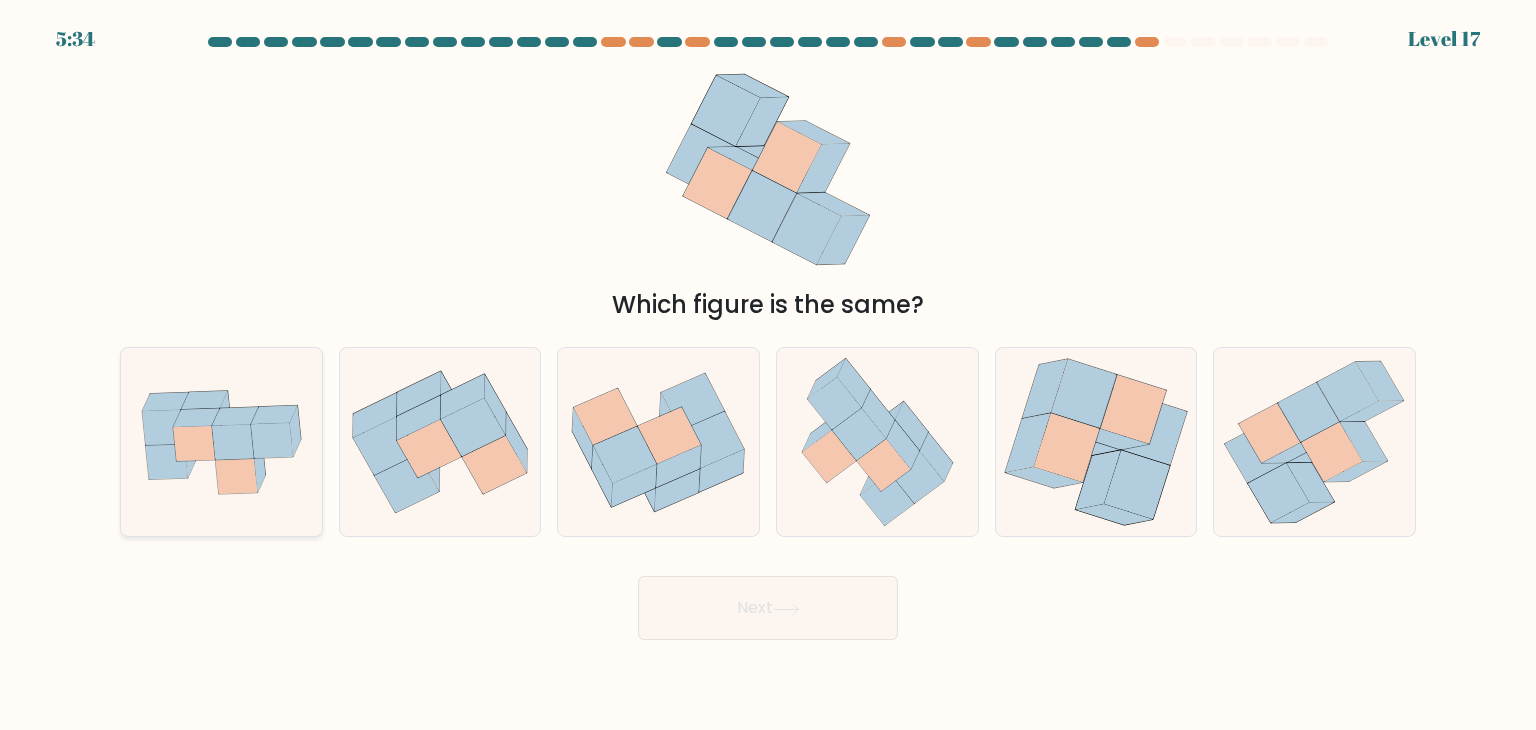 click at bounding box center (236, 476) 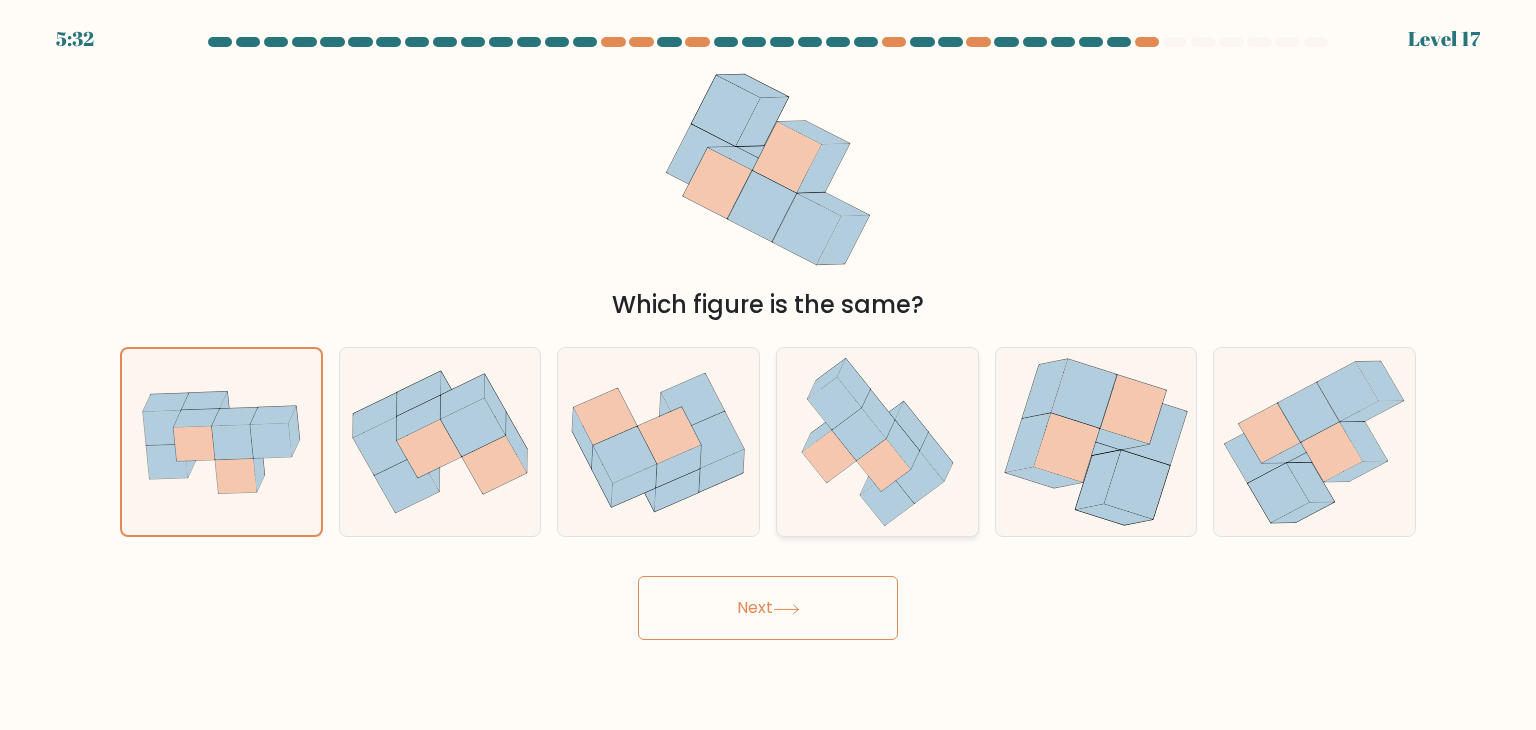 click at bounding box center (884, 465) 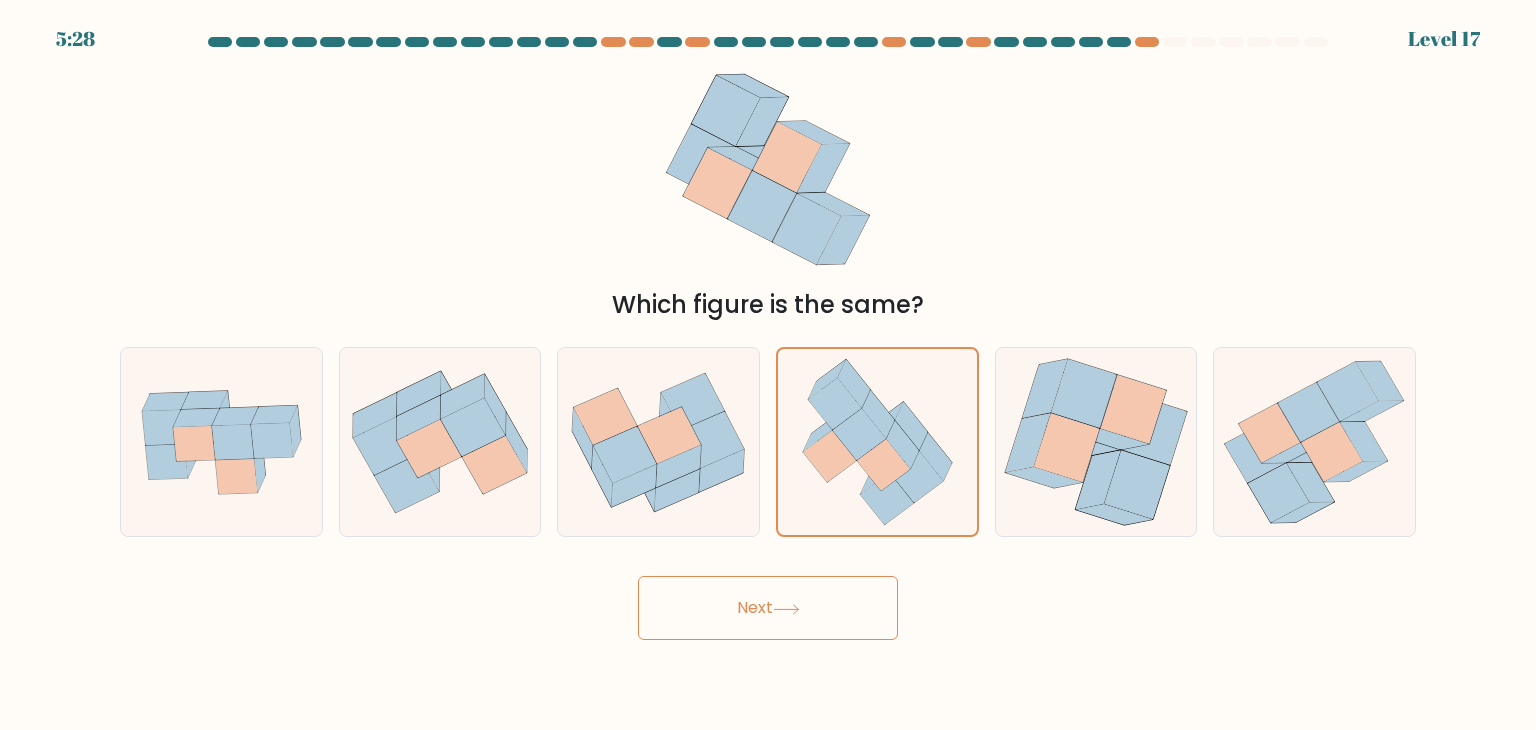 click on "Next" at bounding box center (768, 608) 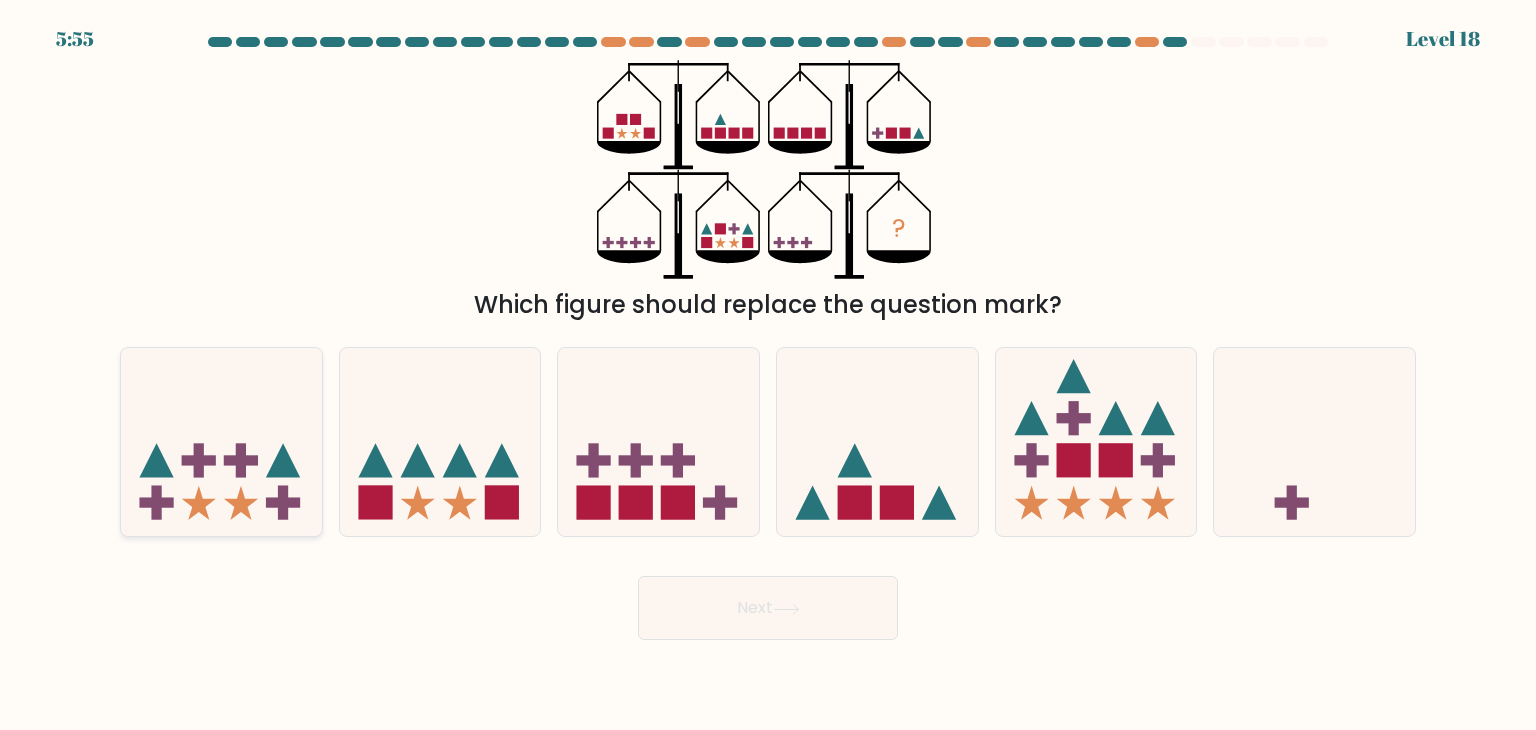 click at bounding box center (221, 442) 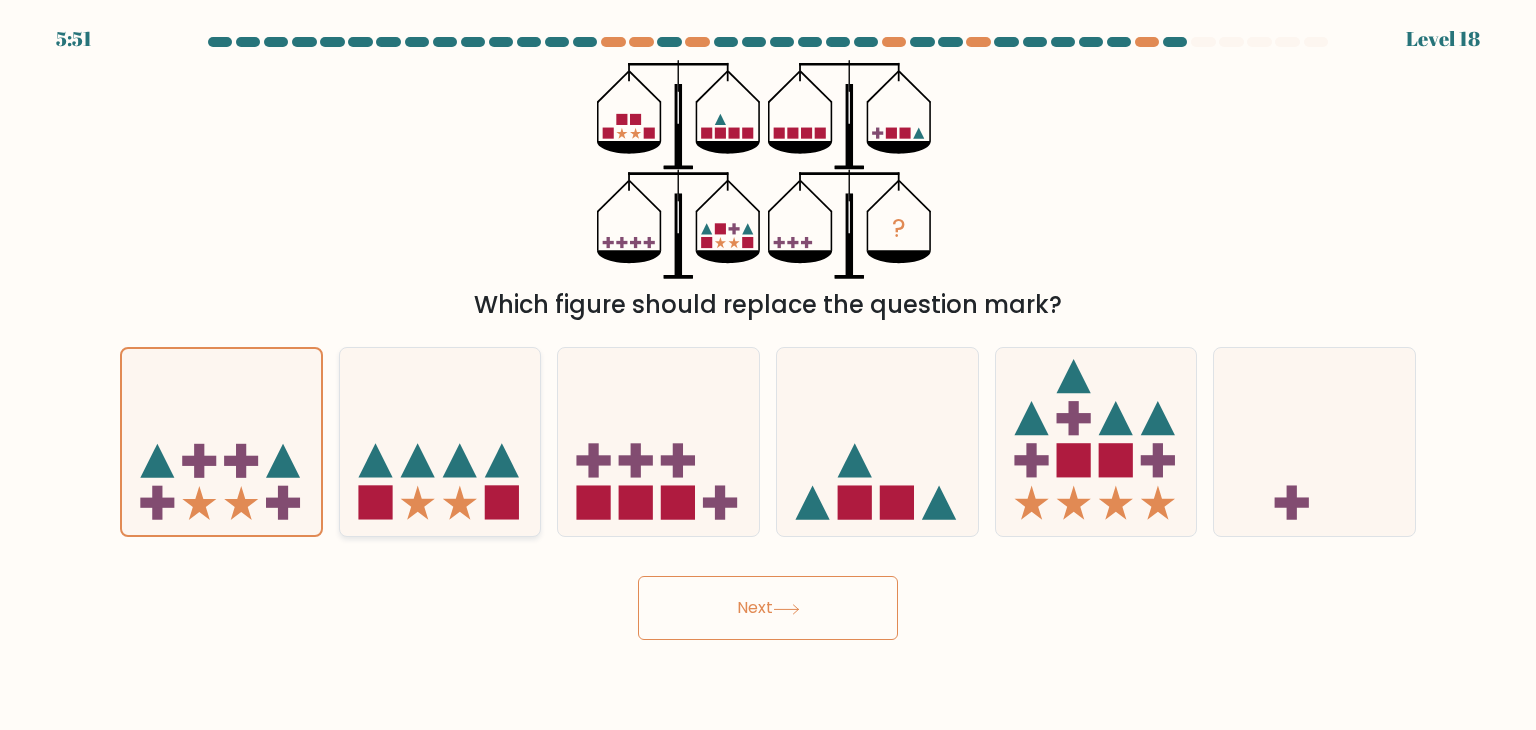 click at bounding box center [440, 442] 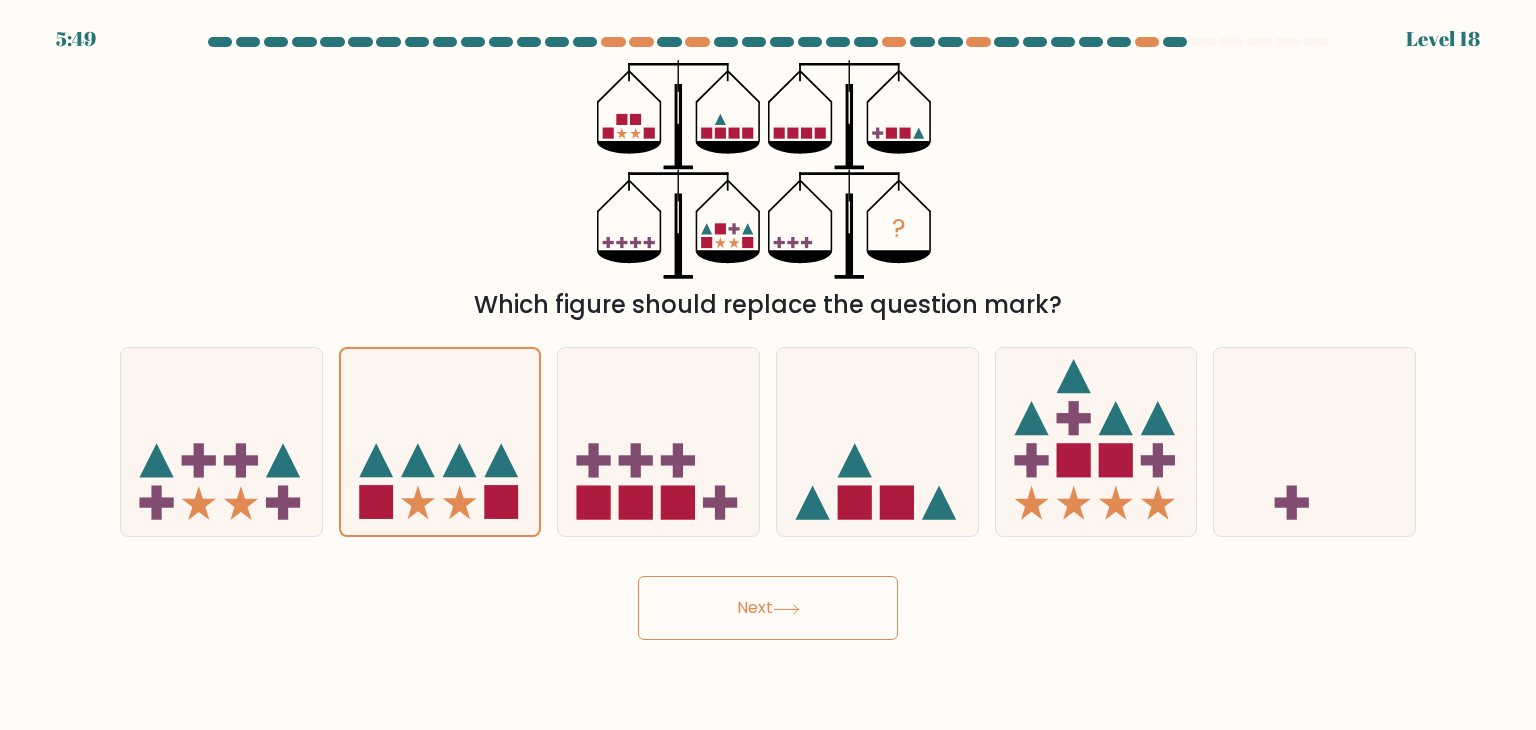 click on "Next" at bounding box center [768, 608] 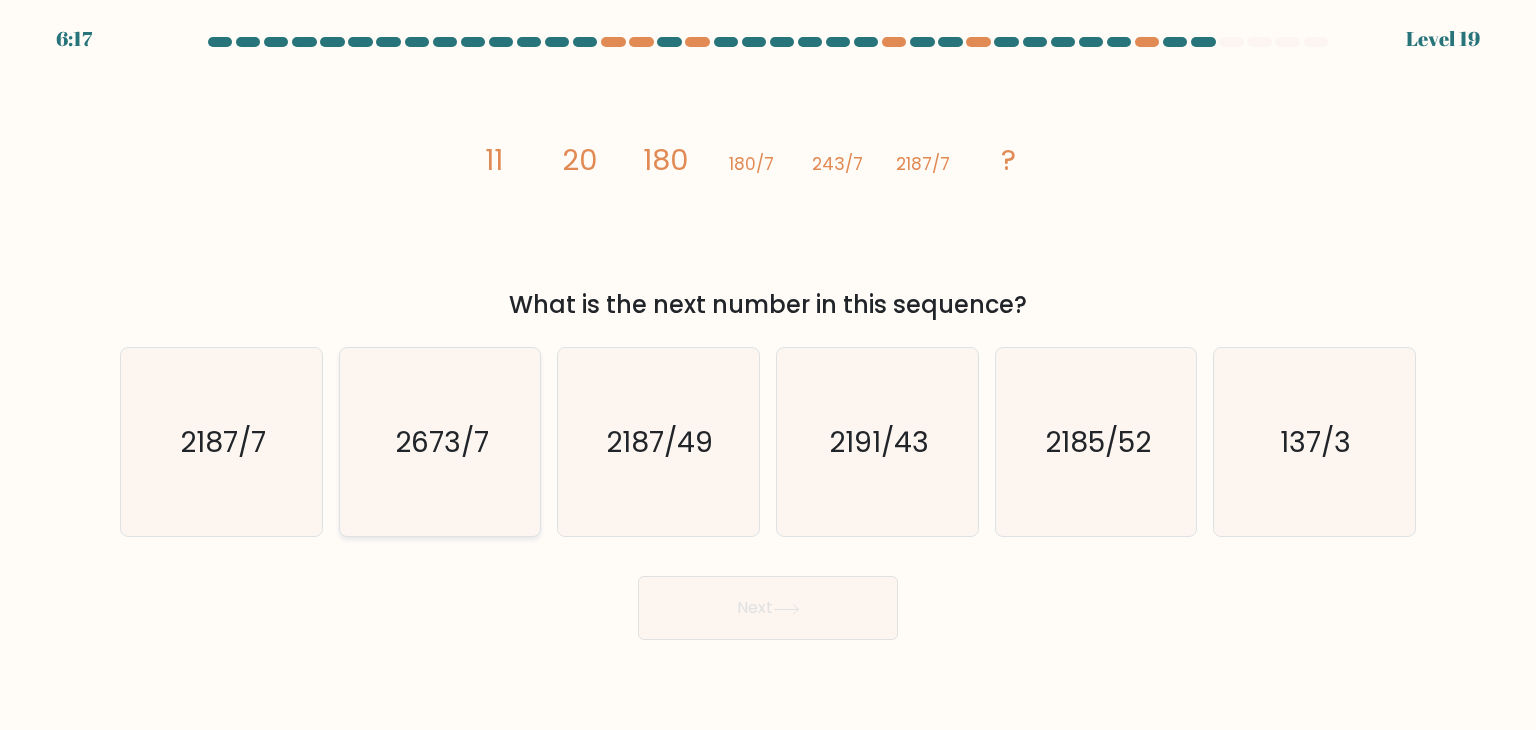 click on "2673/7" at bounding box center [440, 442] 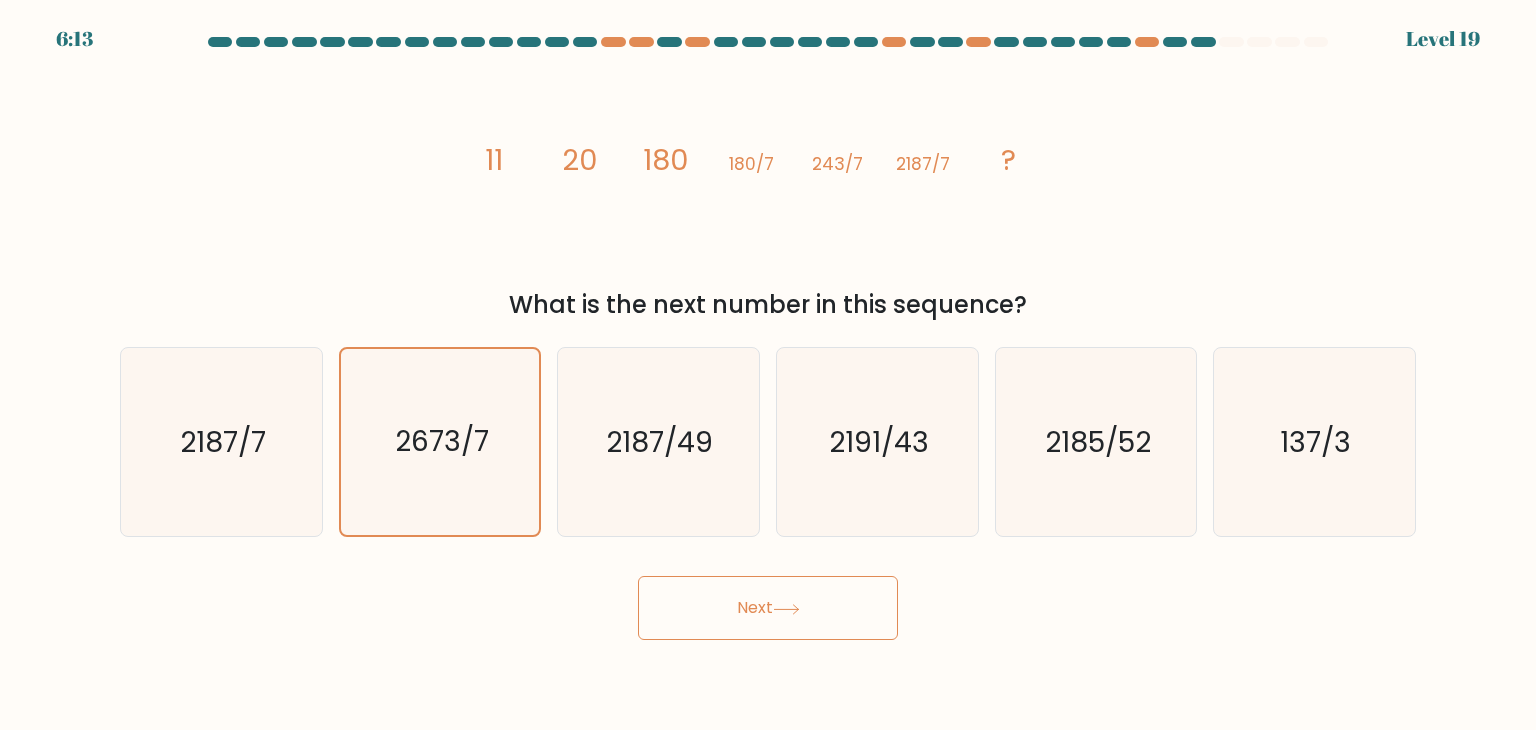 click on "Next" at bounding box center (768, 608) 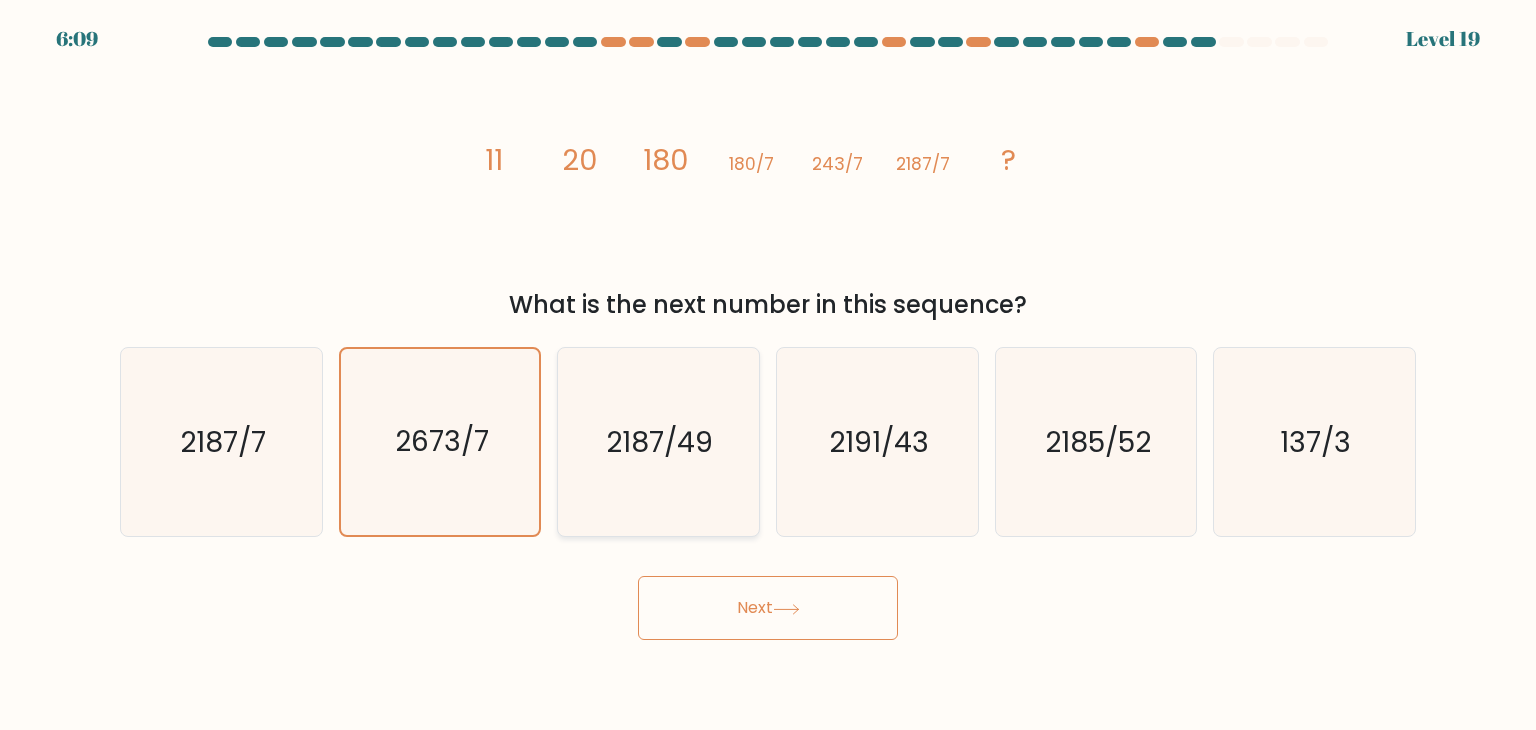 click on "2187/49" at bounding box center (660, 442) 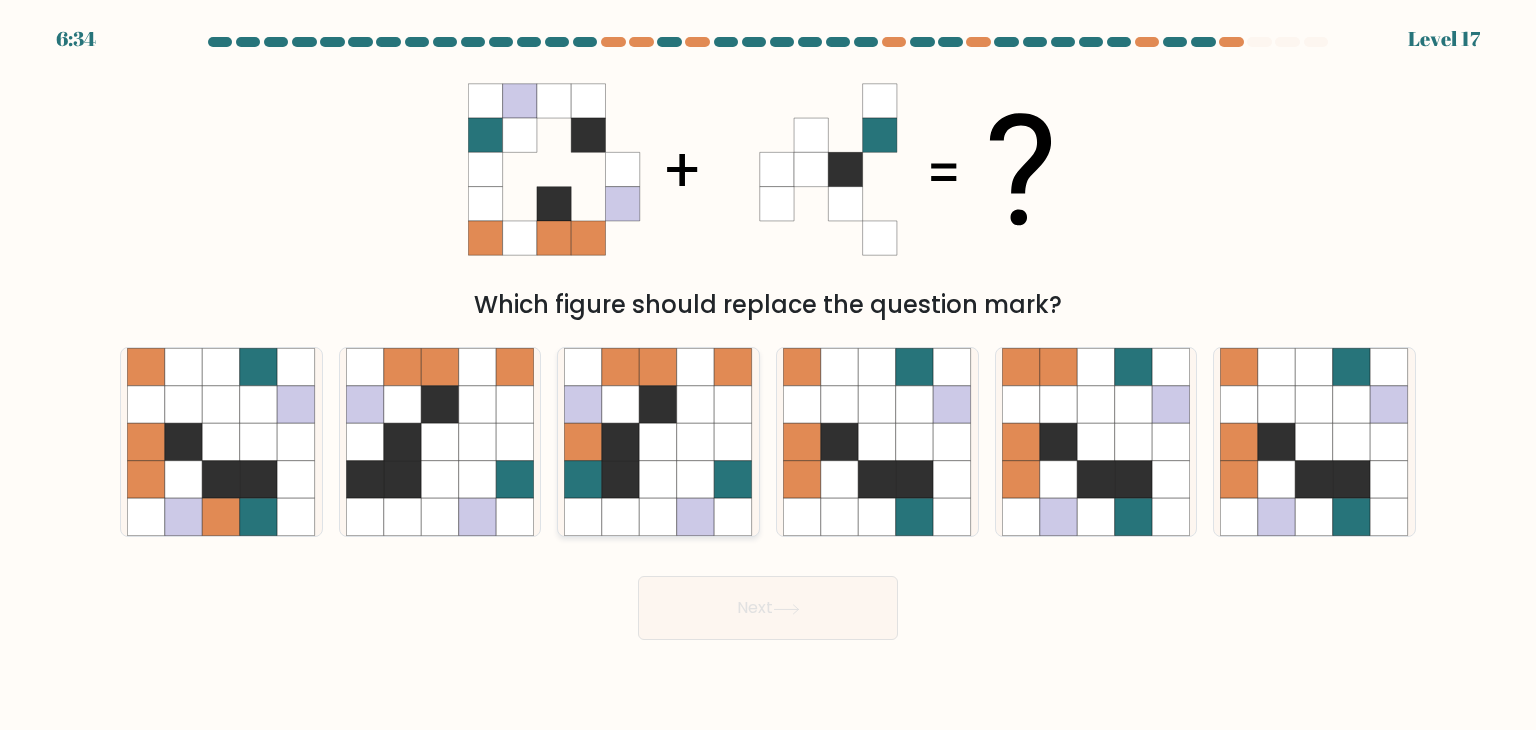 click at bounding box center [696, 518] 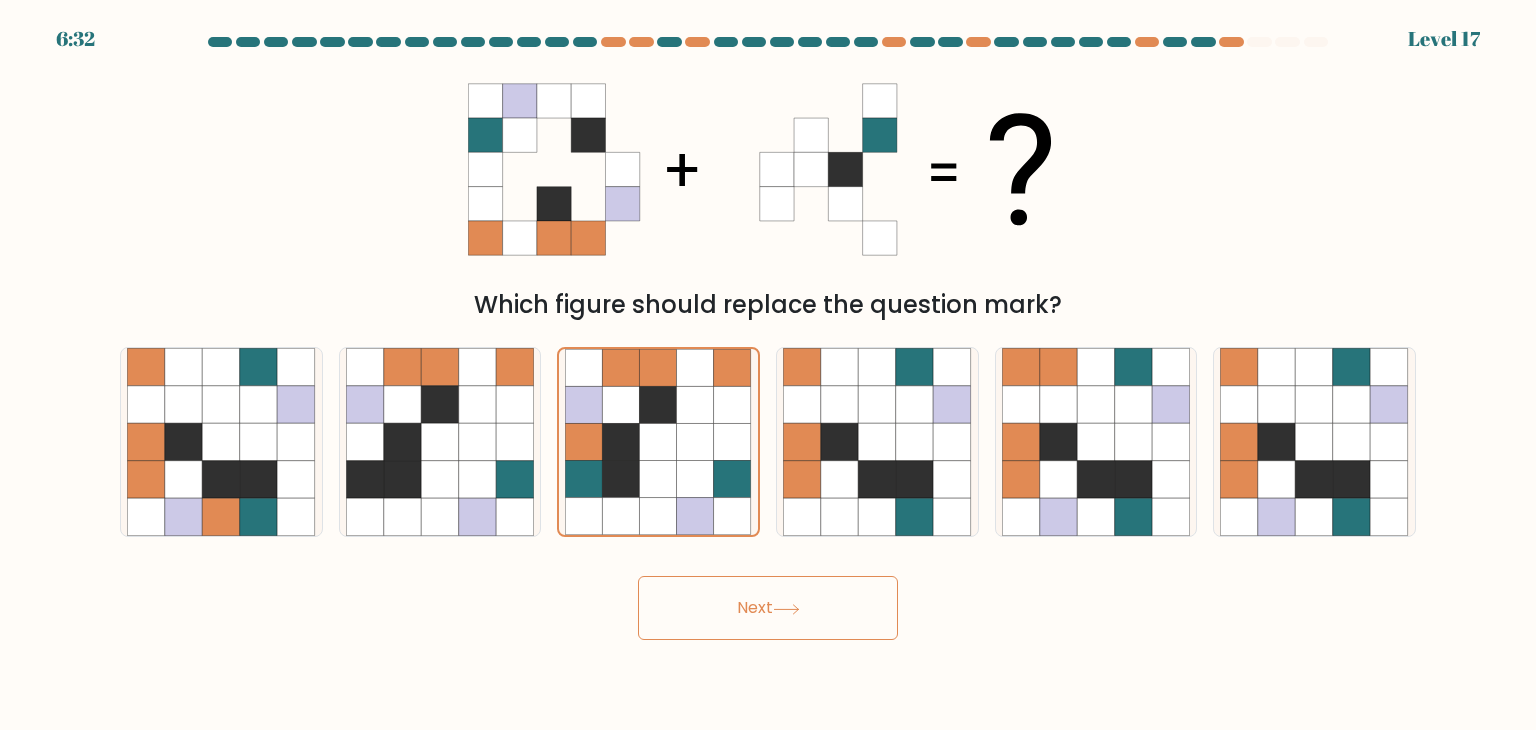 click on "Next" at bounding box center [768, 608] 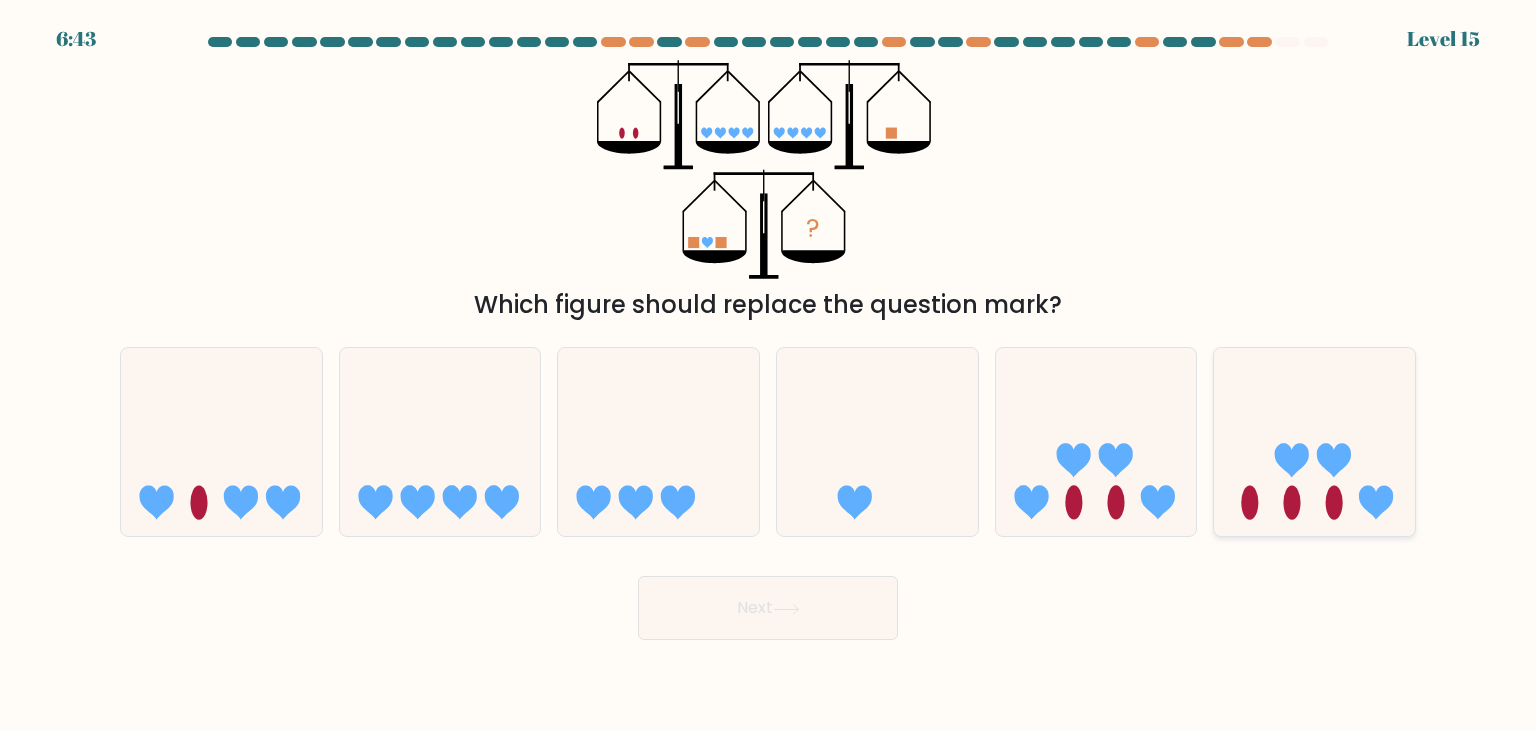 click at bounding box center [1292, 503] 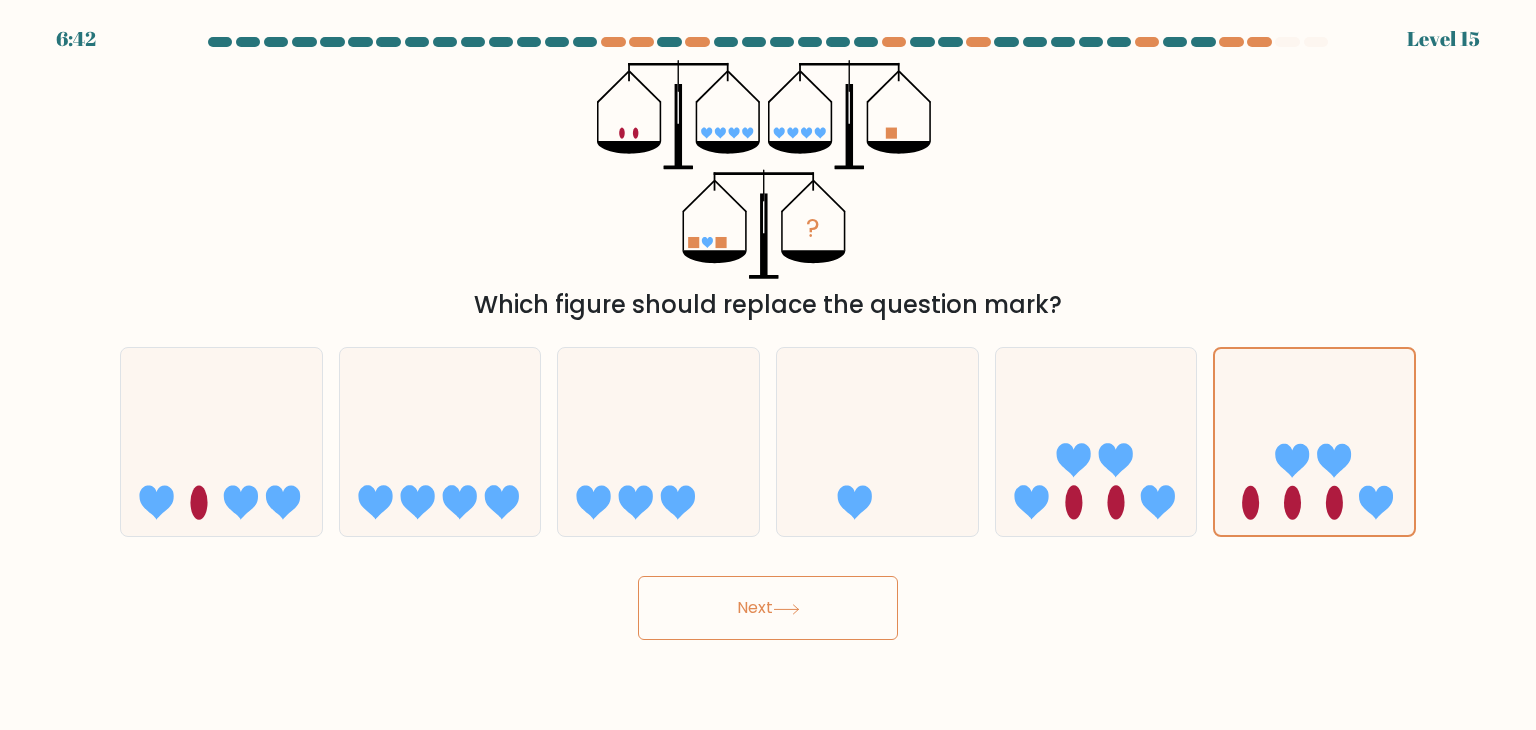 click on "Next" at bounding box center (768, 608) 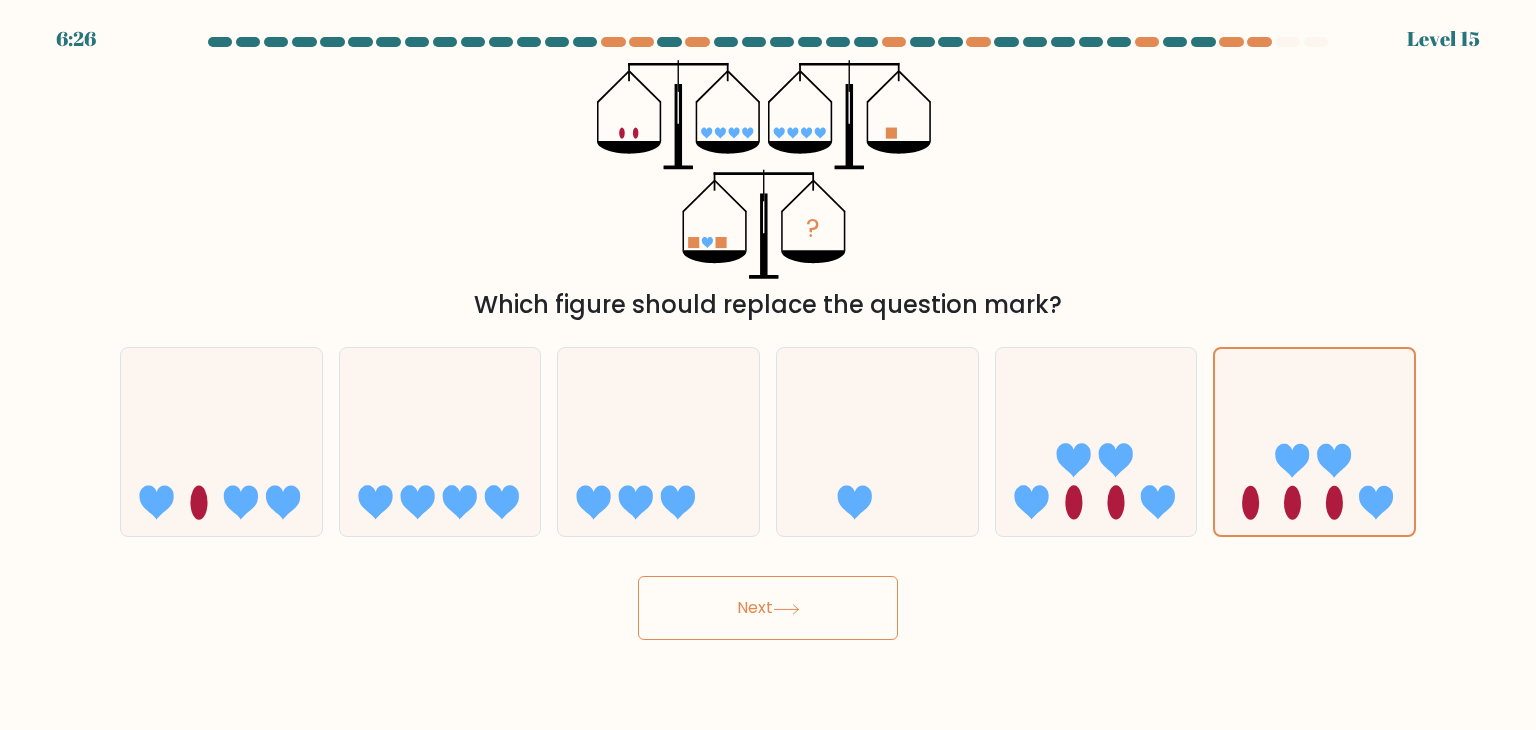 click on "Next" at bounding box center [768, 608] 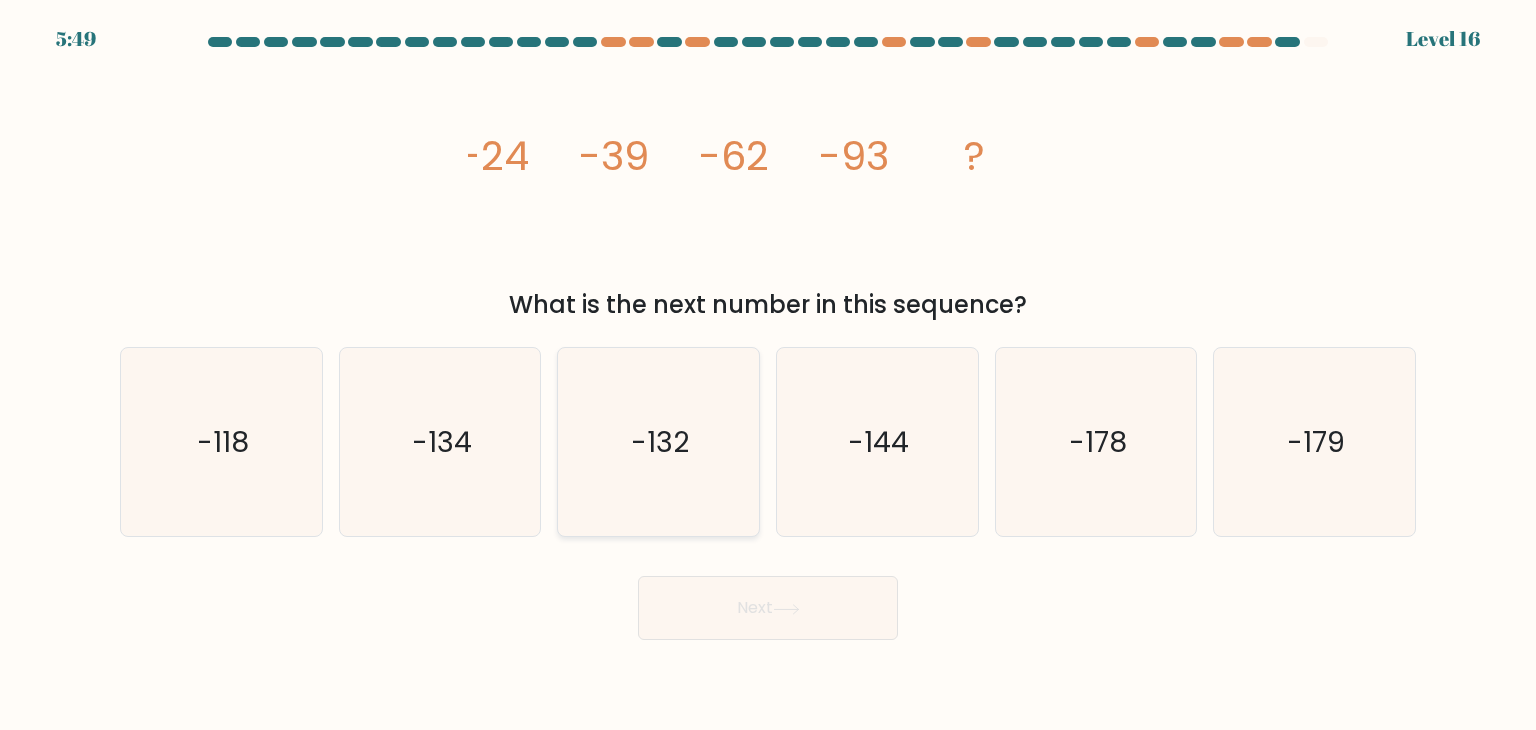 click on "-132" at bounding box center [658, 442] 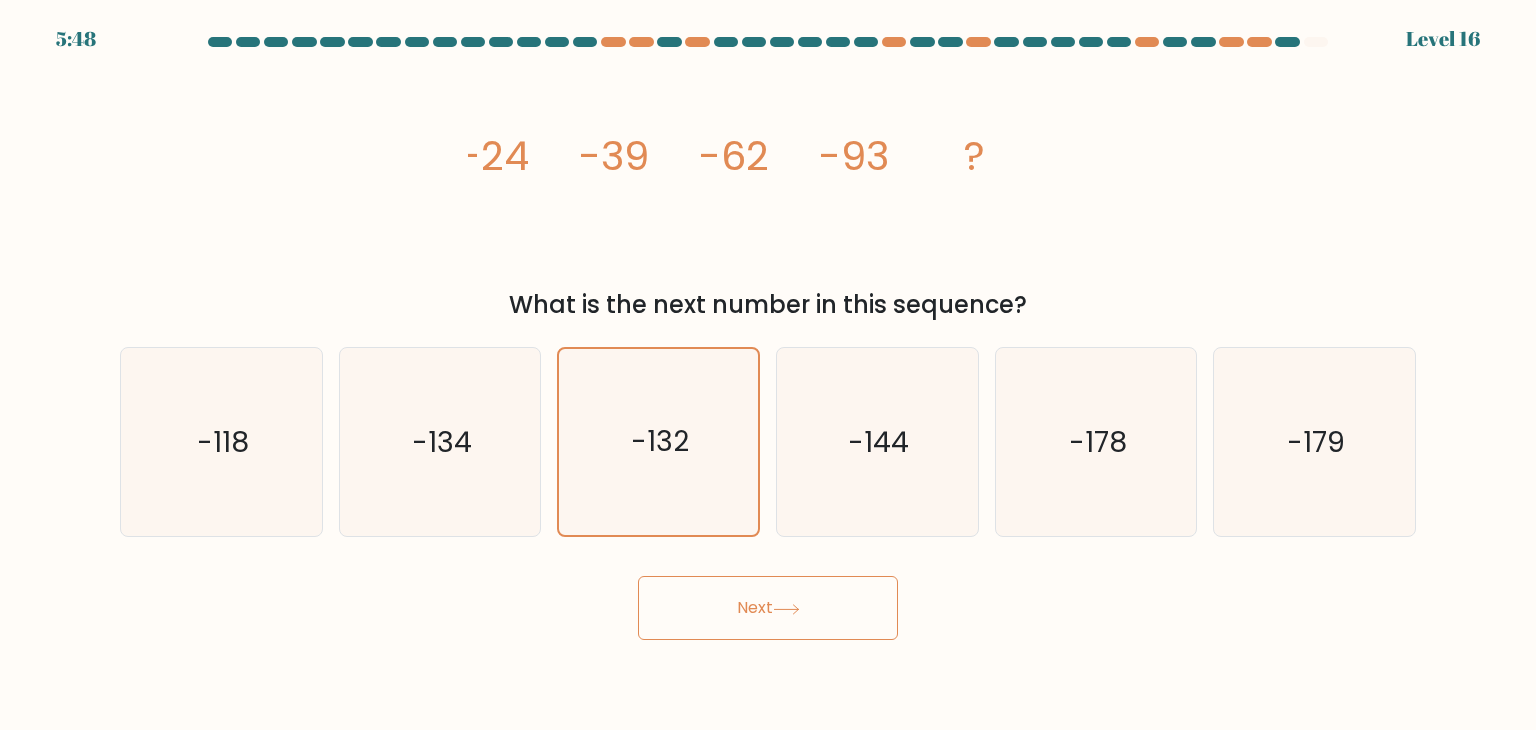 click on "Next" at bounding box center [768, 608] 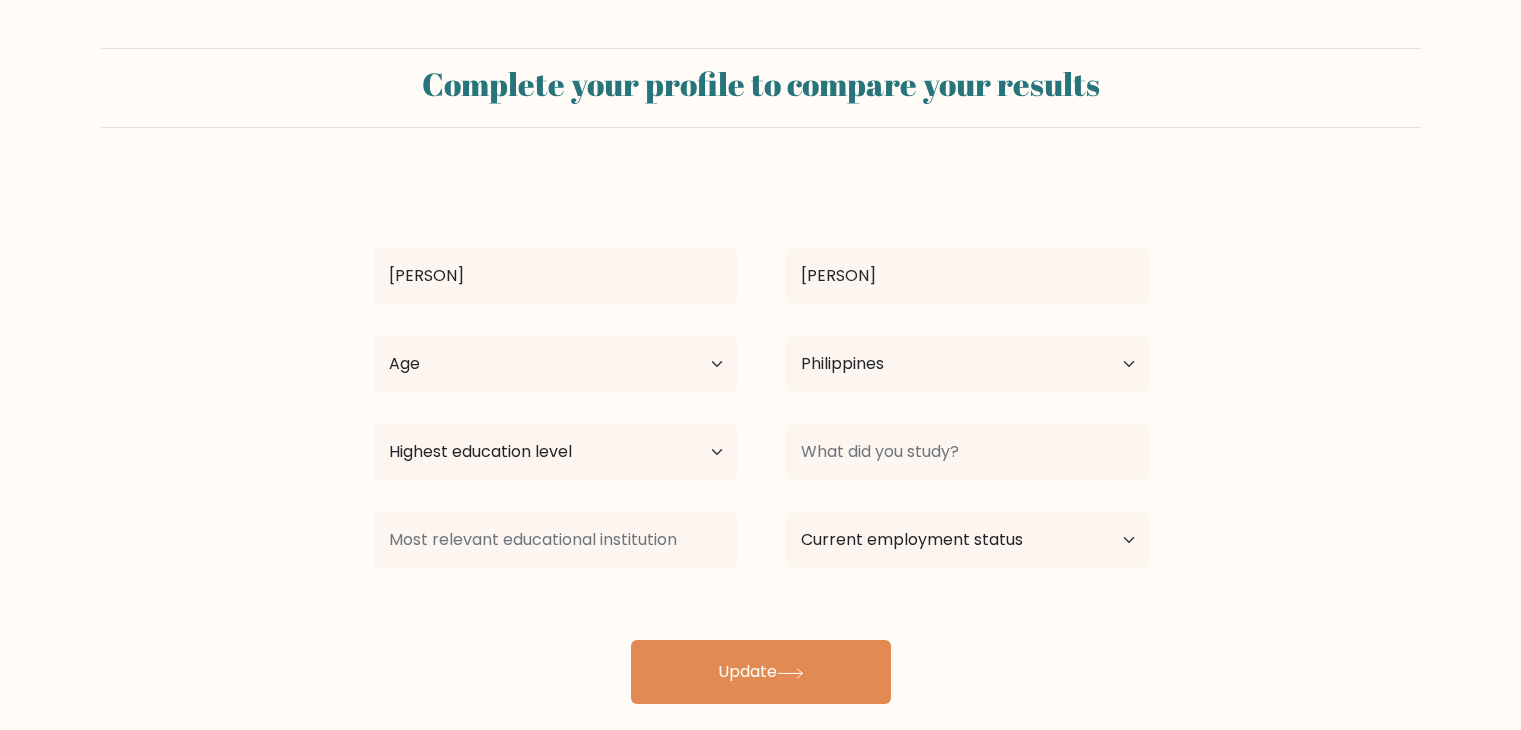 scroll, scrollTop: 0, scrollLeft: 0, axis: both 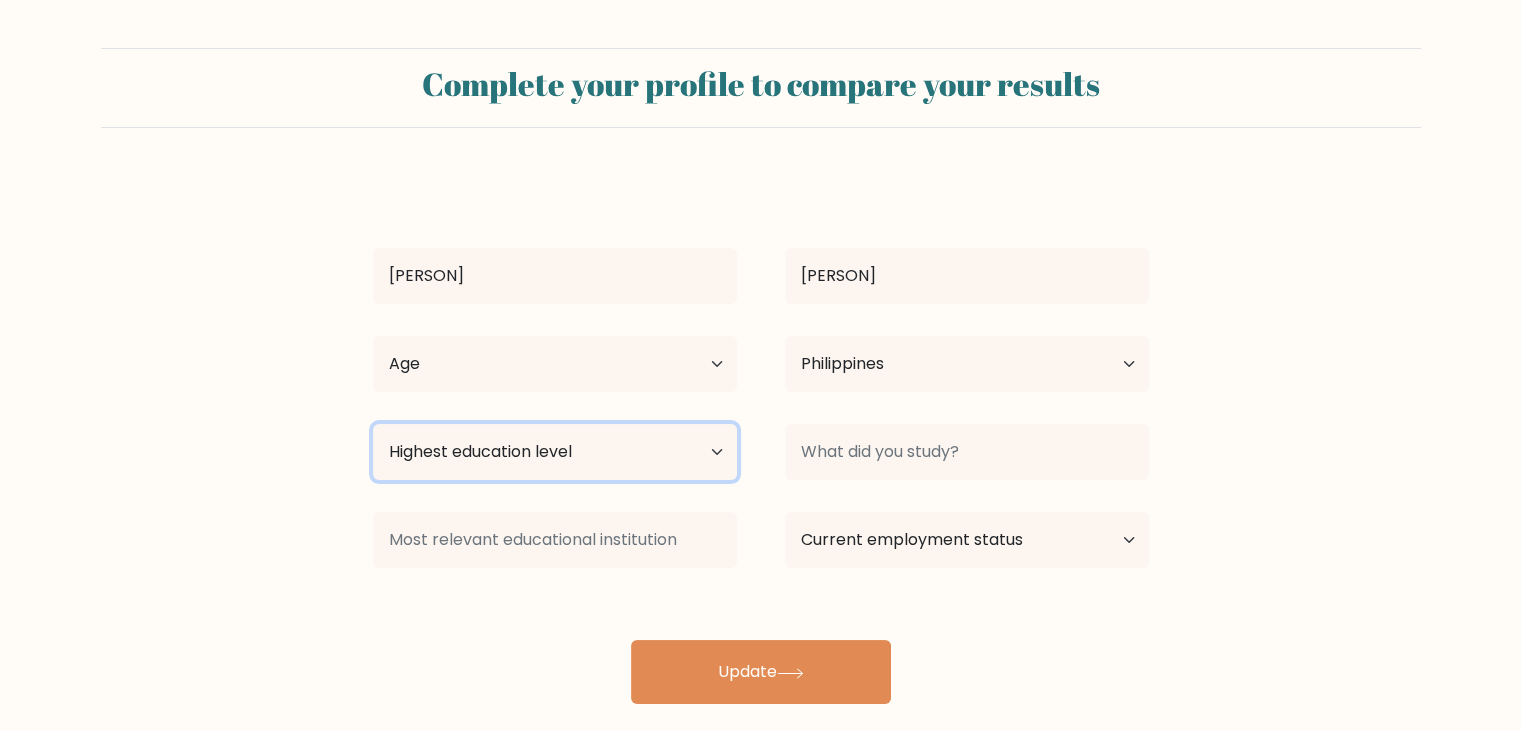 click on "Highest education level
No schooling
Primary
Lower Secondary
Upper Secondary
Occupation Specific
Bachelor's degree
Master's degree
Doctoral degree" at bounding box center (555, 452) 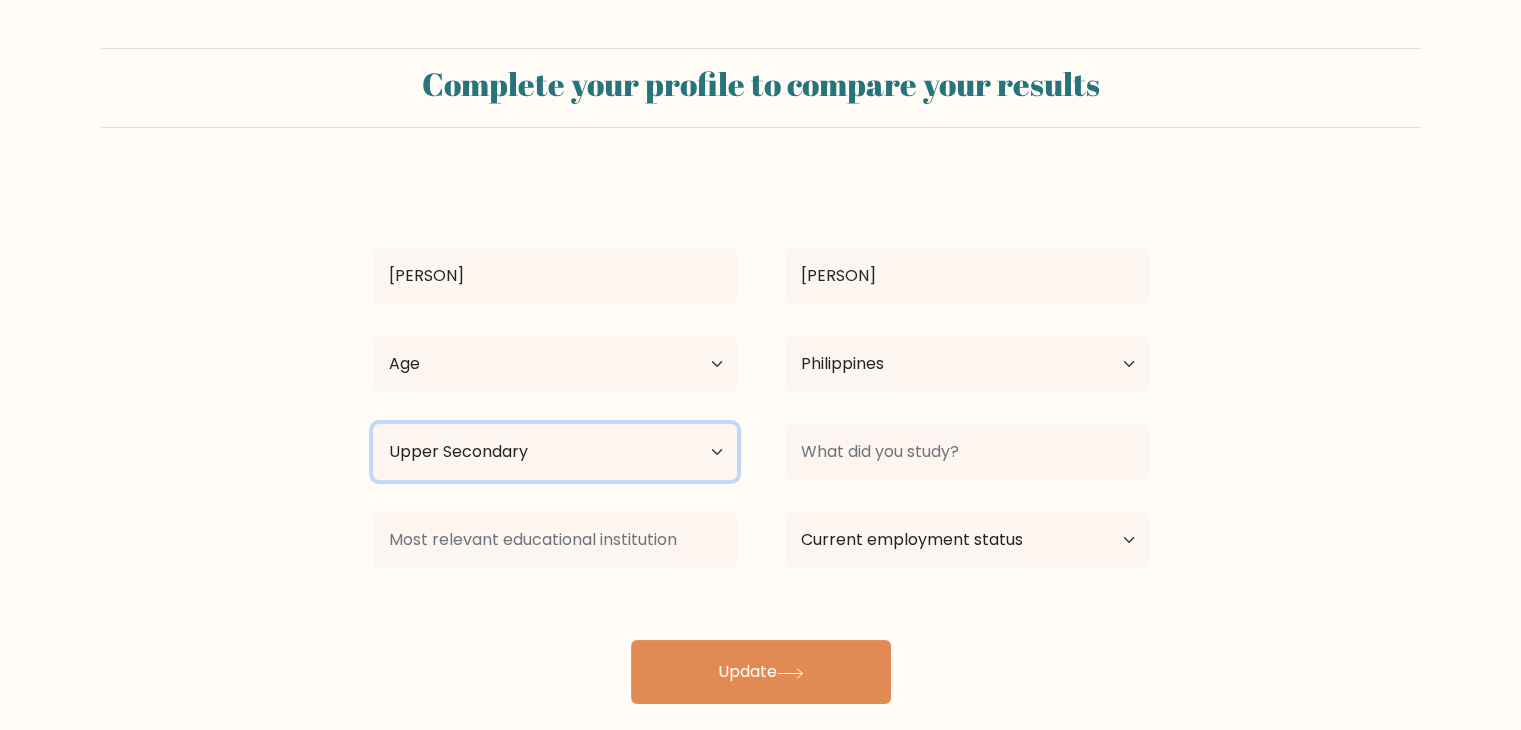 click on "Highest education level
No schooling
Primary
Lower Secondary
Upper Secondary
Occupation Specific
Bachelor's degree
Master's degree
Doctoral degree" at bounding box center (555, 452) 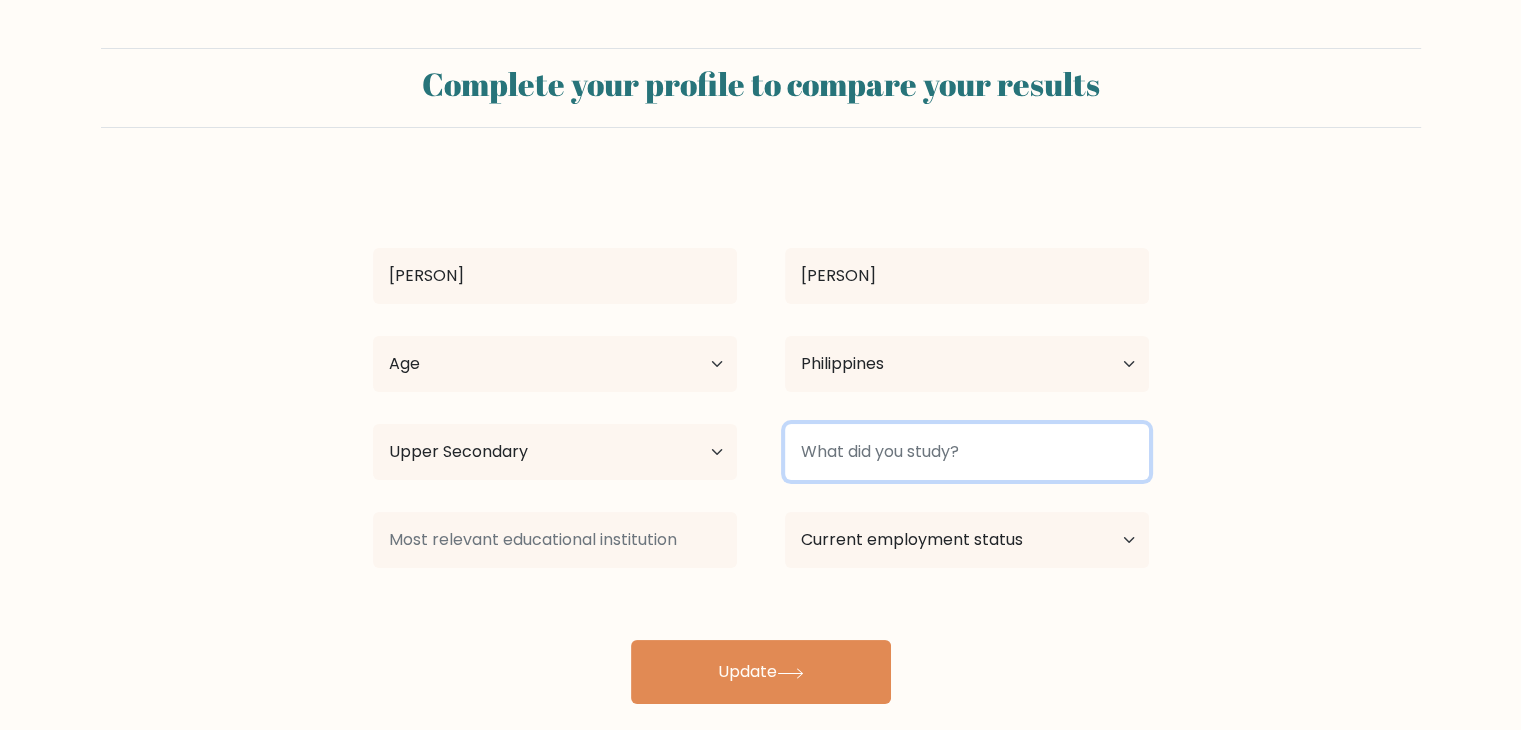 click at bounding box center (967, 452) 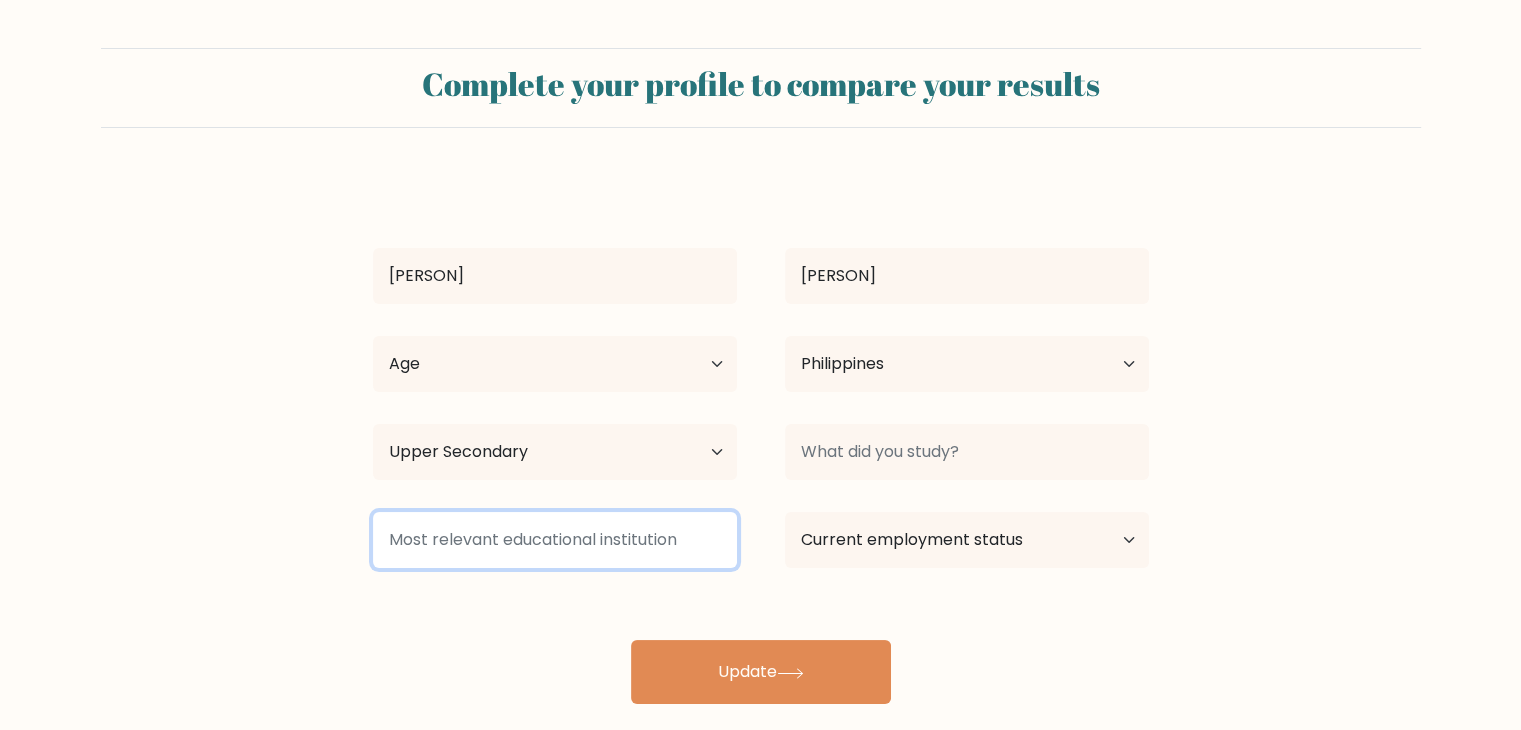 click at bounding box center [555, 540] 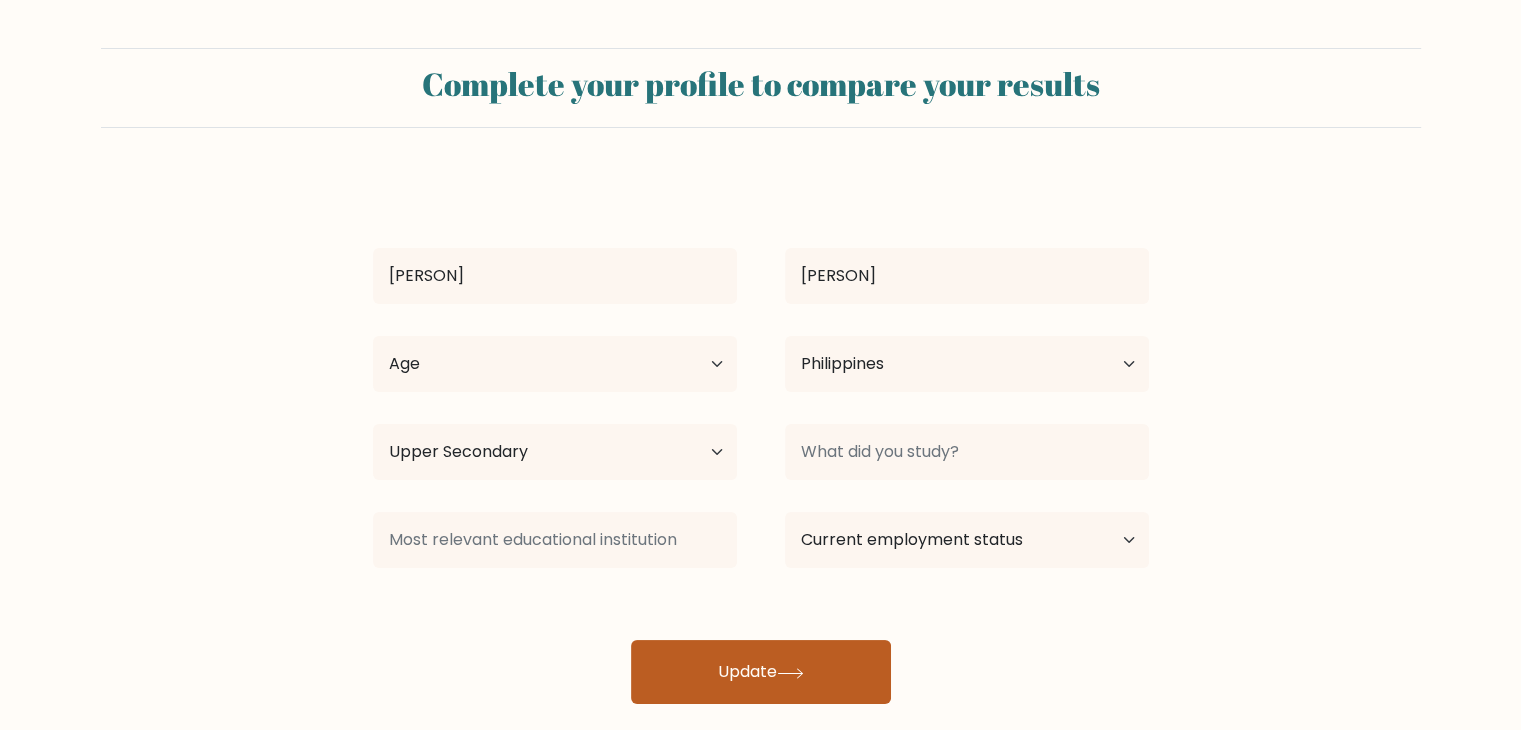 click on "Update" at bounding box center [761, 672] 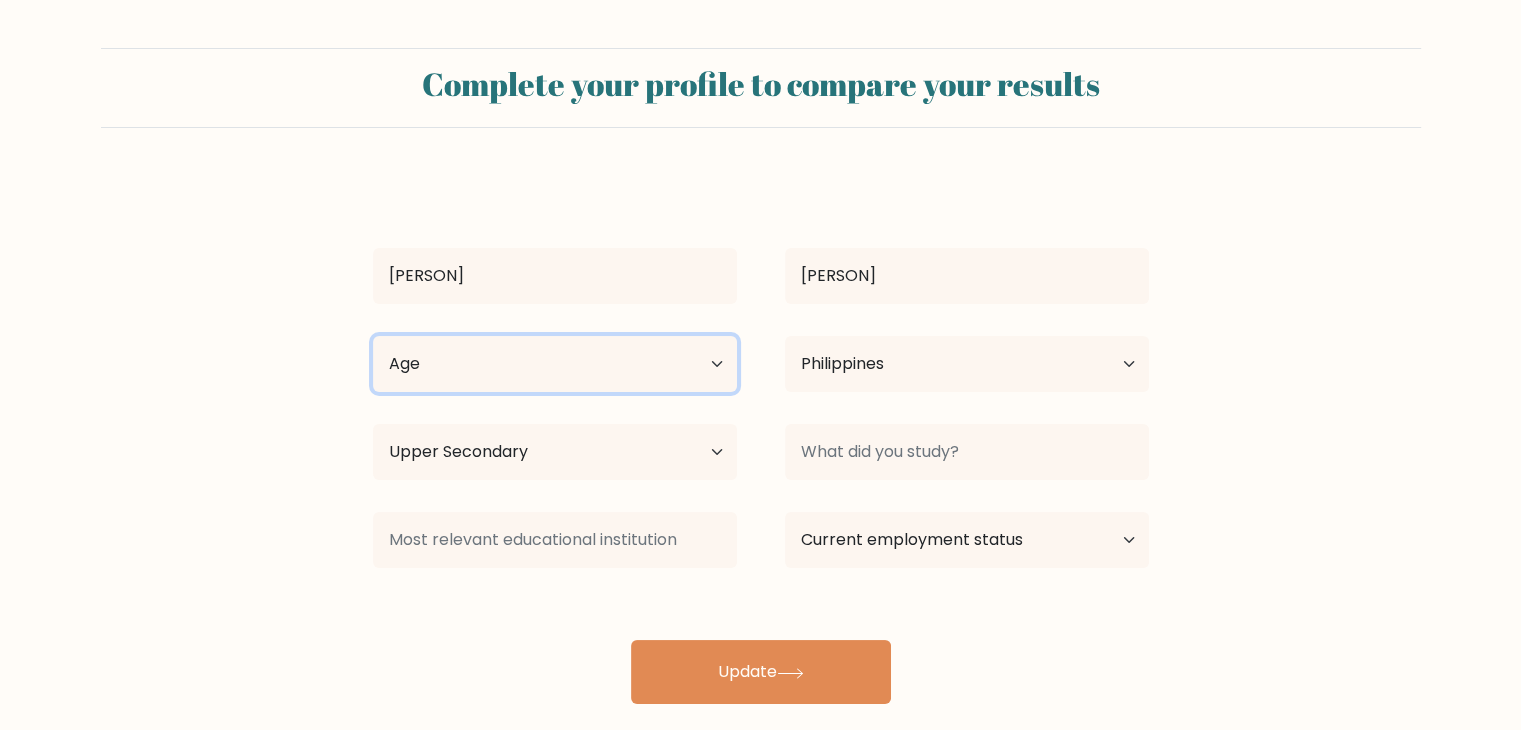 click on "Age
Under 18 years old
18-24 years old
25-34 years old
35-44 years old
45-54 years old
55-64 years old
65 years old and above" at bounding box center [555, 364] 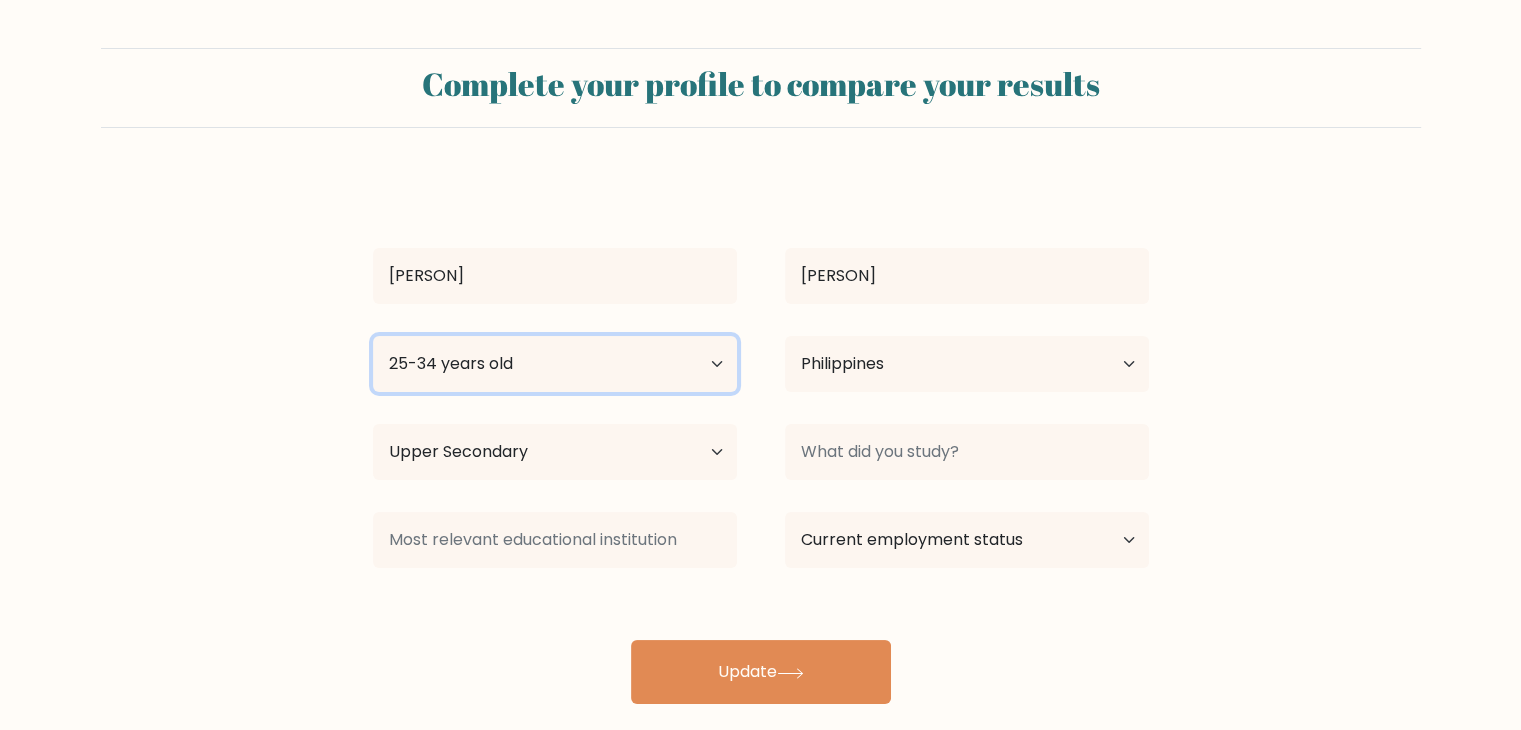 click on "Age
Under 18 years old
18-24 years old
25-34 years old
35-44 years old
45-54 years old
55-64 years old
65 years old and above" at bounding box center (555, 364) 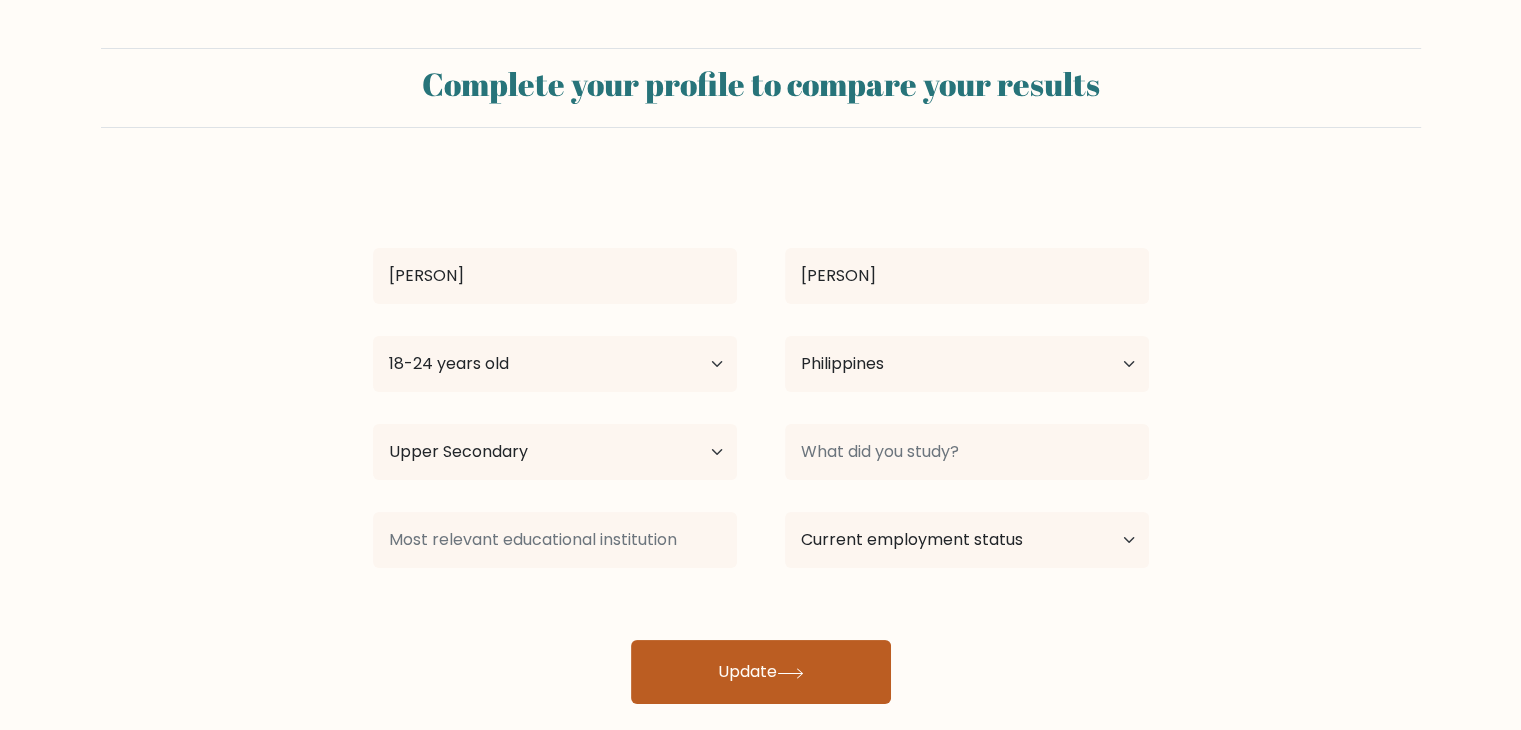 click on "Update" at bounding box center (761, 672) 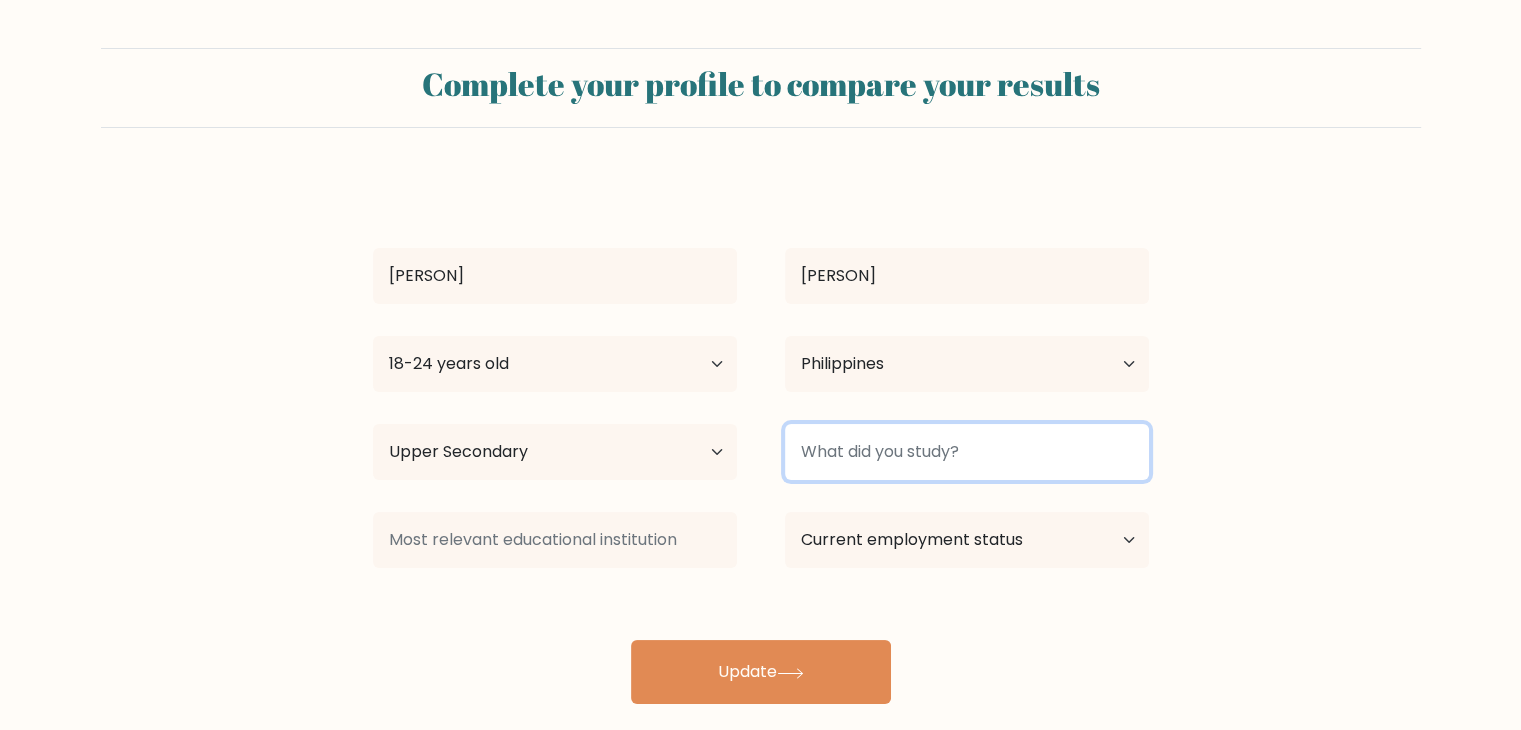 click at bounding box center [967, 452] 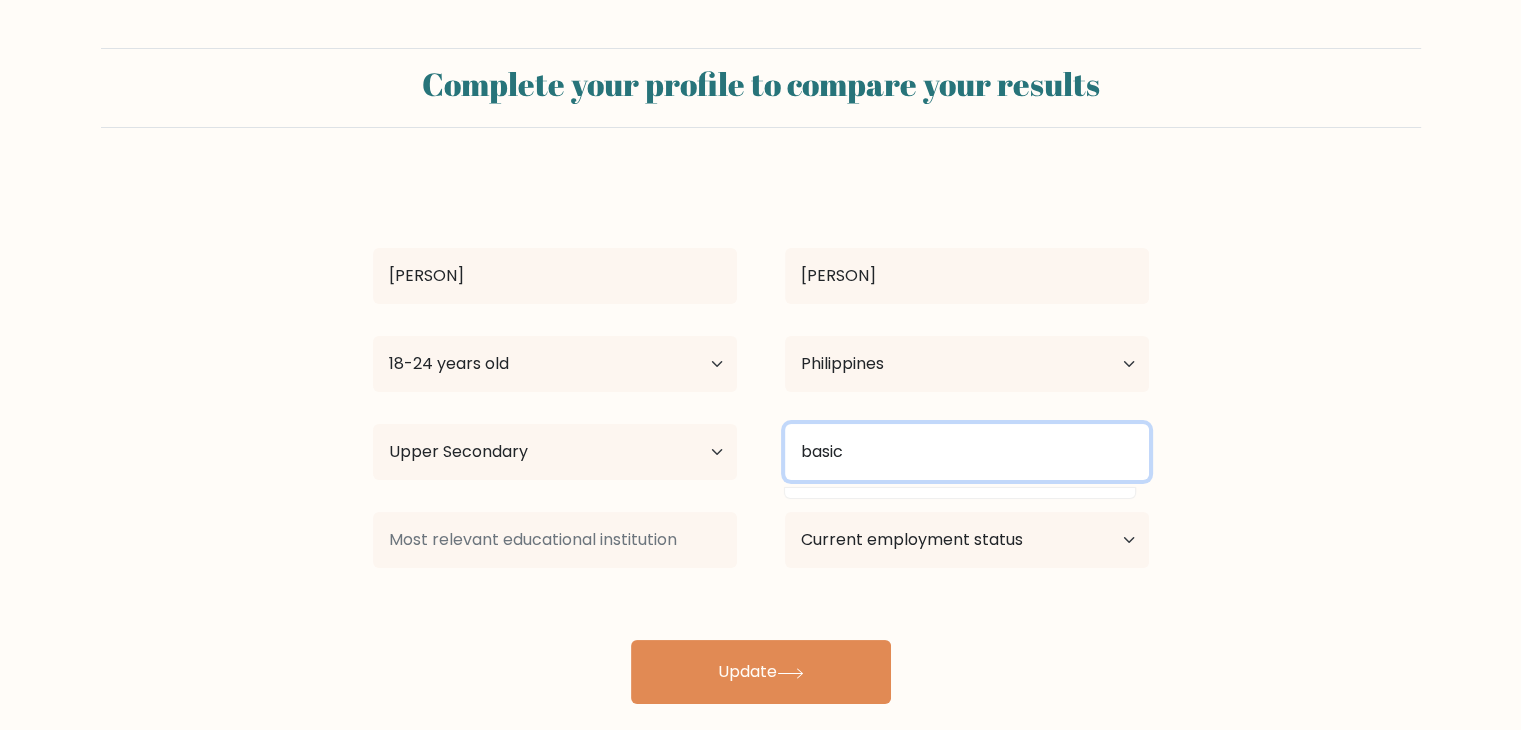 click on "basic" at bounding box center [967, 452] 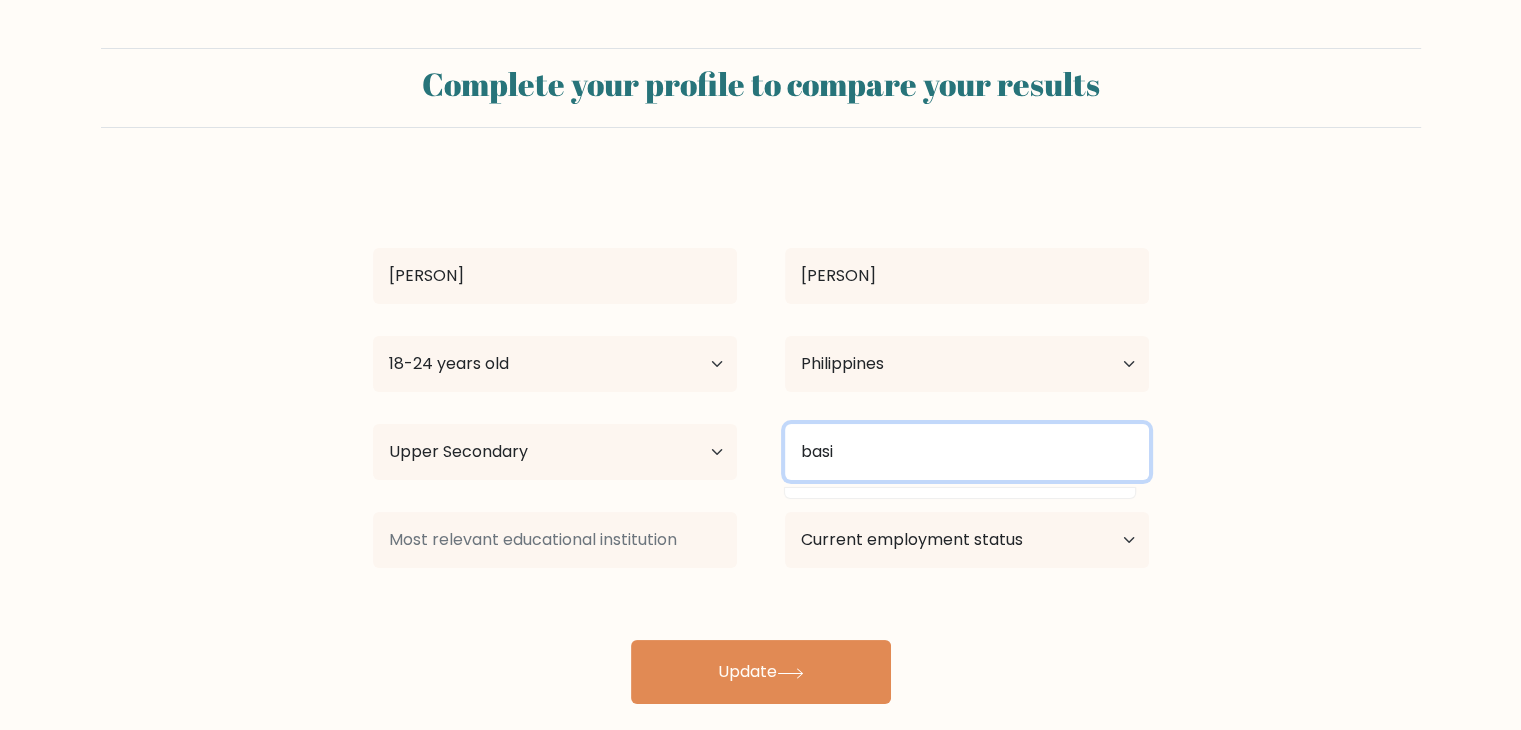 type on "basi" 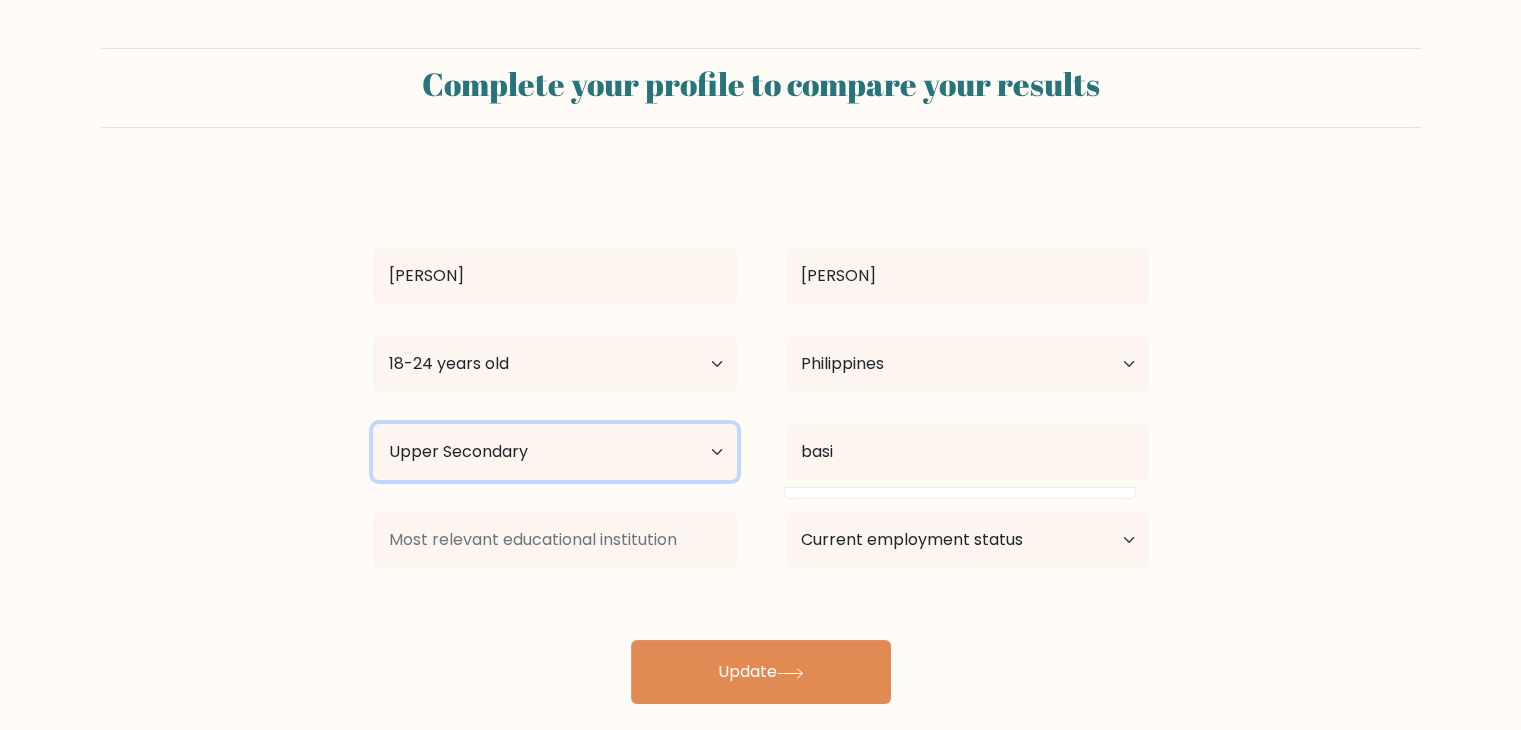 click on "Highest education level
No schooling
Primary
Lower Secondary
Upper Secondary
Occupation Specific
Bachelor's degree
Master's degree
Doctoral degree" at bounding box center (555, 452) 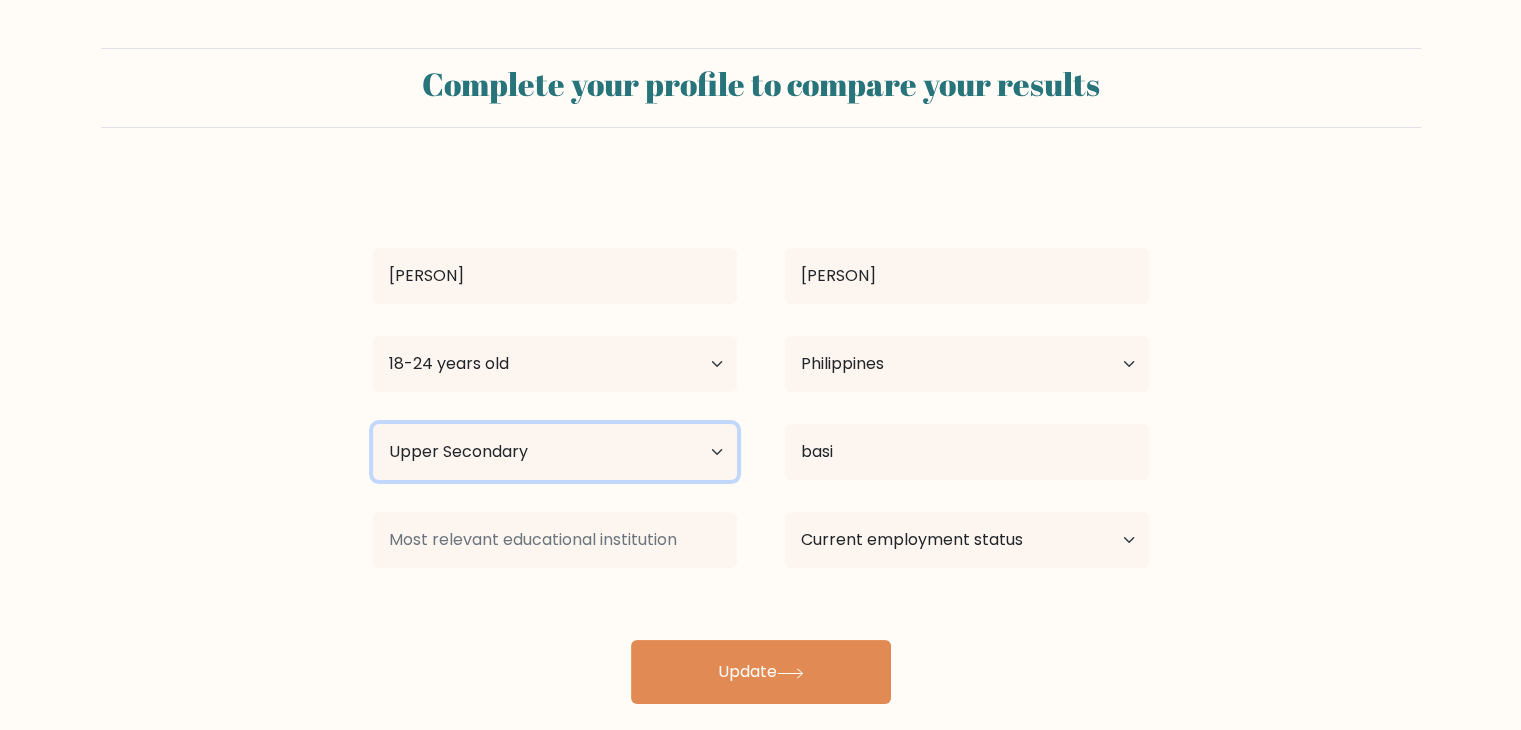 select on "no_schooling" 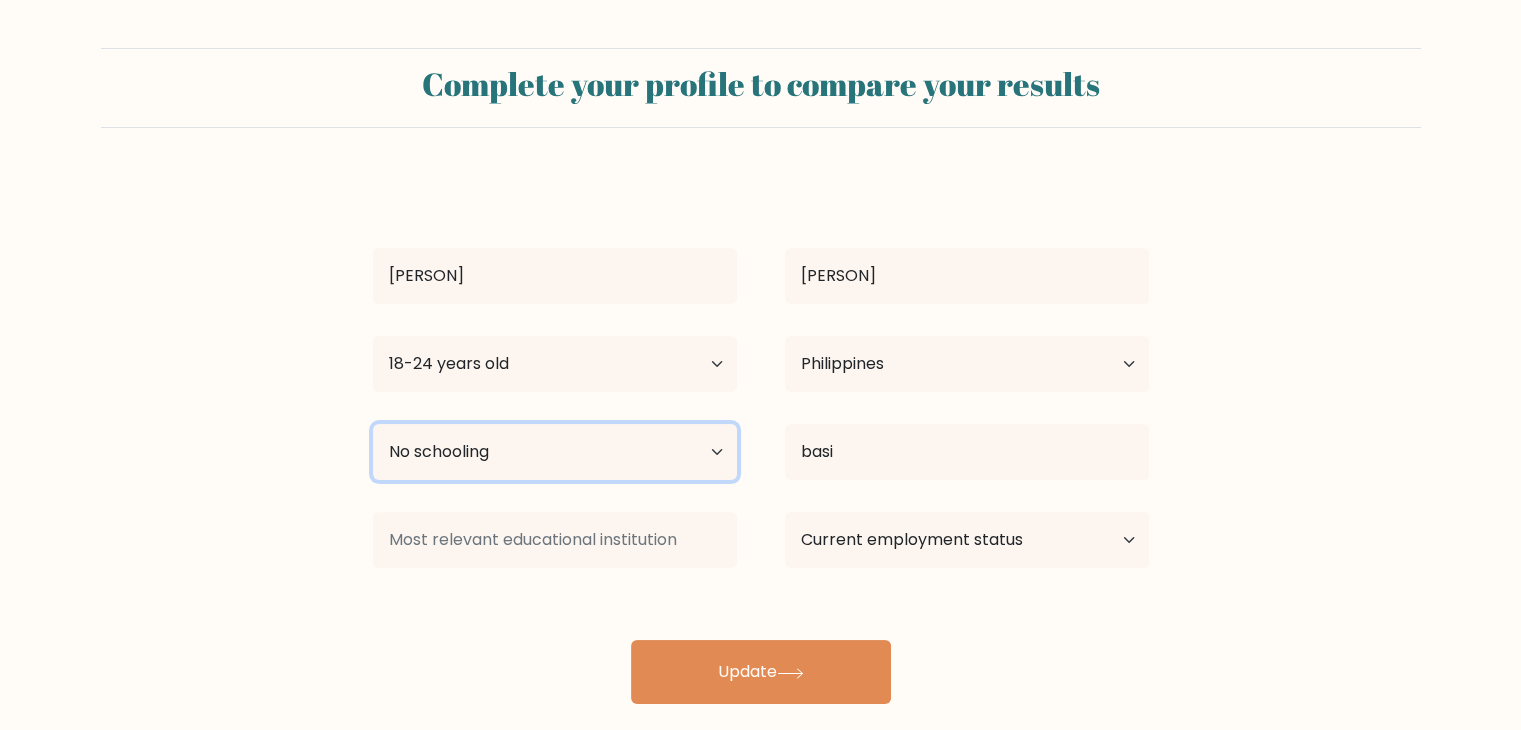 click on "Highest education level
No schooling
Primary
Lower Secondary
Upper Secondary
Occupation Specific
Bachelor's degree
Master's degree
Doctoral degree" at bounding box center [555, 452] 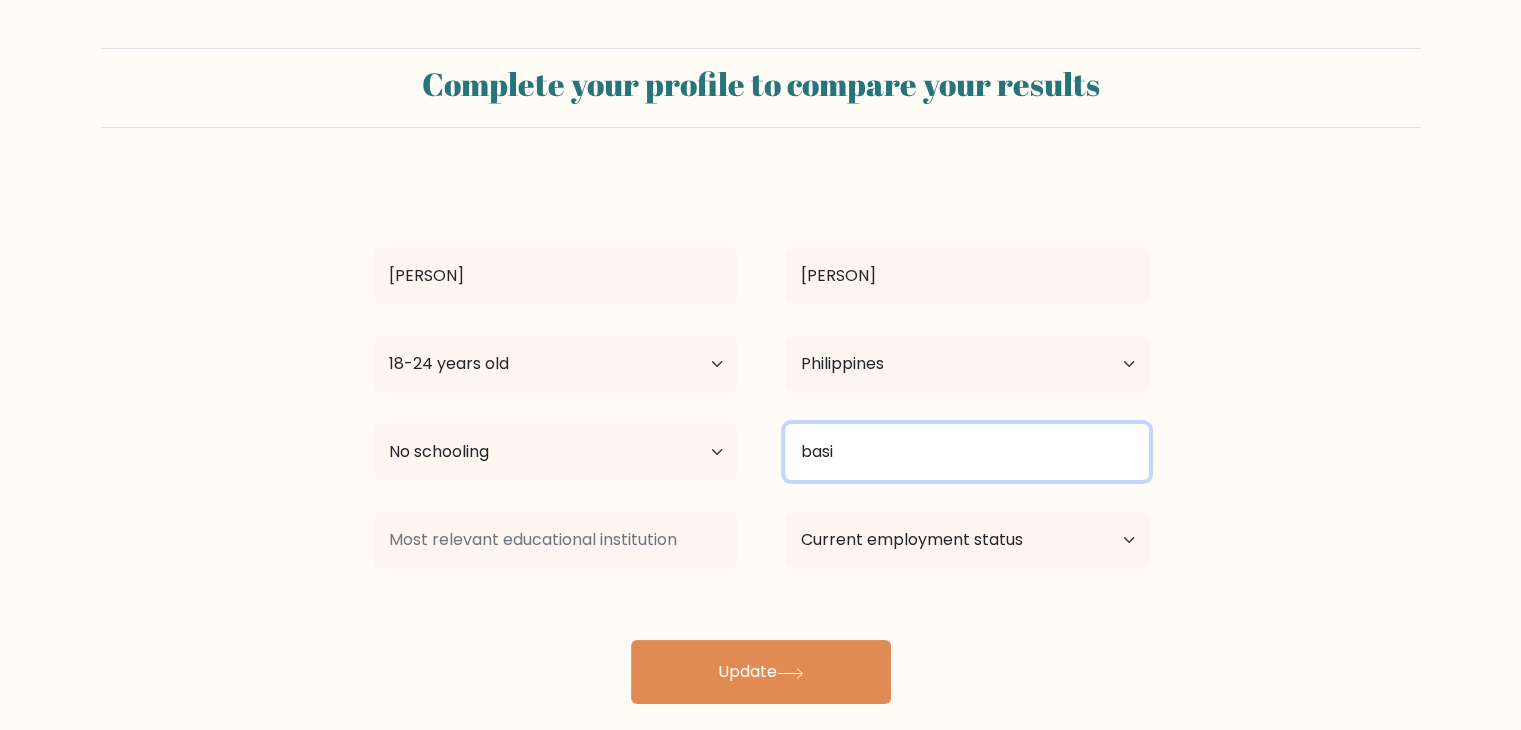 click on "basi" at bounding box center (967, 452) 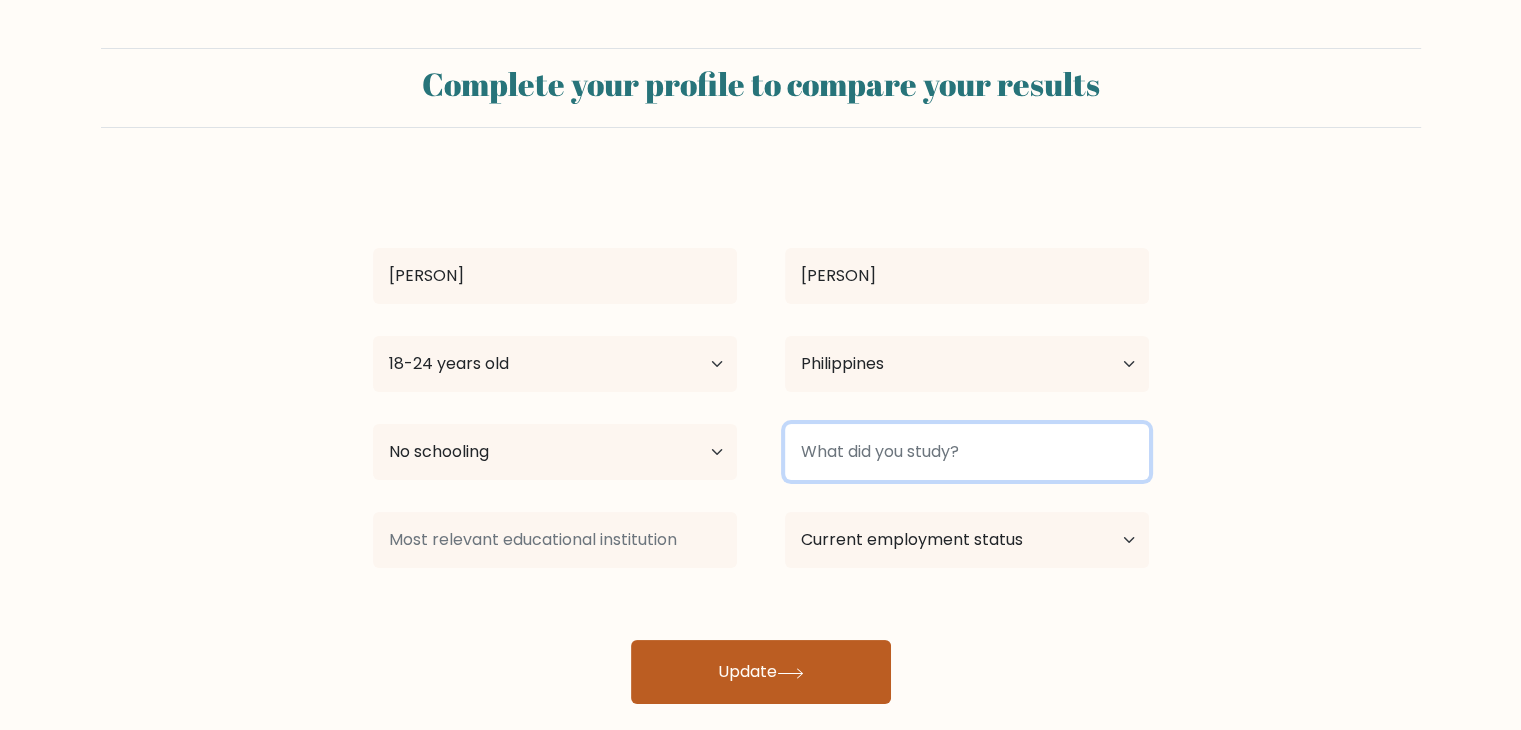 type 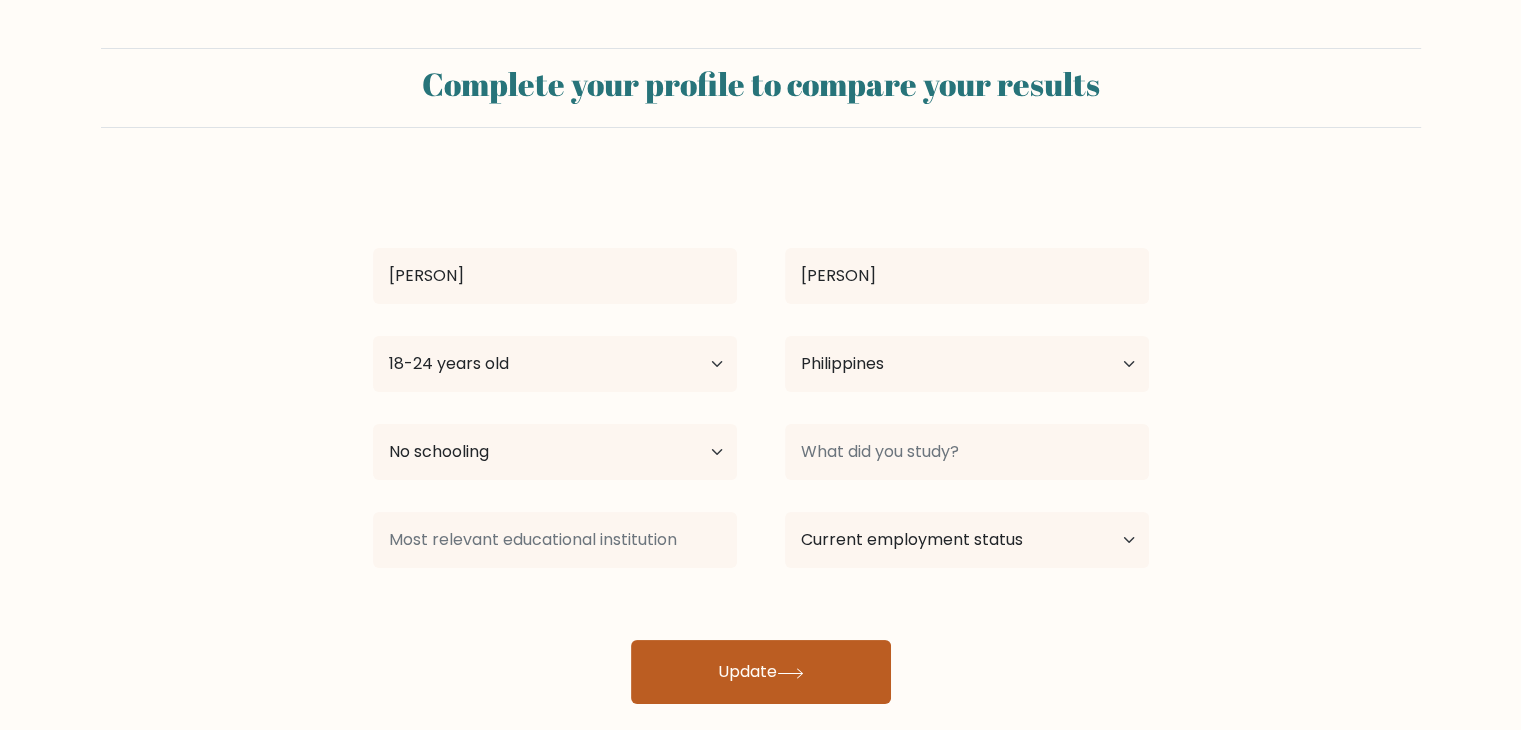 click on "Update" at bounding box center [761, 672] 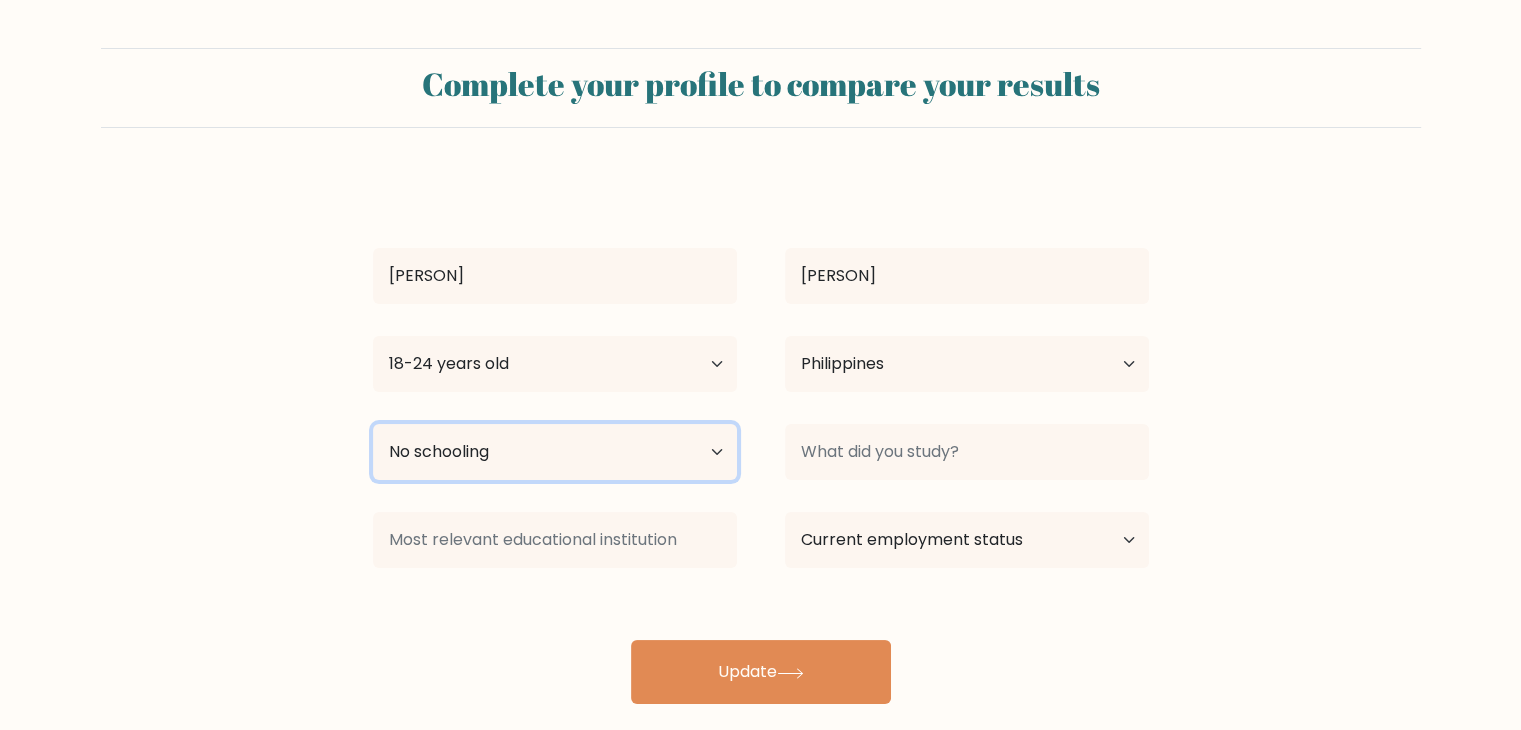 click on "Highest education level
No schooling
Primary
Lower Secondary
Upper Secondary
Occupation Specific
Bachelor's degree
Master's degree
Doctoral degree" at bounding box center (555, 452) 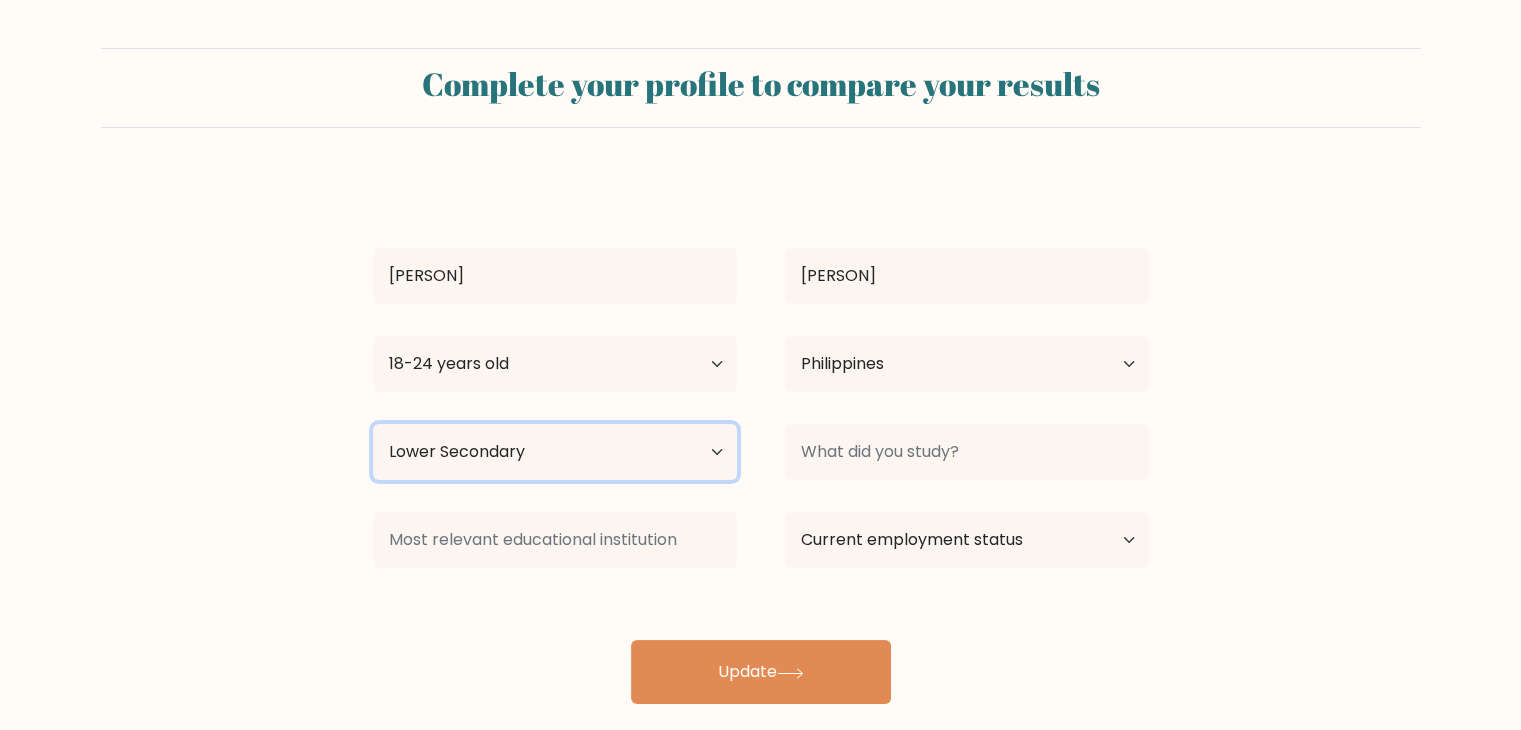 click on "Highest education level
No schooling
Primary
Lower Secondary
Upper Secondary
Occupation Specific
Bachelor's degree
Master's degree
Doctoral degree" at bounding box center [555, 452] 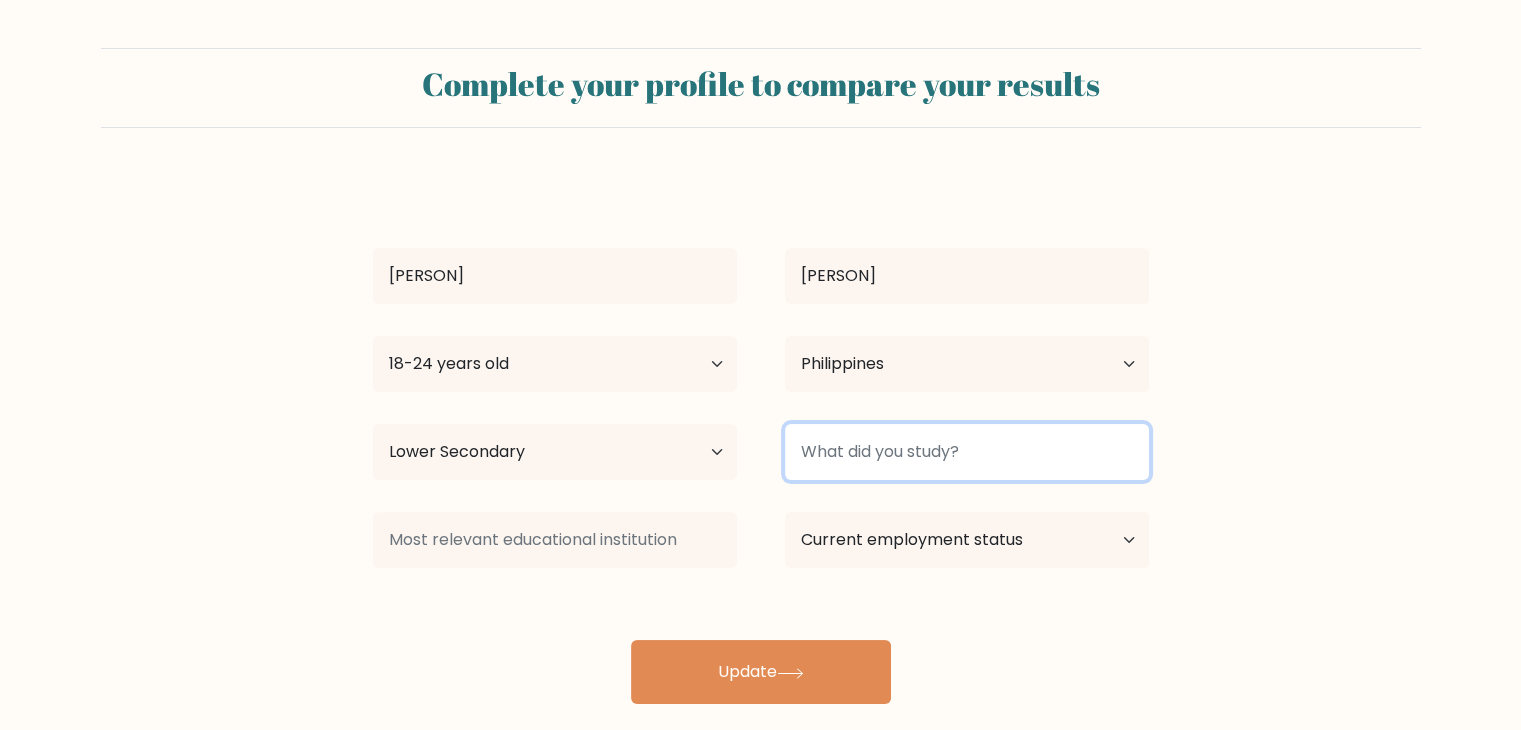 click at bounding box center (967, 452) 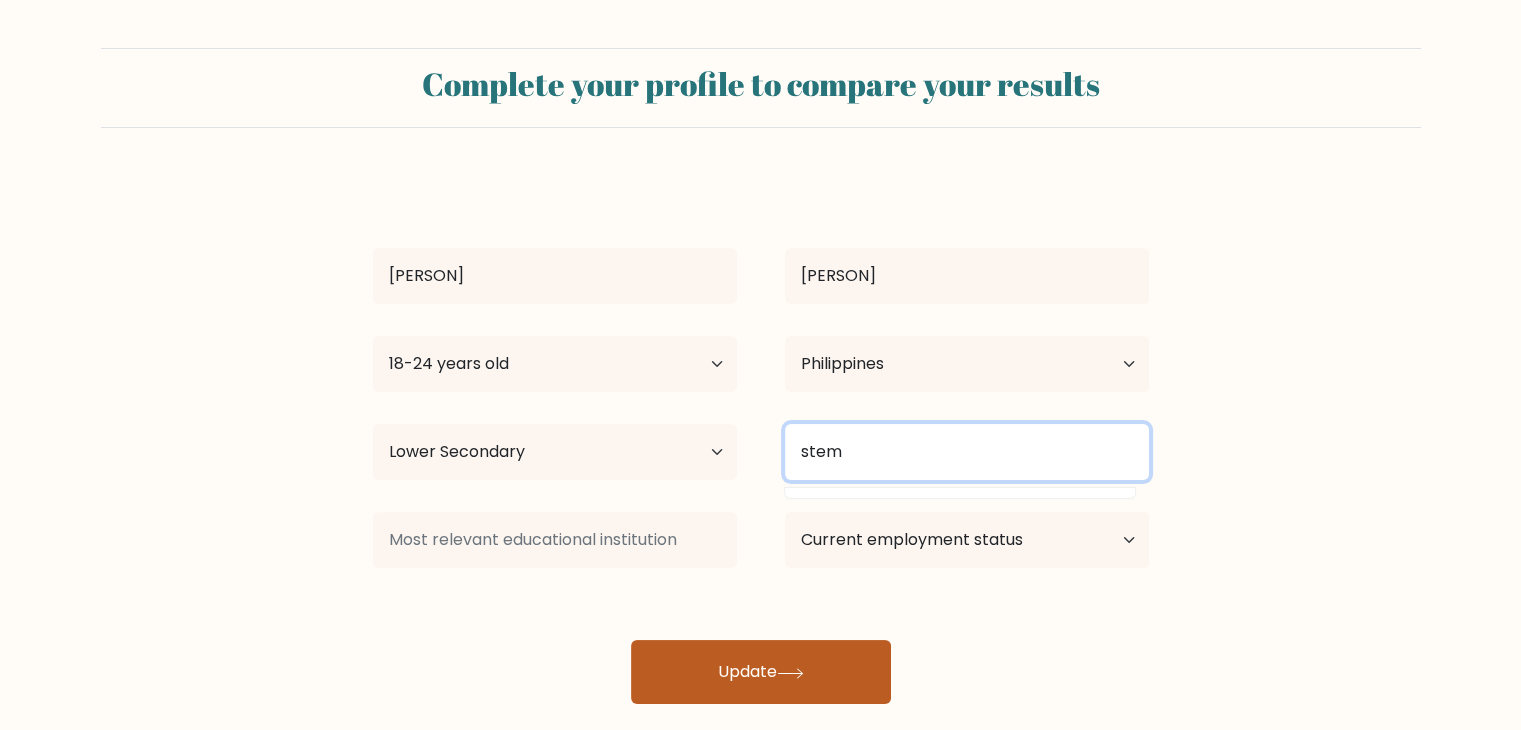 type on "stem" 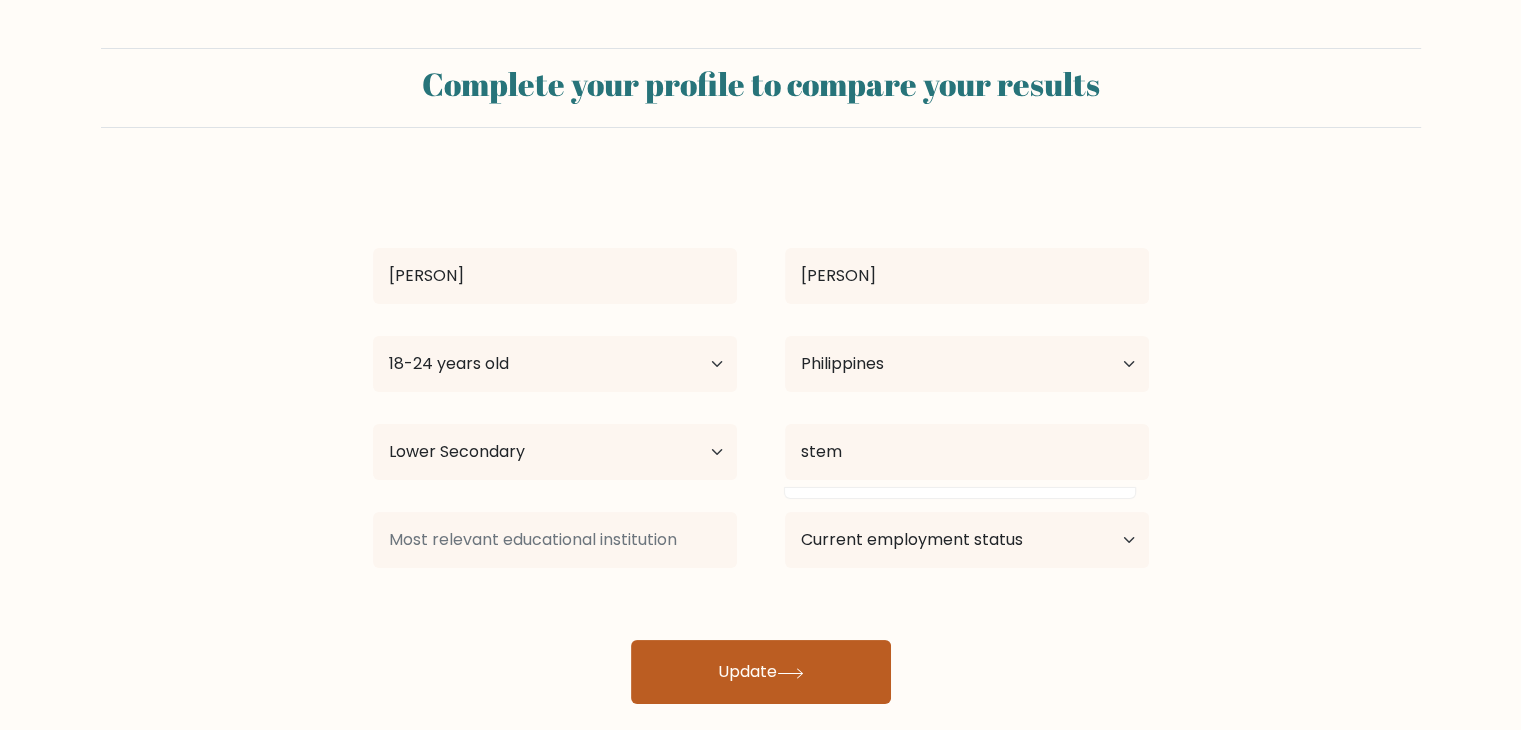 click on "Update" at bounding box center (761, 672) 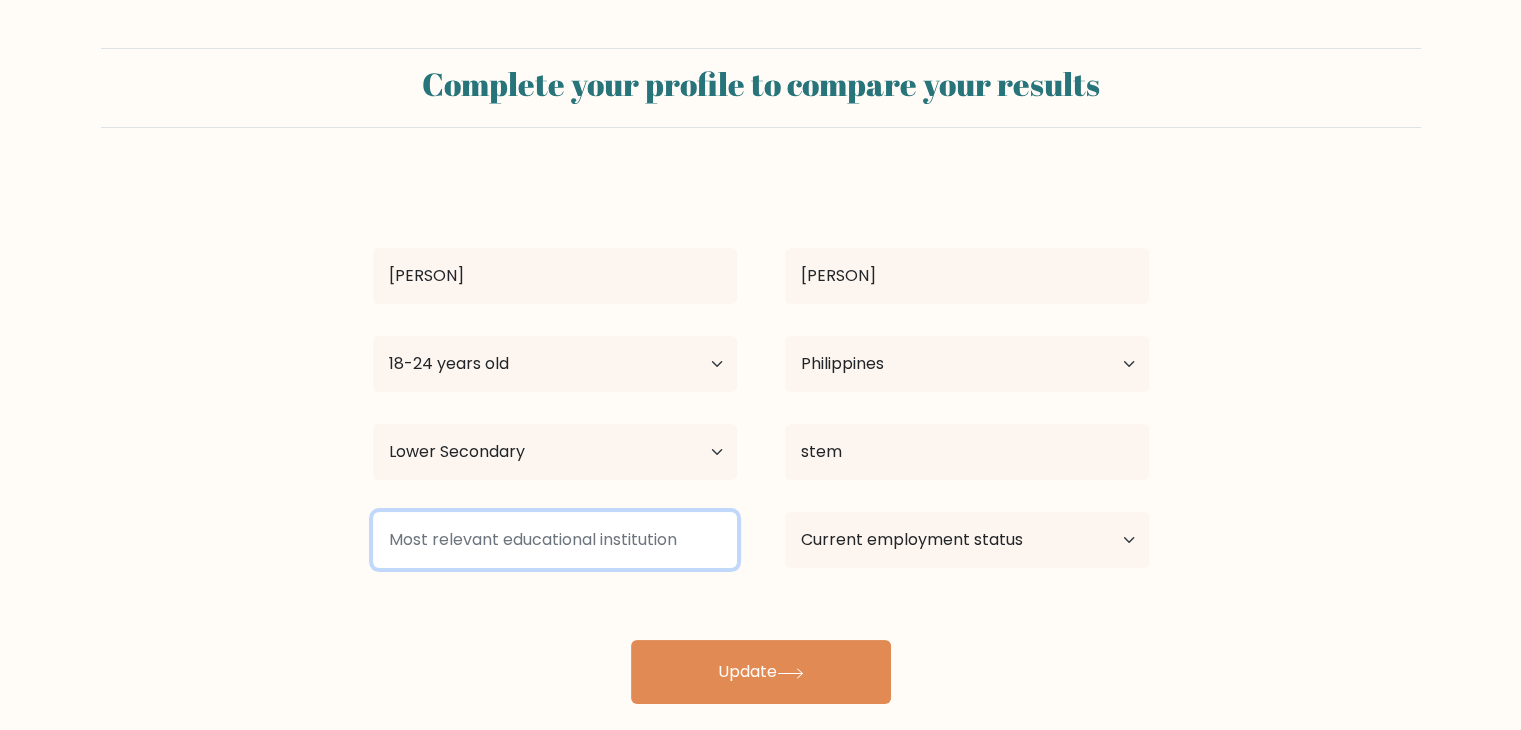 click at bounding box center (555, 540) 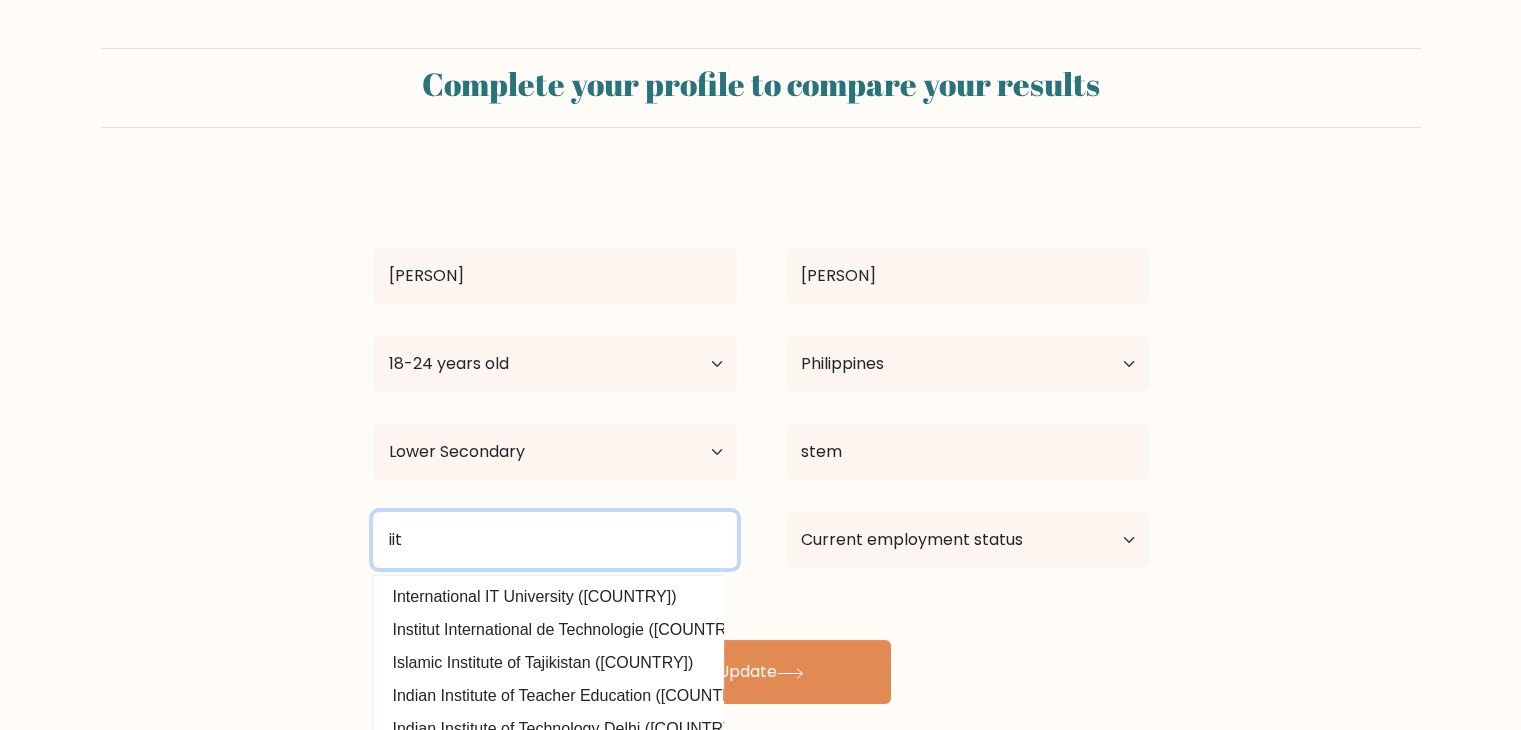 type on "iit" 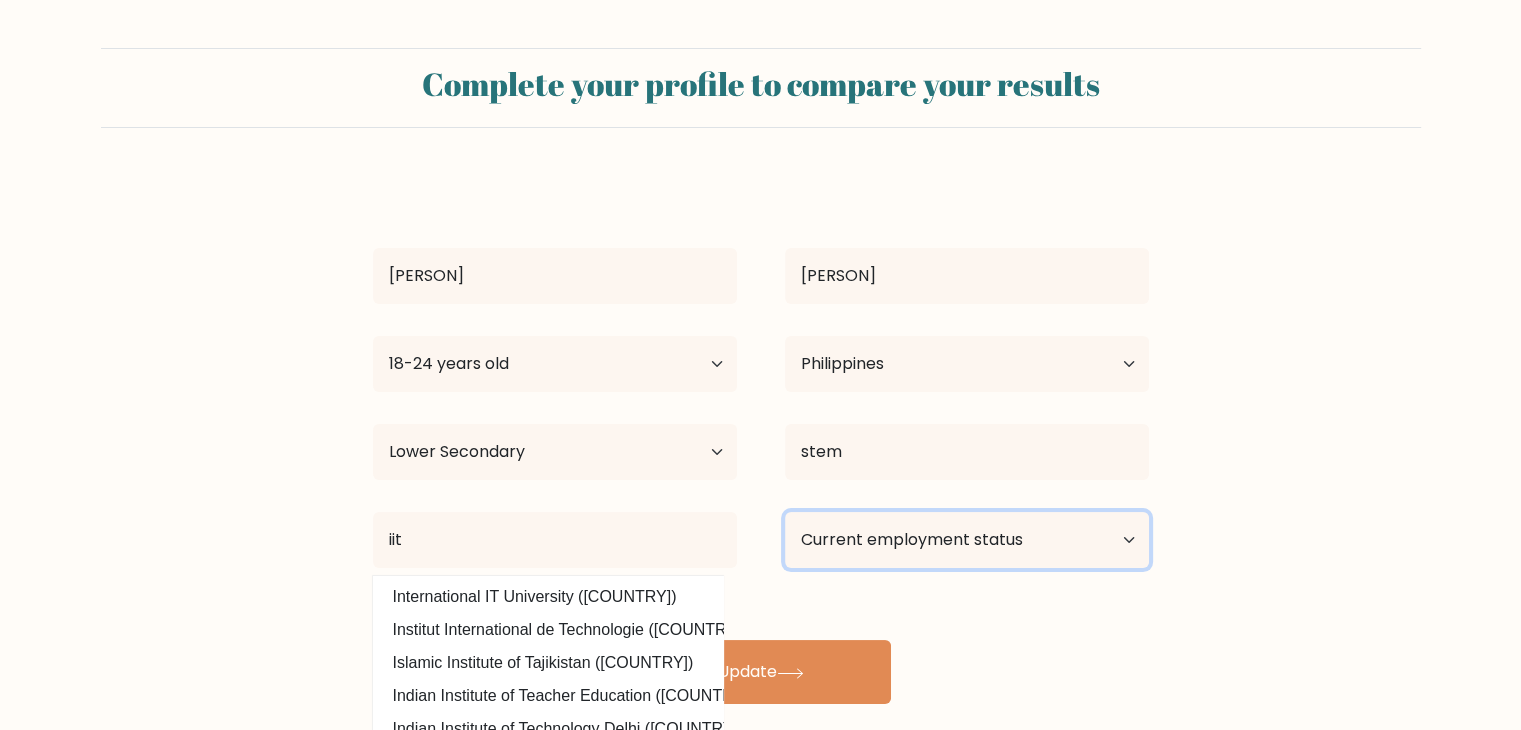 click on "Current employment status
Employed
Student
Retired
Other / prefer not to answer" at bounding box center (967, 540) 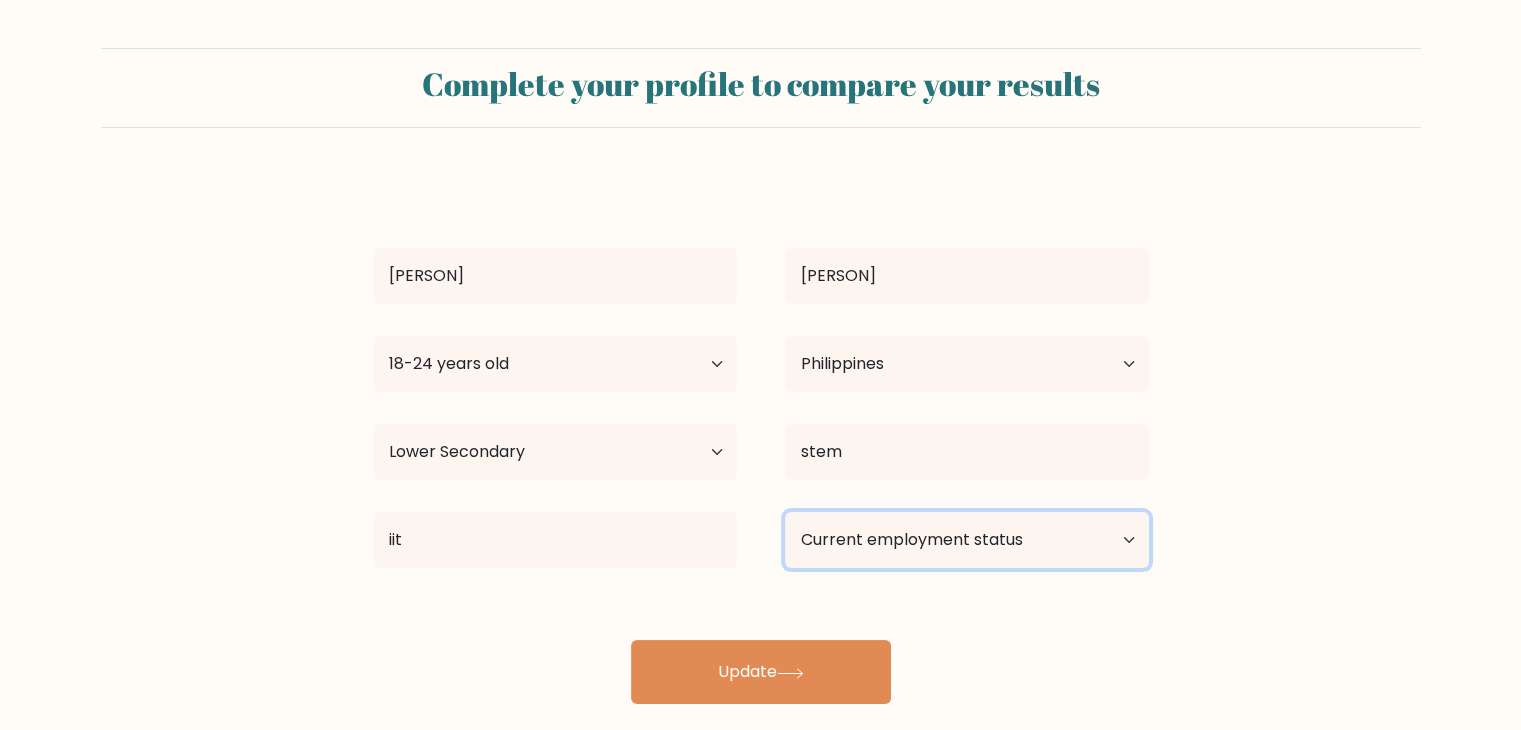 select on "student" 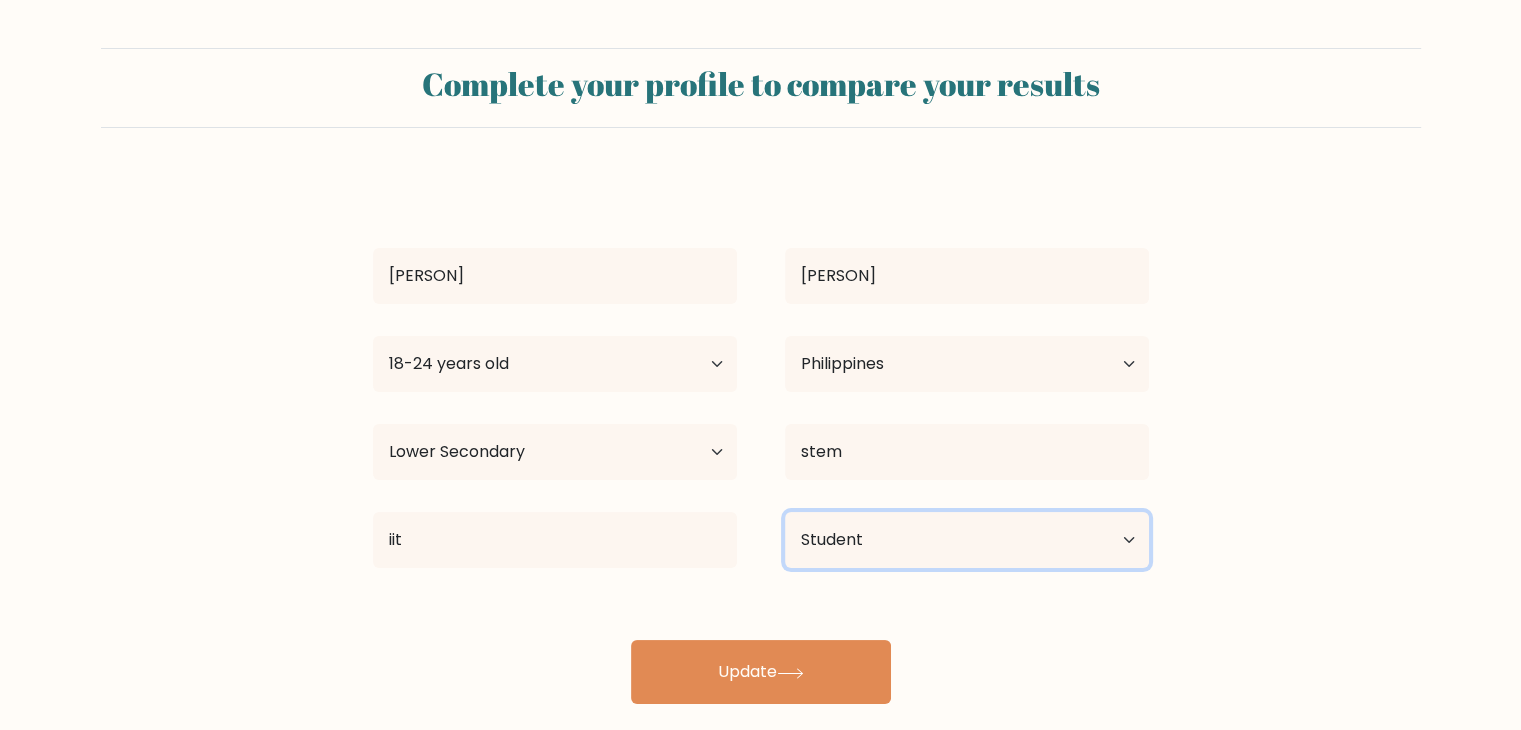 click on "Current employment status
Employed
Student
Retired
Other / prefer not to answer" at bounding box center [967, 540] 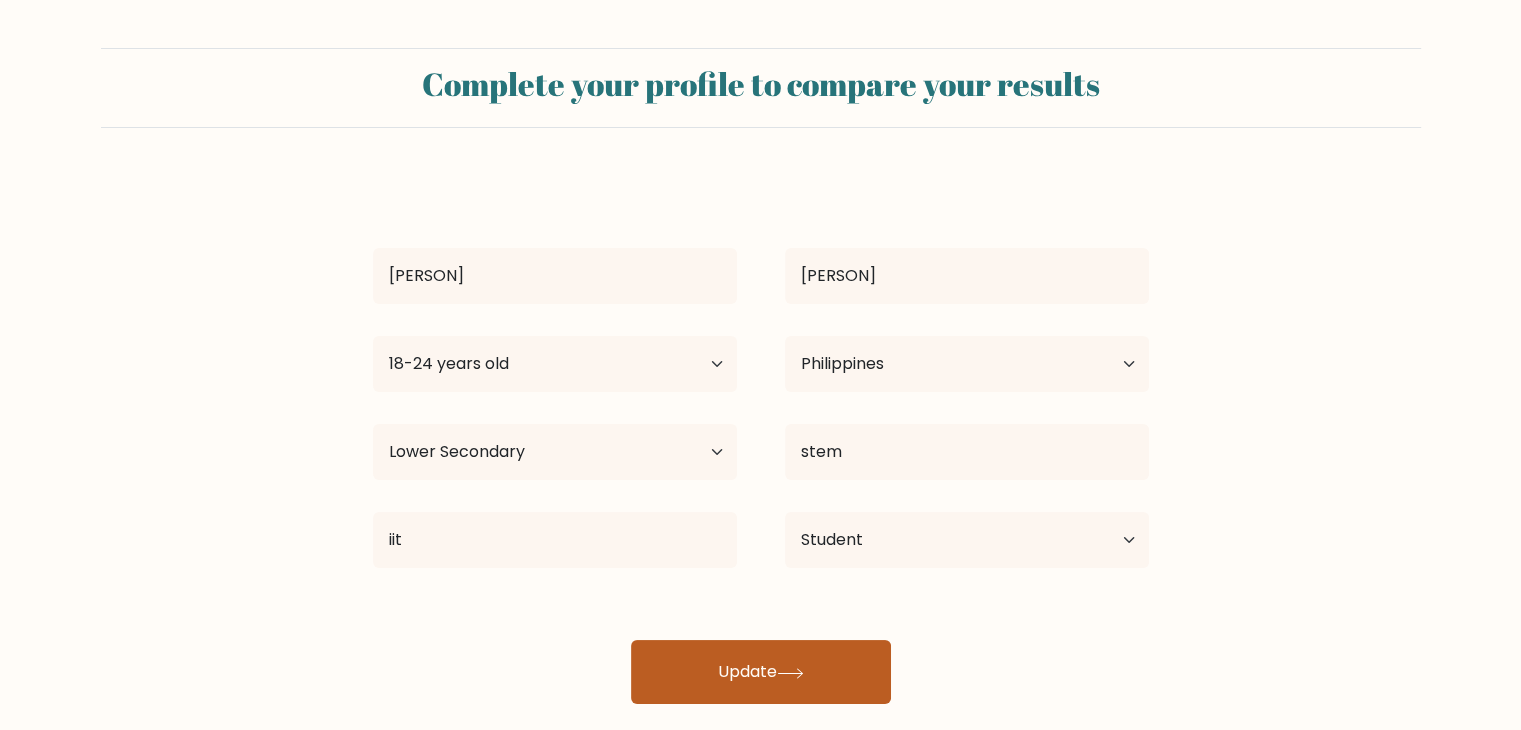click on "Update" at bounding box center [761, 672] 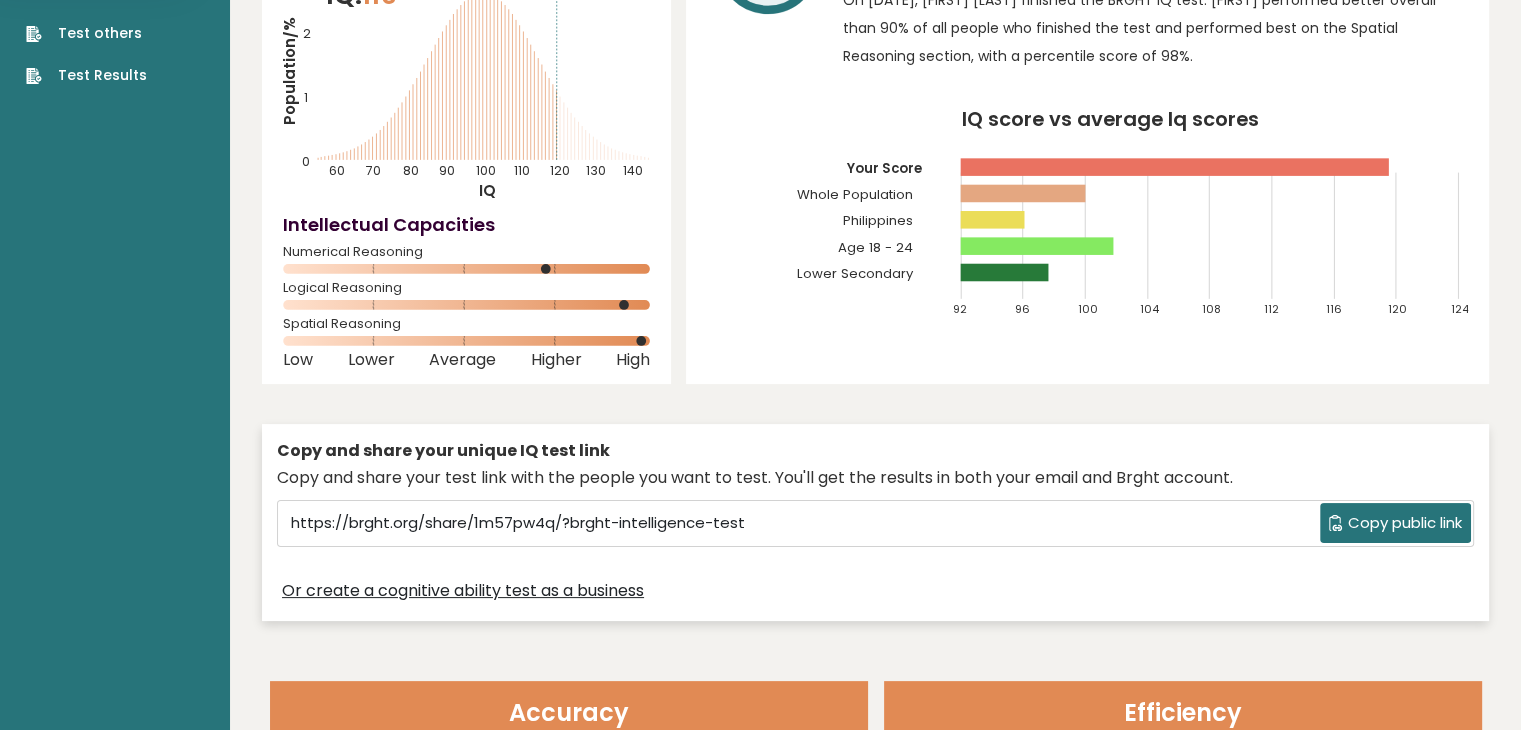 scroll, scrollTop: 147, scrollLeft: 0, axis: vertical 